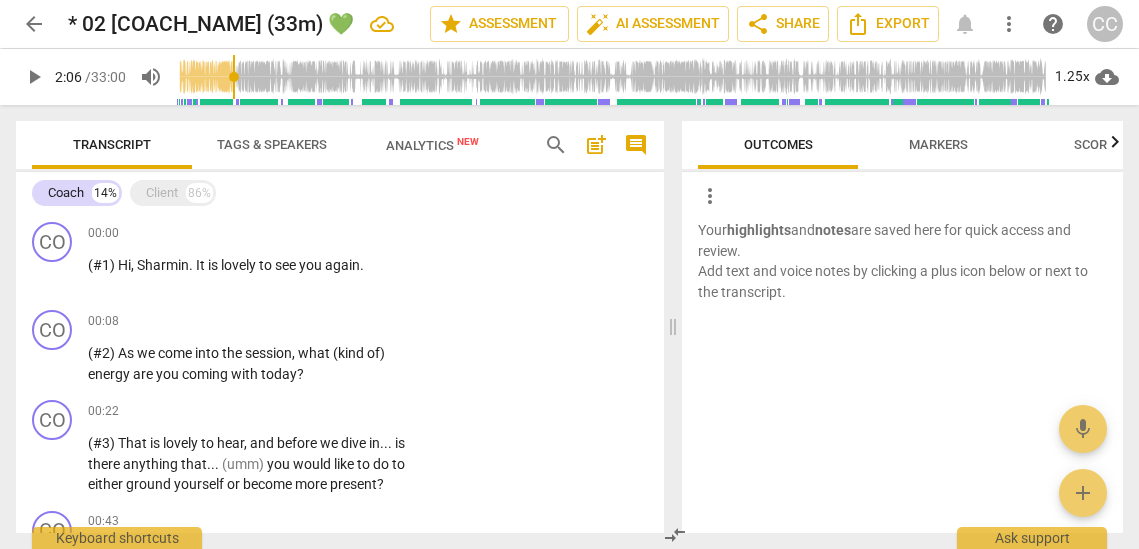 scroll, scrollTop: 0, scrollLeft: 0, axis: both 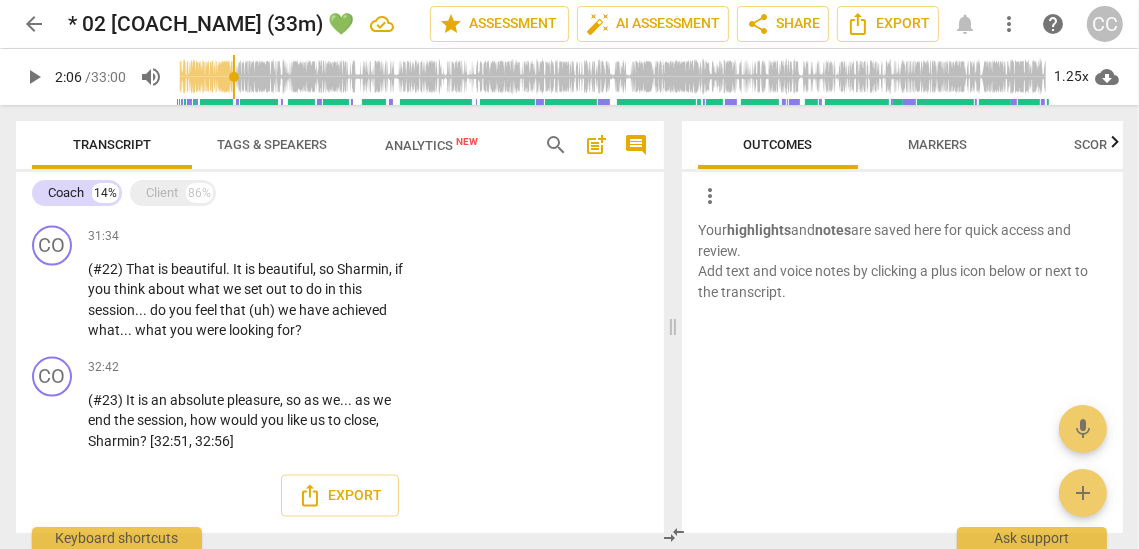 click on "arrow_back" at bounding box center (34, 24) 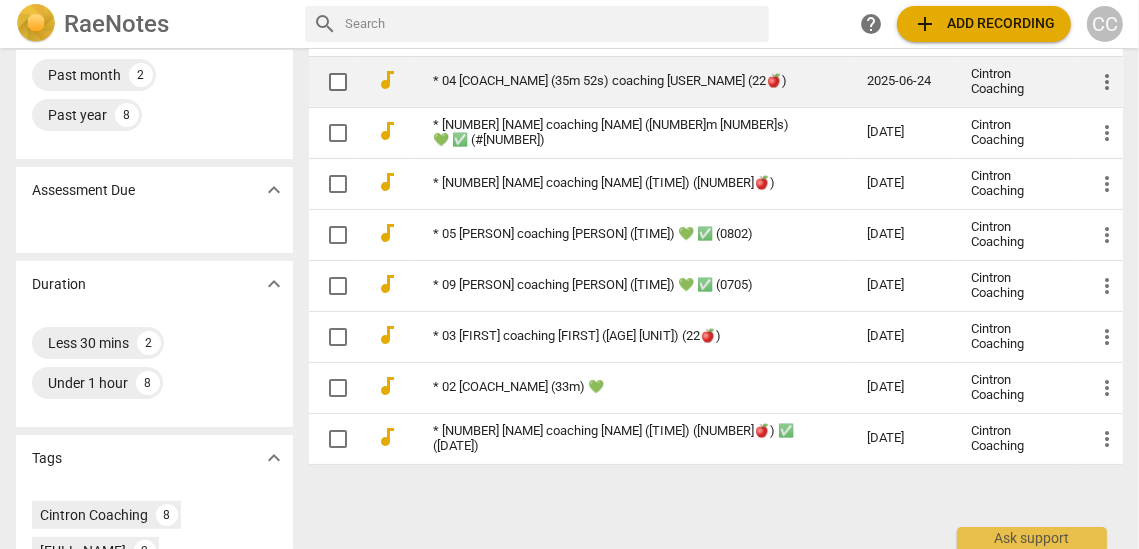 scroll, scrollTop: 245, scrollLeft: 0, axis: vertical 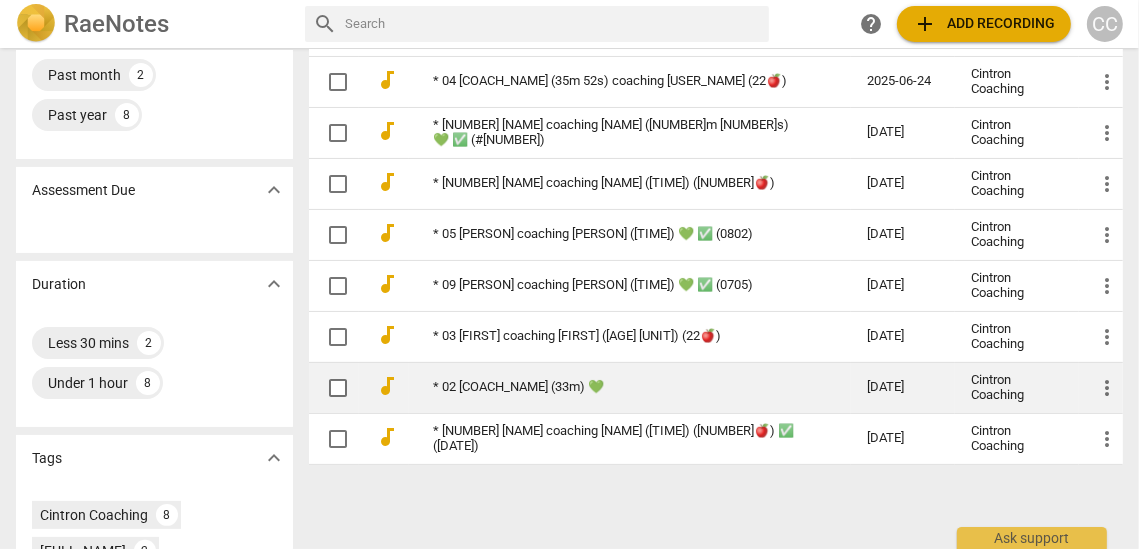 click on "* 02 [COACH_NAME] (33m) 💚" at bounding box center (614, 387) 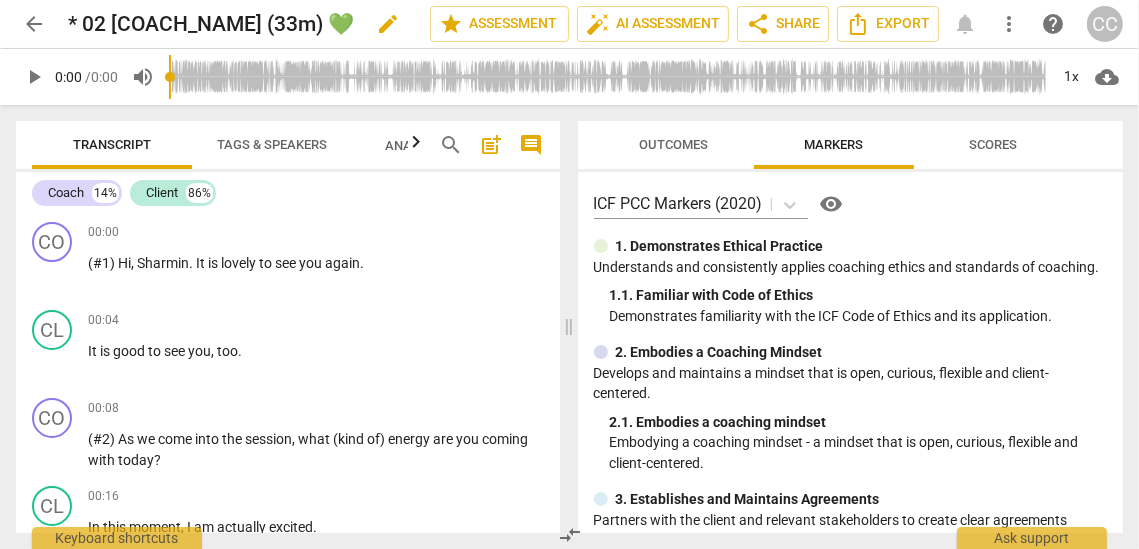 click on "edit" at bounding box center (388, 24) 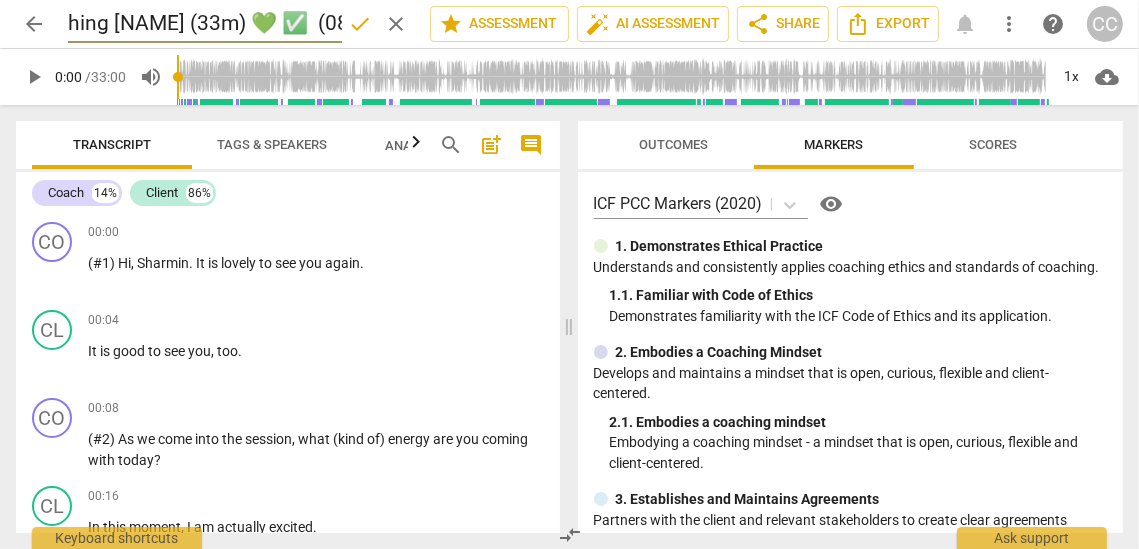 scroll, scrollTop: 0, scrollLeft: 171, axis: horizontal 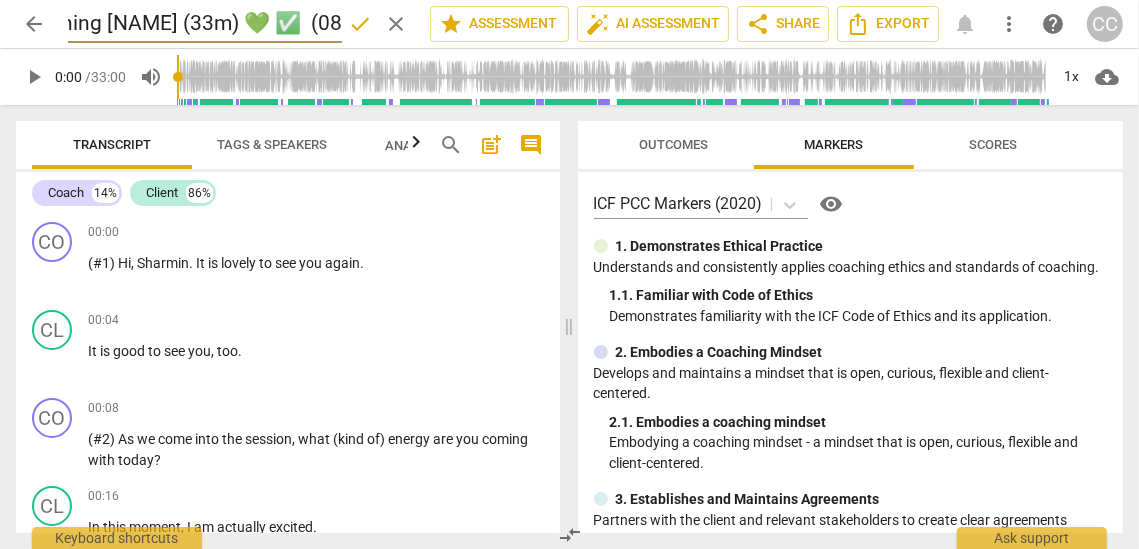 type on "* 02 [NAME] coaching [NAME] (33m) 💚 ✅  (0803)" 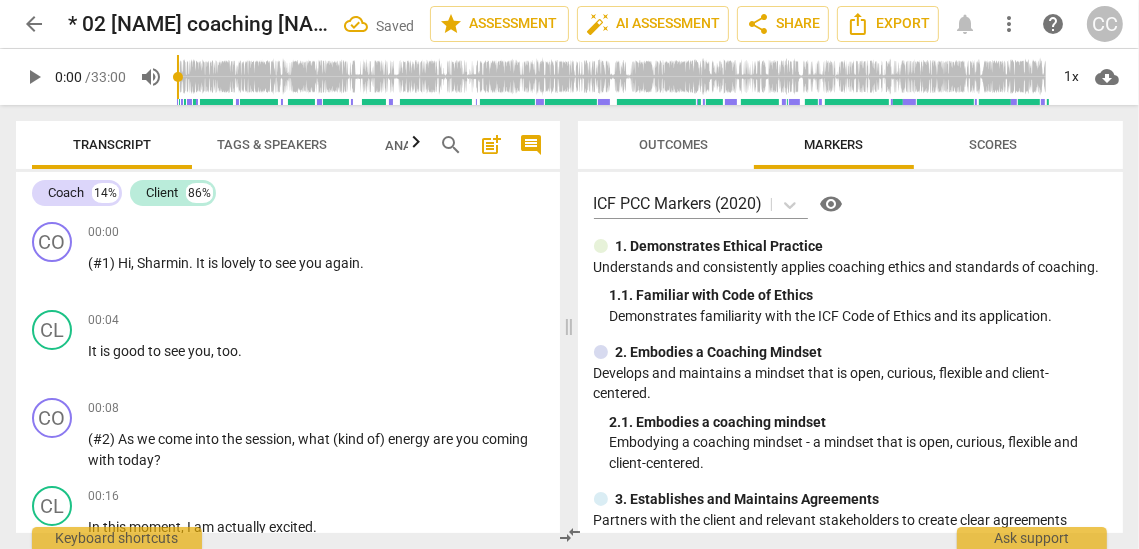 click on "arrow_back" at bounding box center (34, 24) 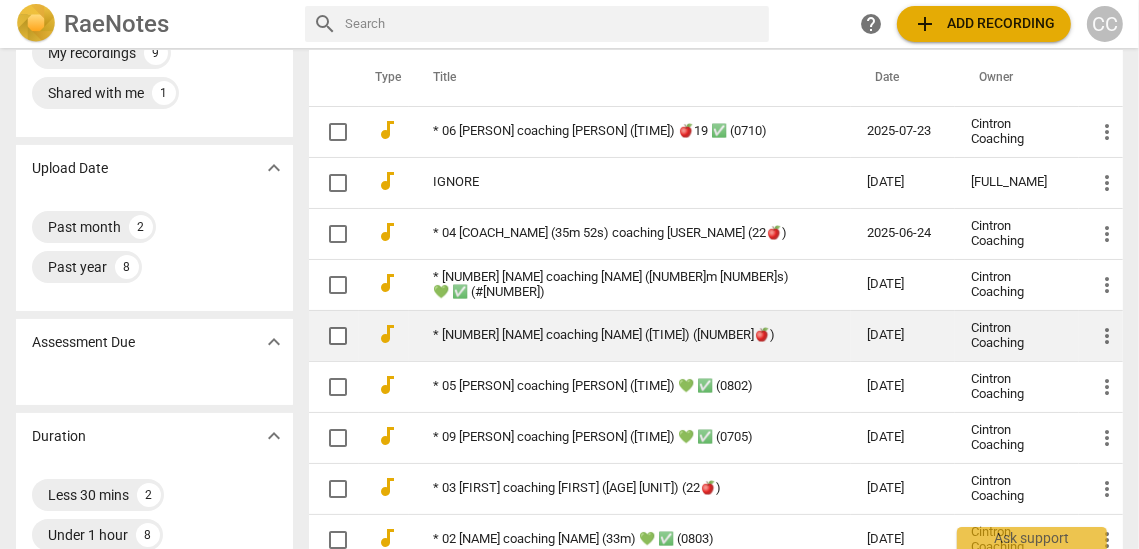 scroll, scrollTop: 88, scrollLeft: 0, axis: vertical 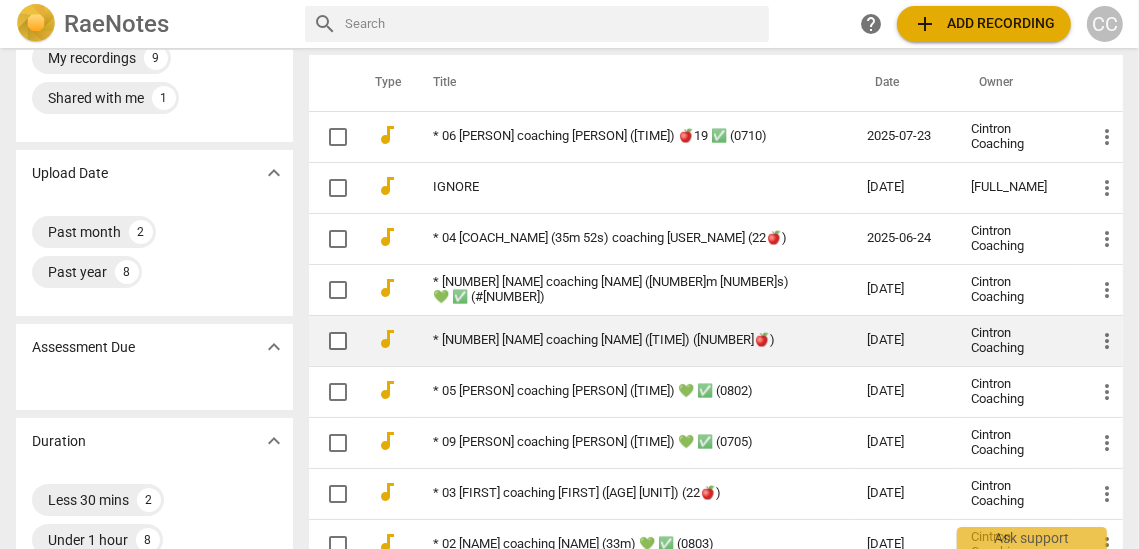 click on "* [NUMBER] [NAME] coaching [NAME] ([TIME]) ([NUMBER]🍎)" at bounding box center [630, 340] 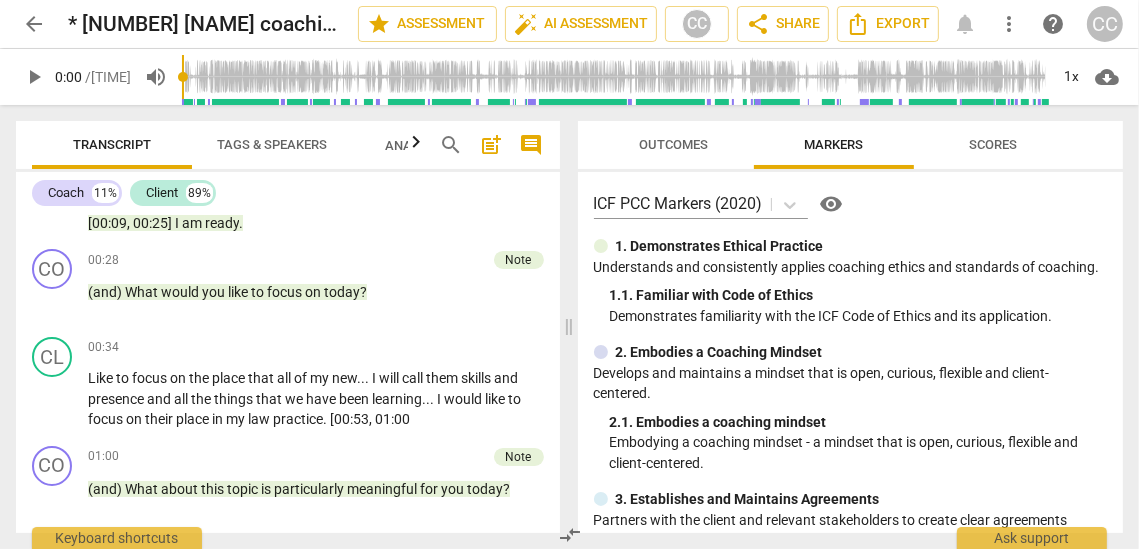 scroll, scrollTop: 139, scrollLeft: 0, axis: vertical 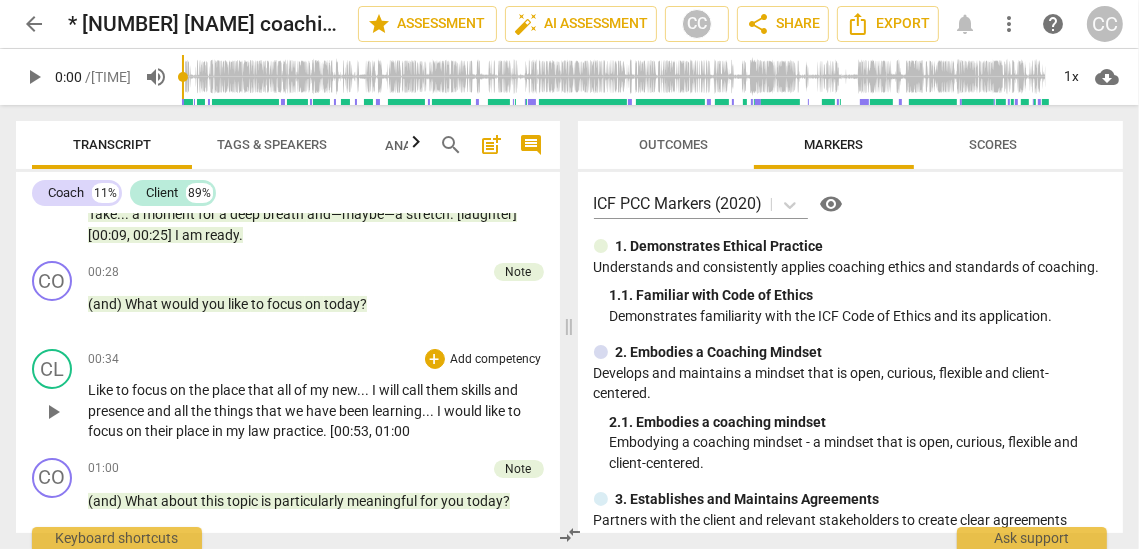 click on "practice" at bounding box center (298, 431) 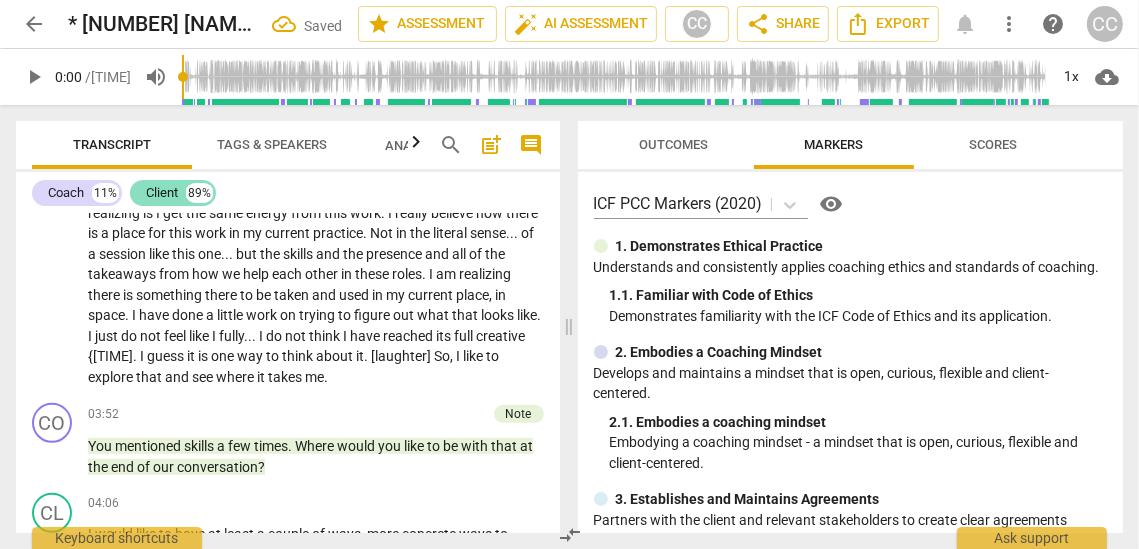 click on "Client" at bounding box center (162, 193) 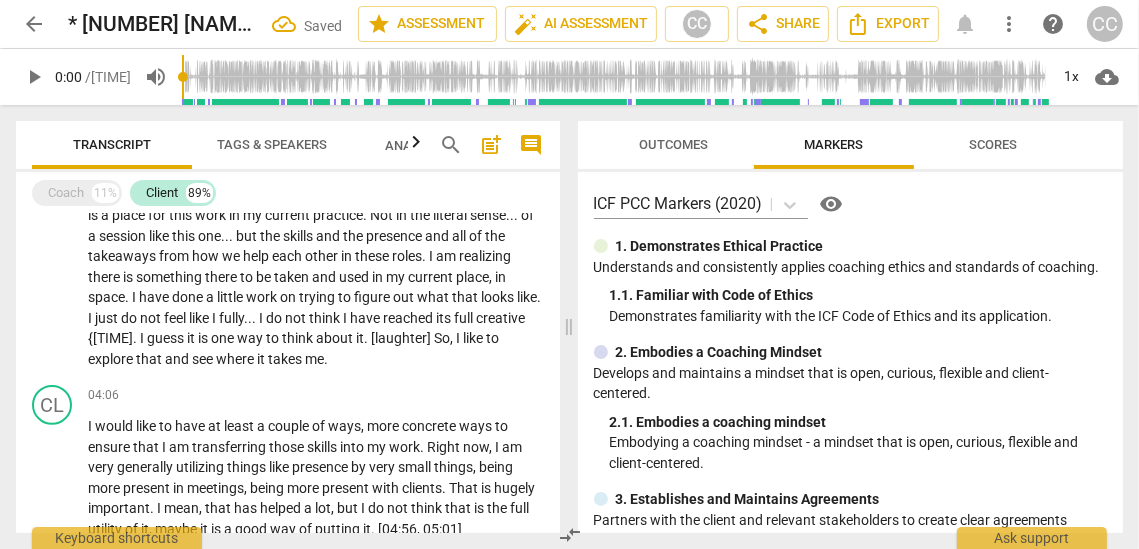 scroll, scrollTop: 548, scrollLeft: 0, axis: vertical 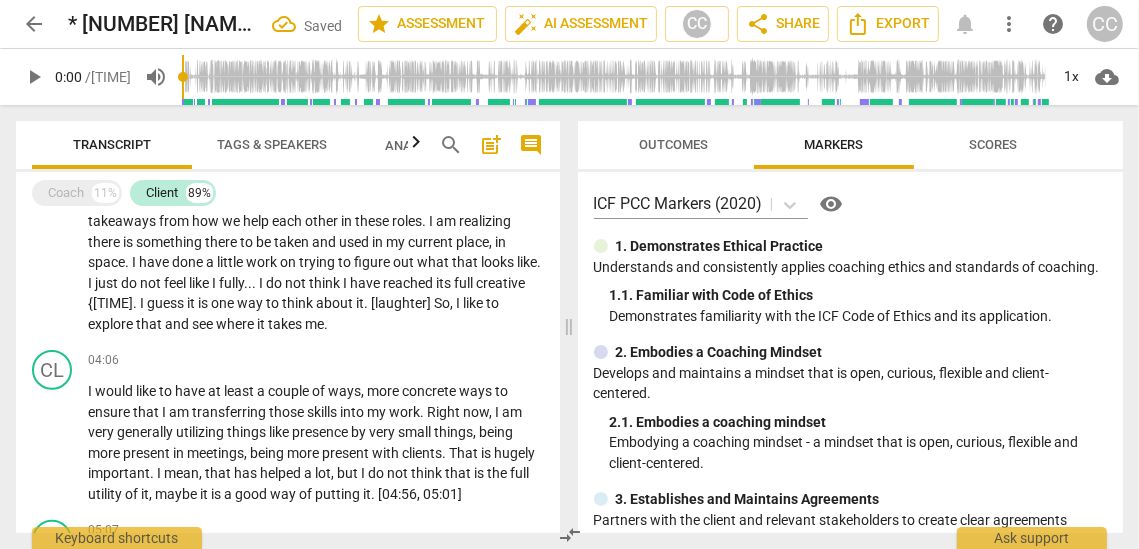 click on "and" at bounding box center (178, 324) 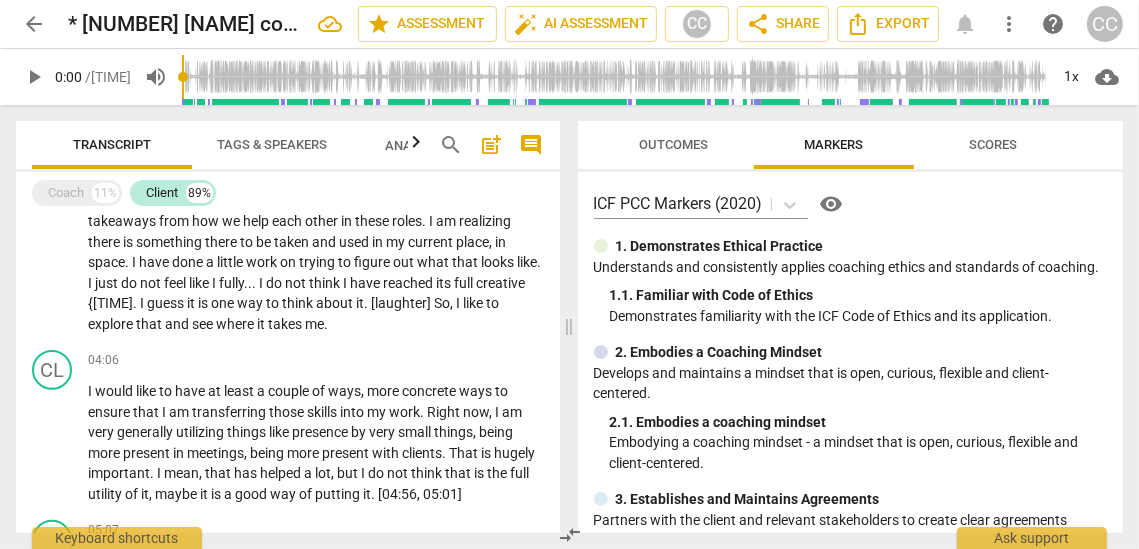 paste 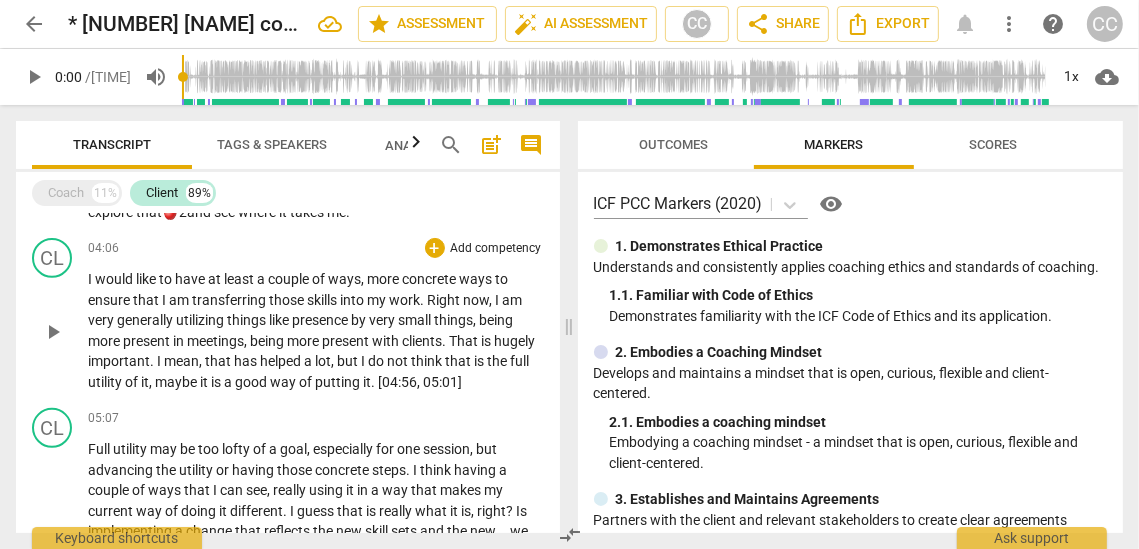 scroll, scrollTop: 673, scrollLeft: 0, axis: vertical 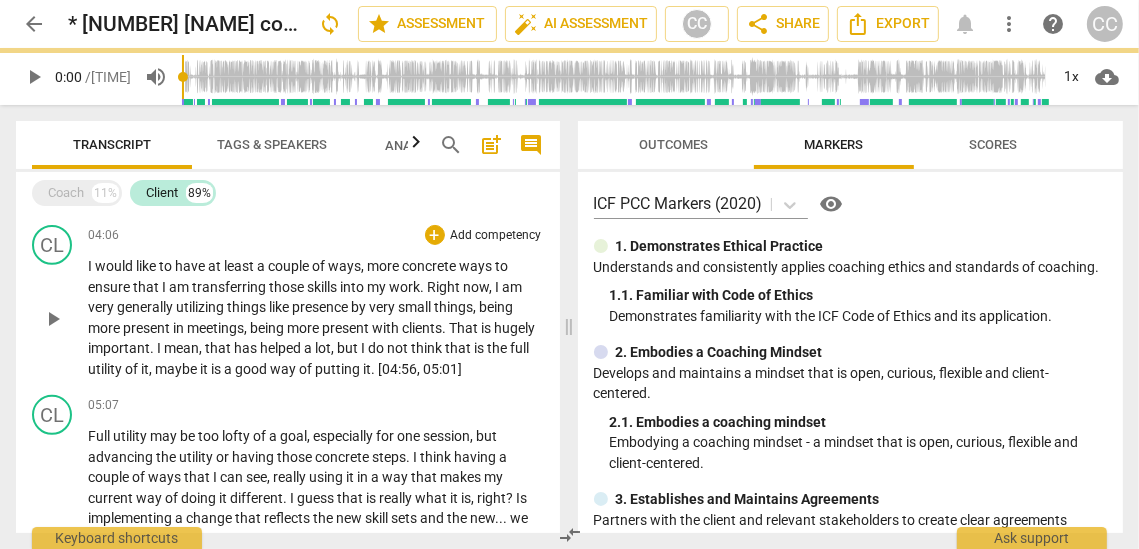 click on "good" at bounding box center [252, 369] 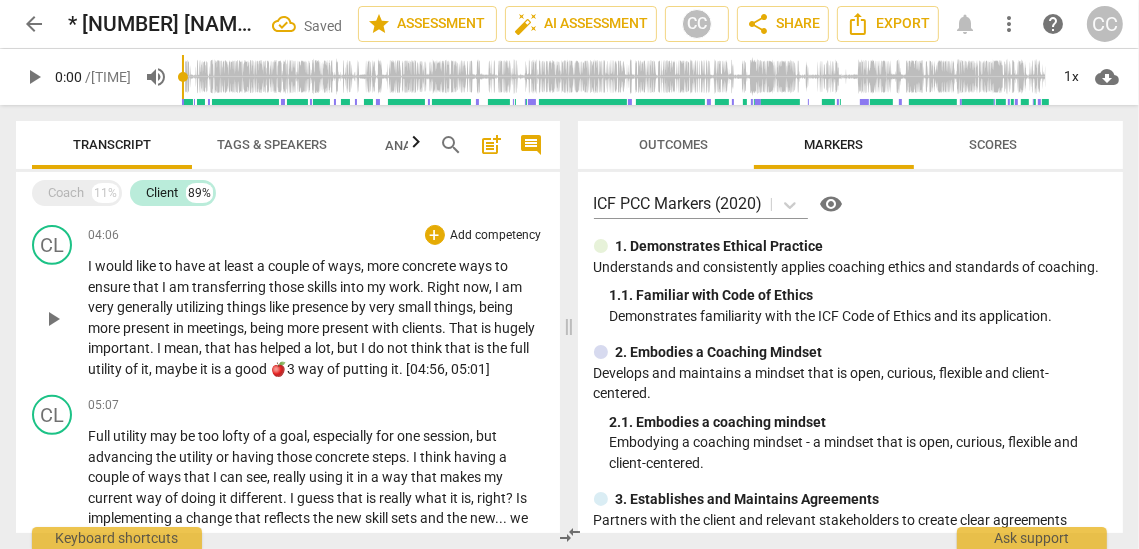 click on "a" at bounding box center [229, 369] 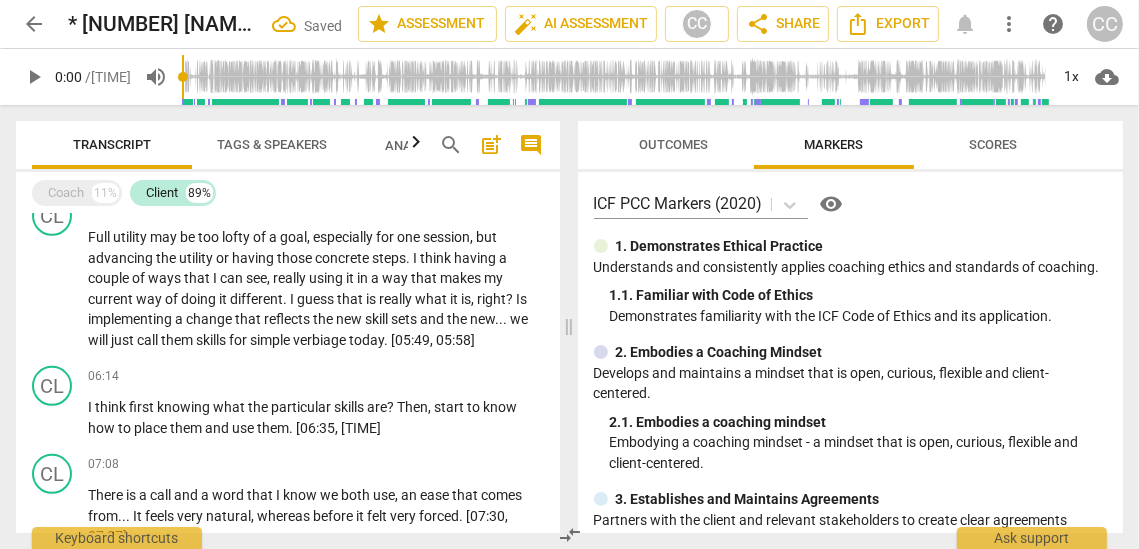 scroll, scrollTop: 872, scrollLeft: 0, axis: vertical 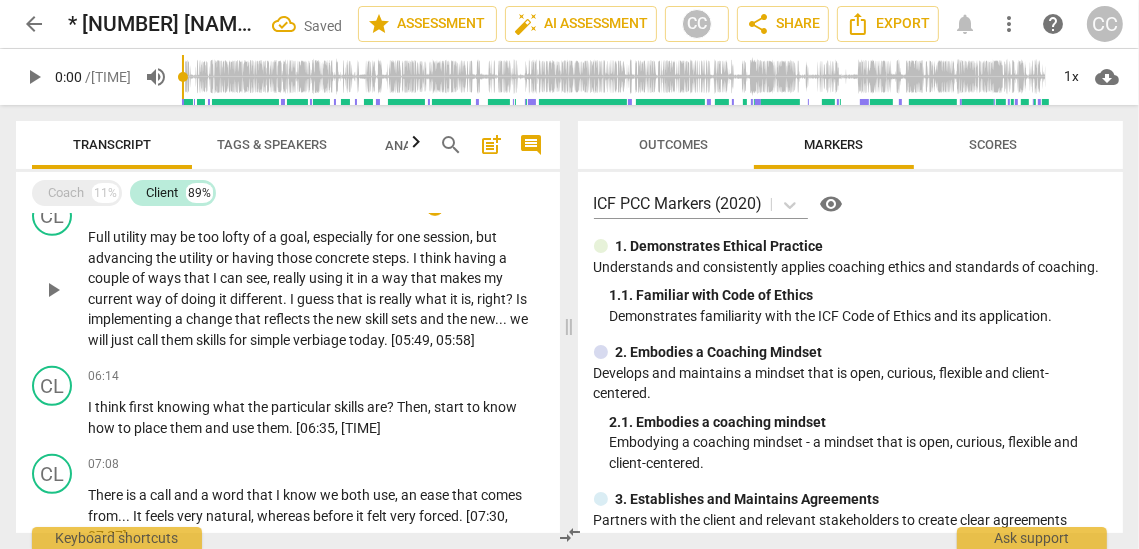 click on "verbiage" at bounding box center (321, 340) 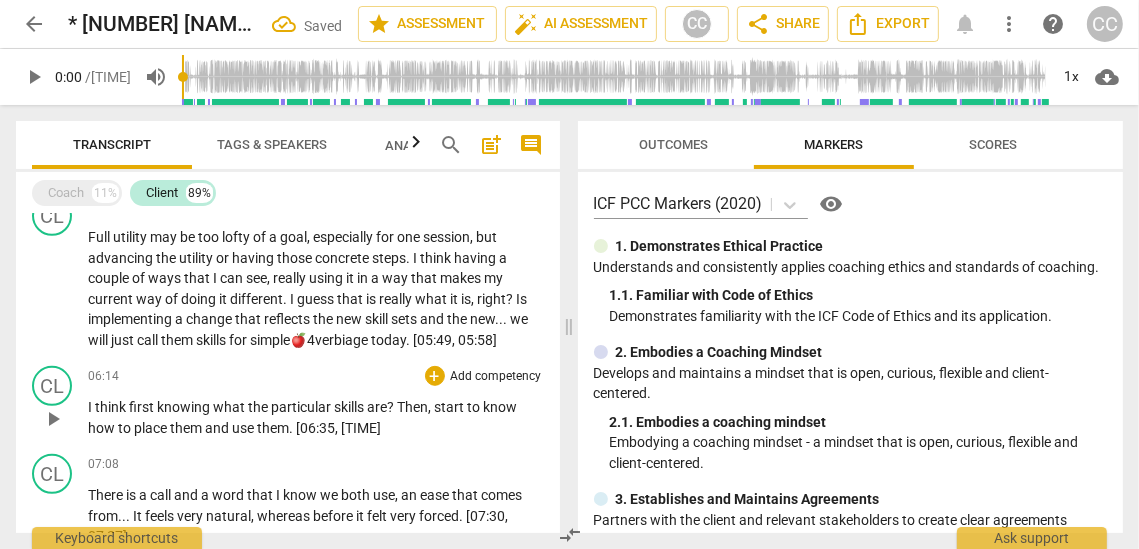click on "particular" at bounding box center [302, 407] 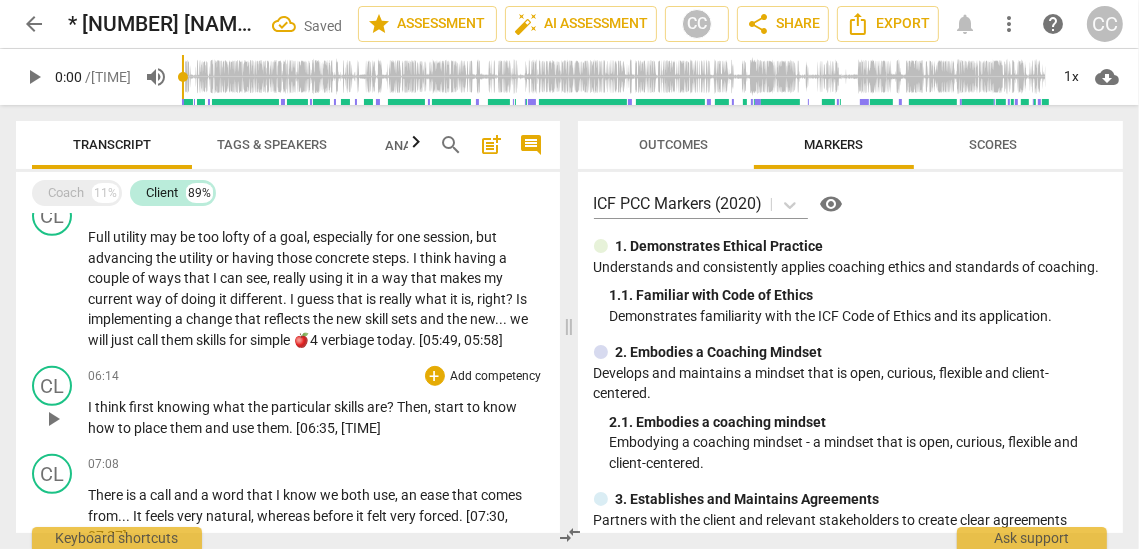 paste 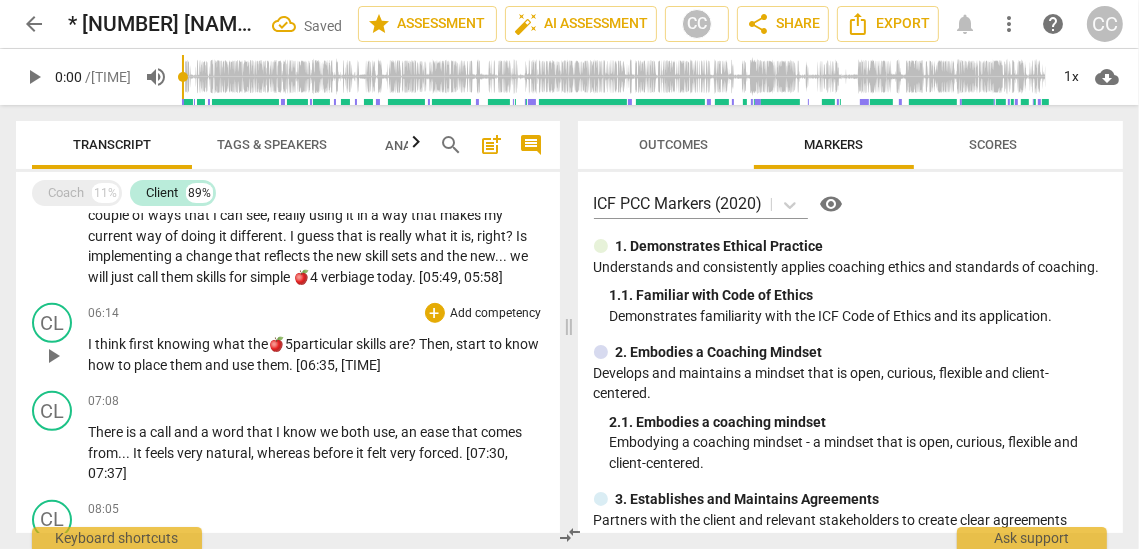 scroll, scrollTop: 948, scrollLeft: 0, axis: vertical 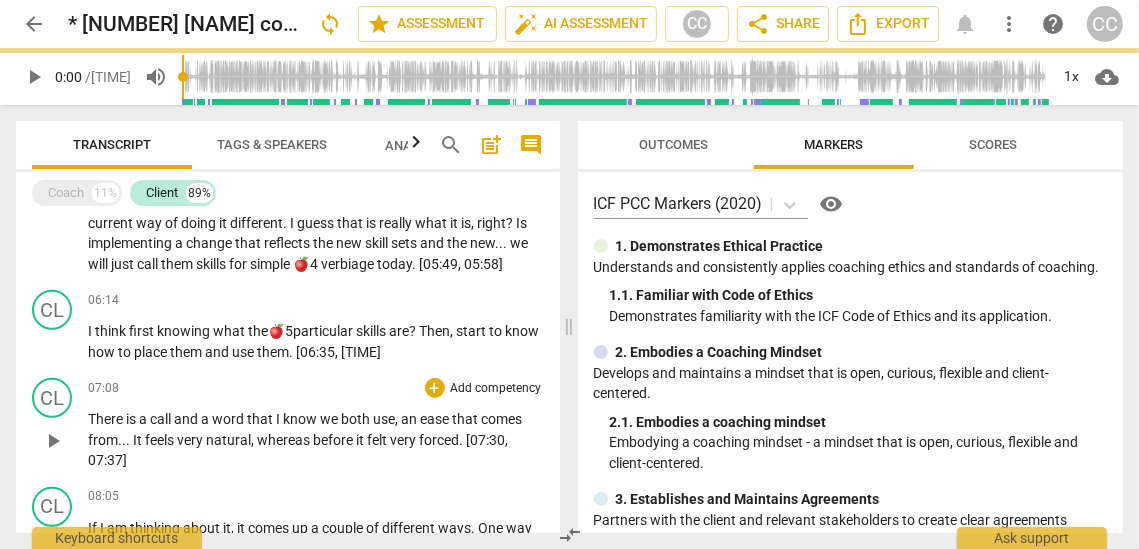 click on "before" at bounding box center [334, 440] 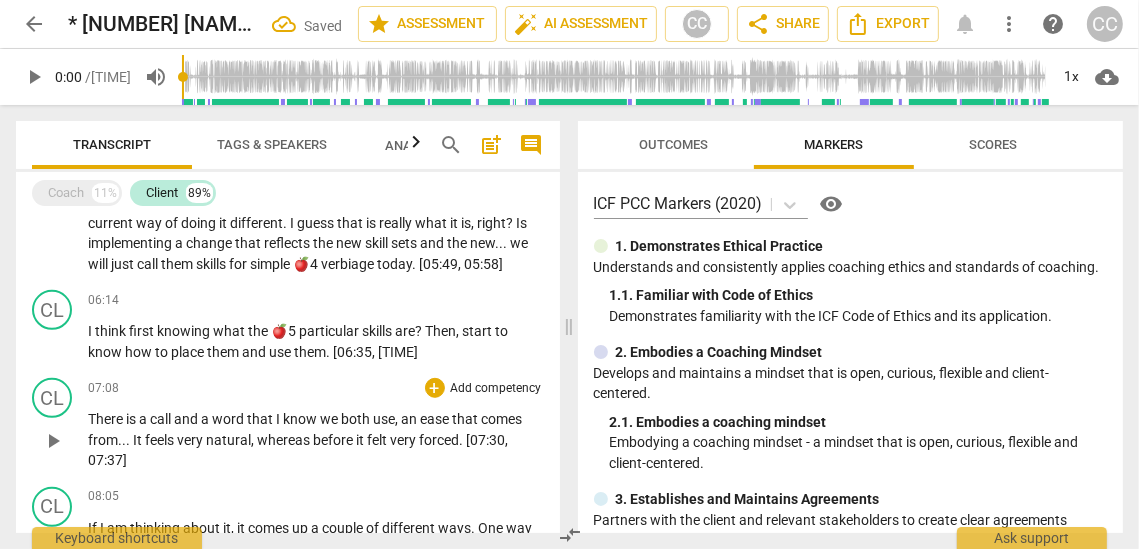paste 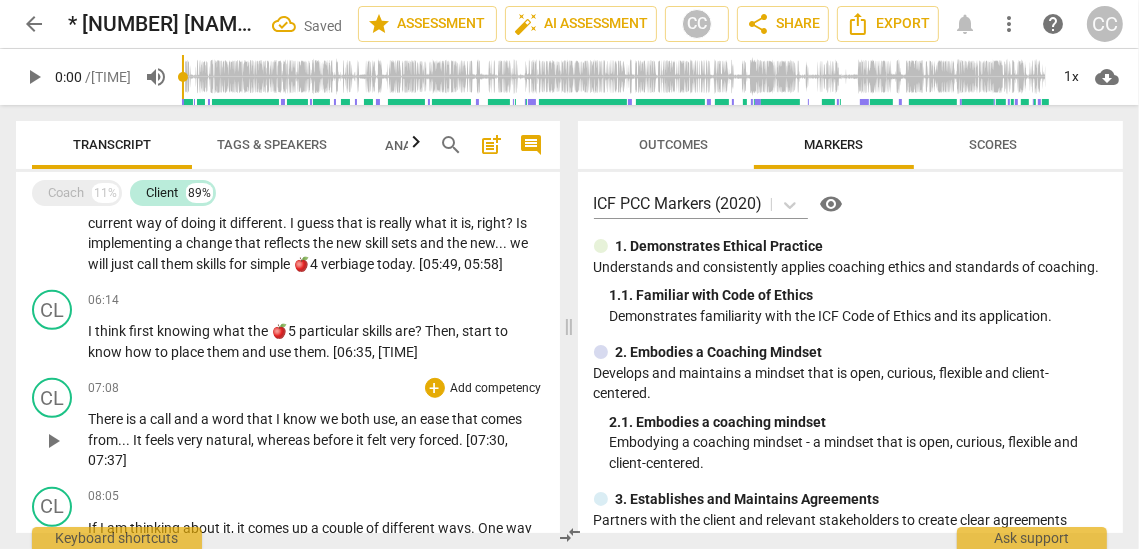 type 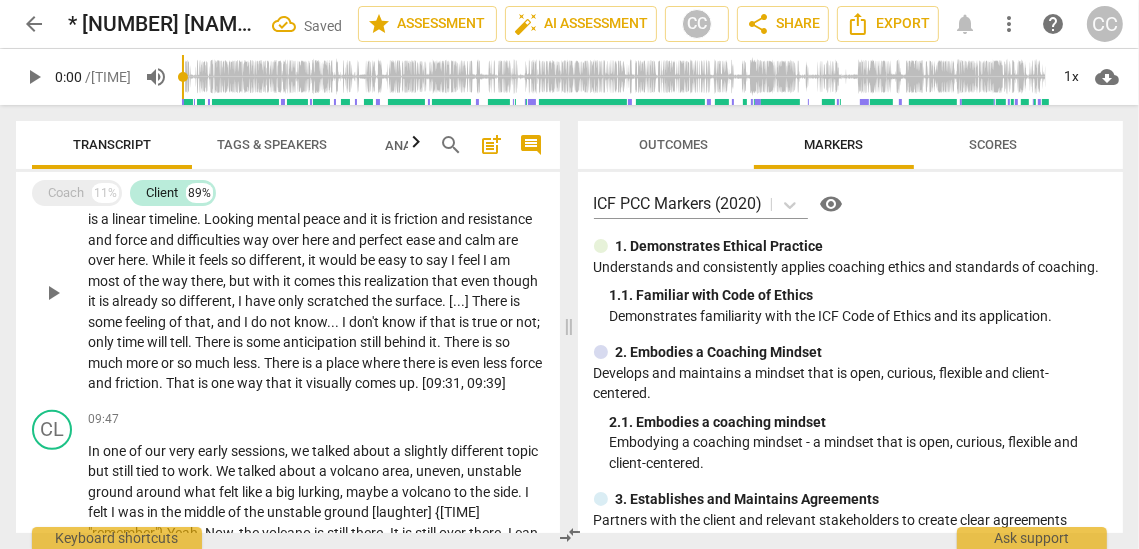 scroll, scrollTop: 1313, scrollLeft: 0, axis: vertical 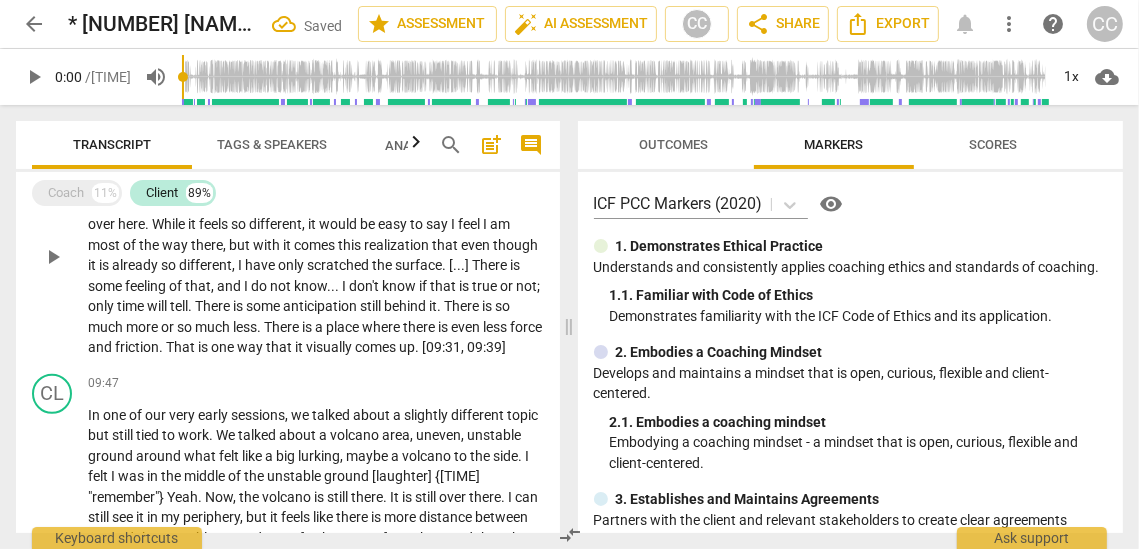 click on "one" at bounding box center (224, 347) 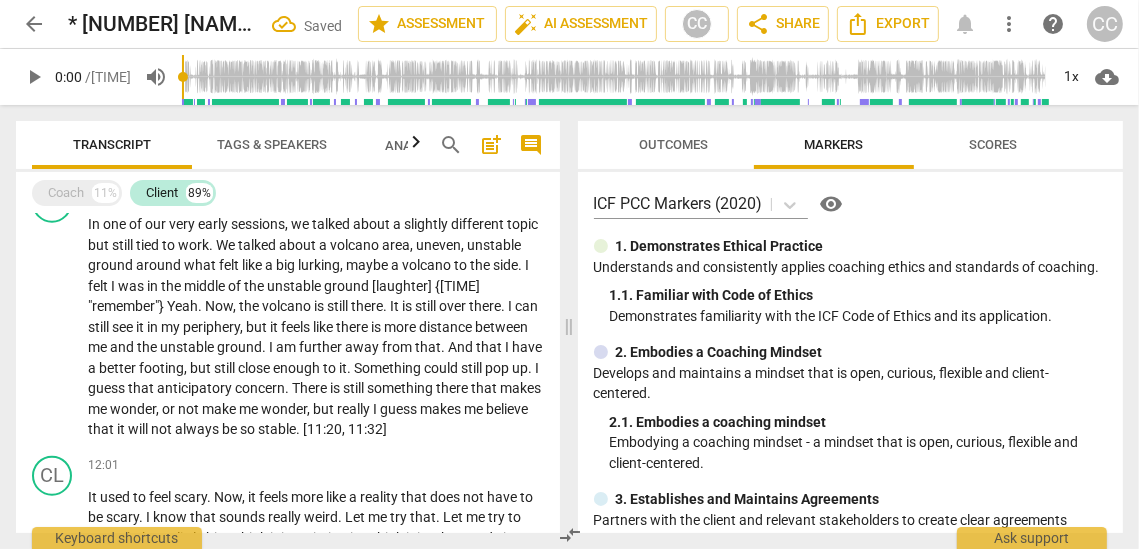 scroll, scrollTop: 1530, scrollLeft: 0, axis: vertical 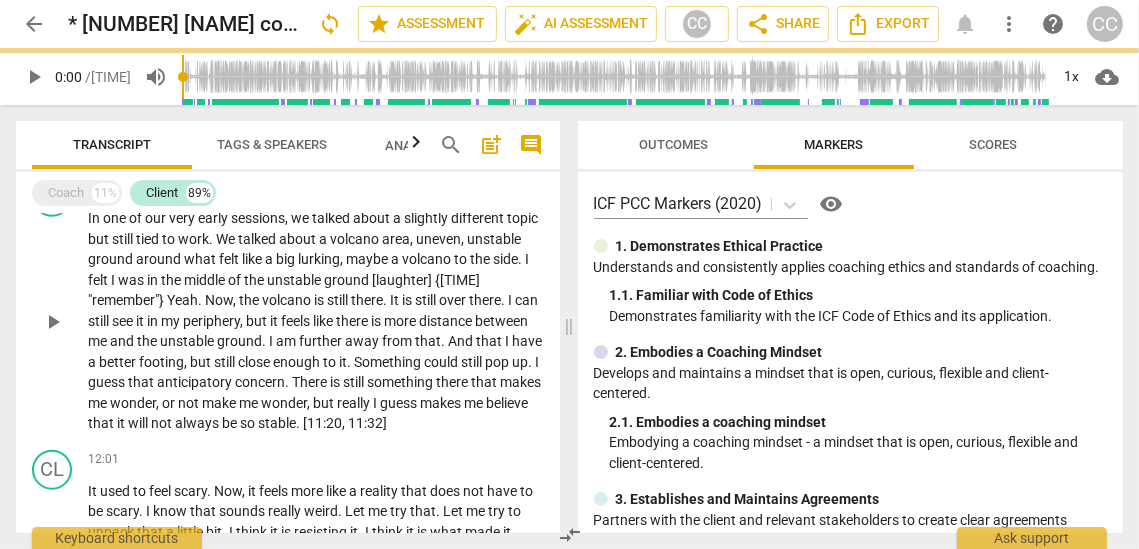click on "not" at bounding box center (163, 423) 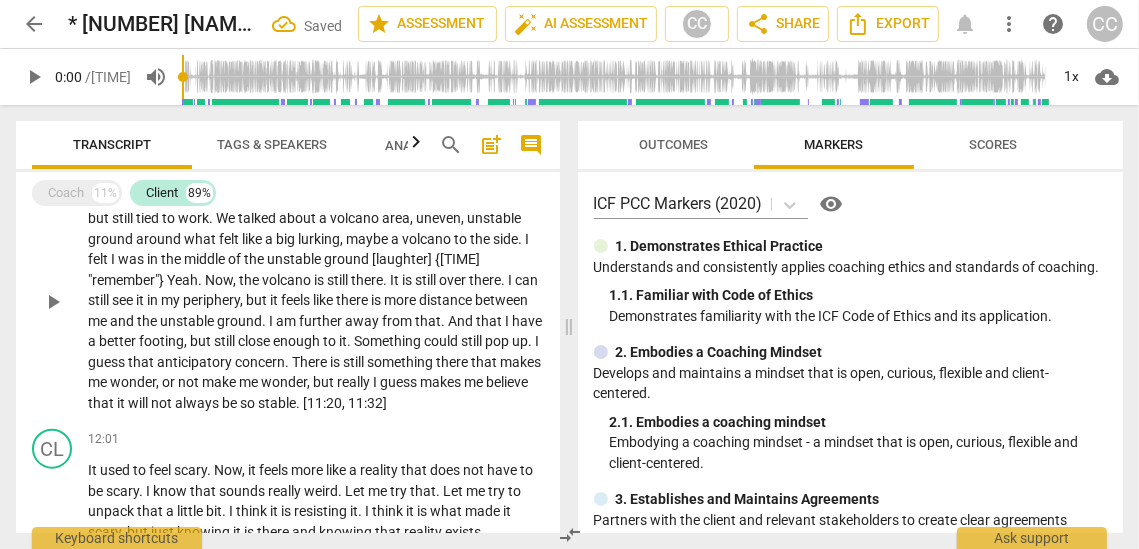 paste 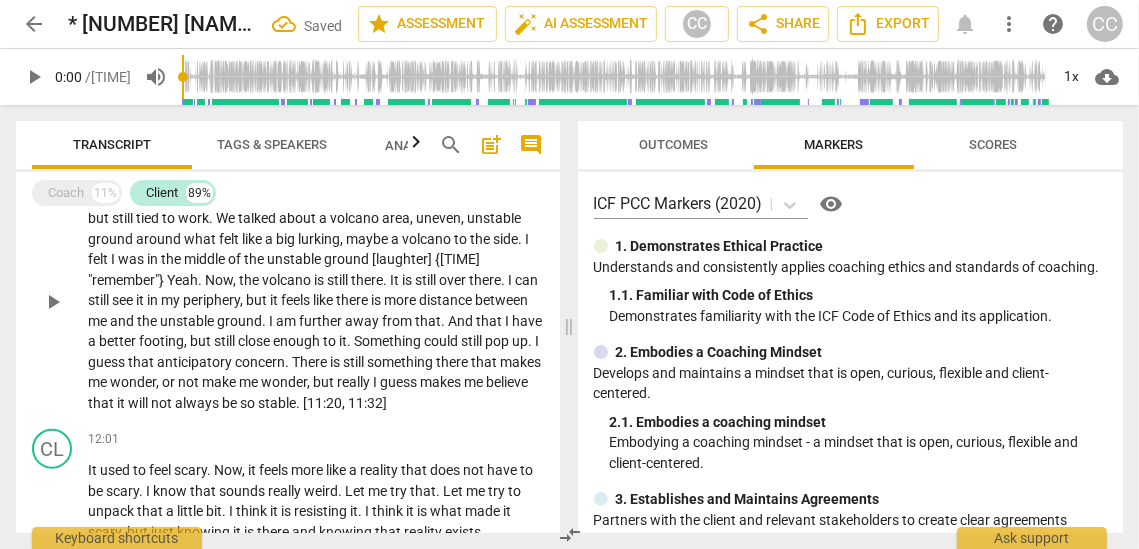 type 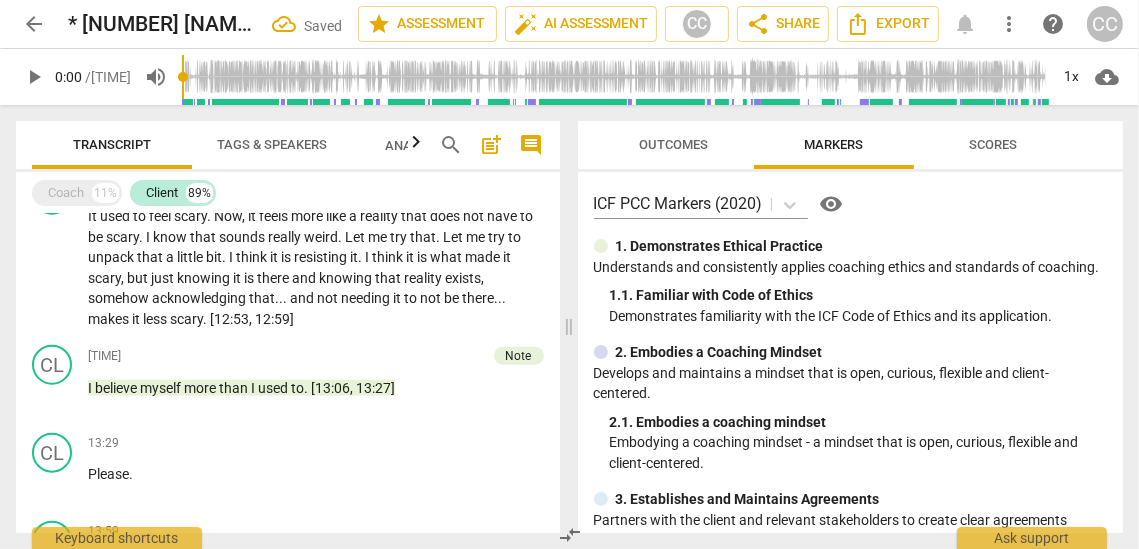 scroll, scrollTop: 1786, scrollLeft: 0, axis: vertical 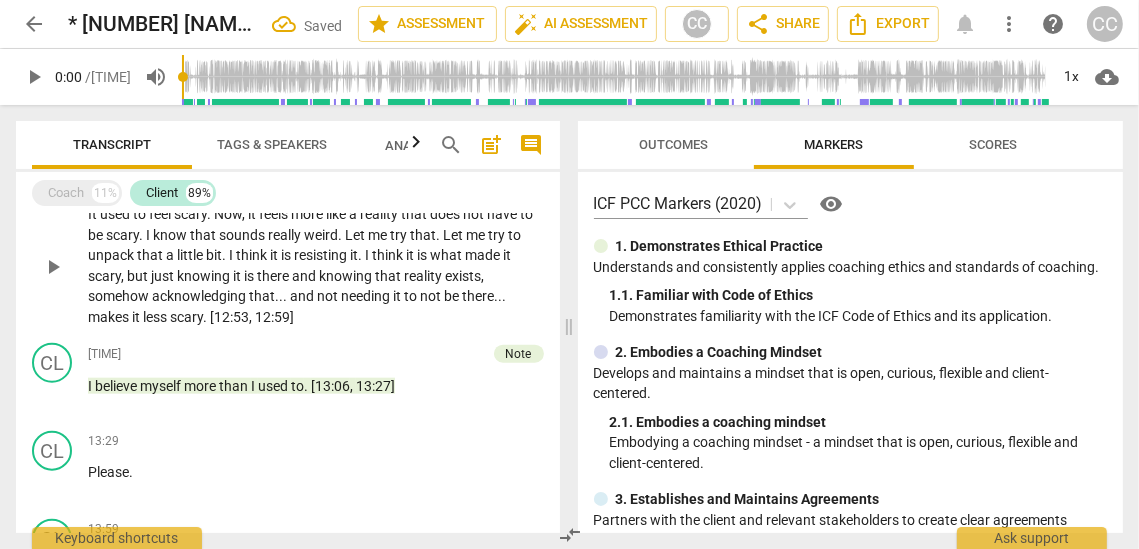 click on "to" at bounding box center [412, 296] 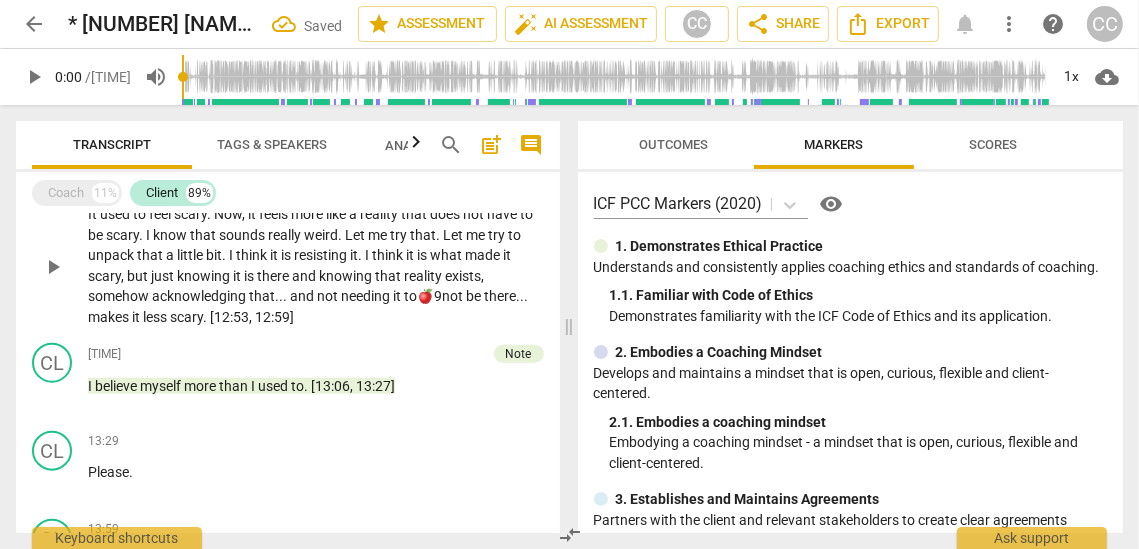 click on "that" at bounding box center [389, 276] 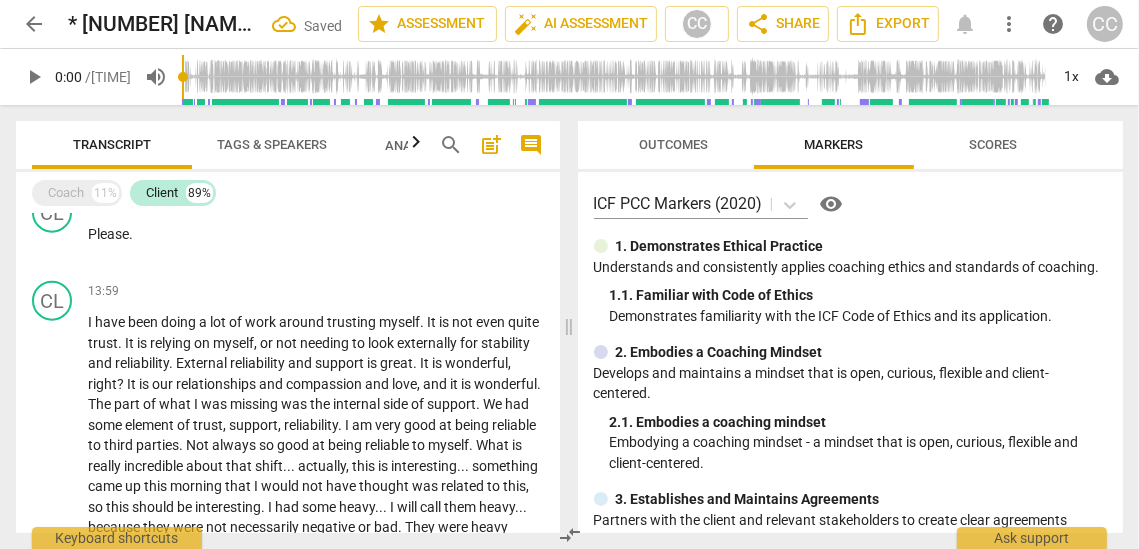 scroll, scrollTop: 2035, scrollLeft: 0, axis: vertical 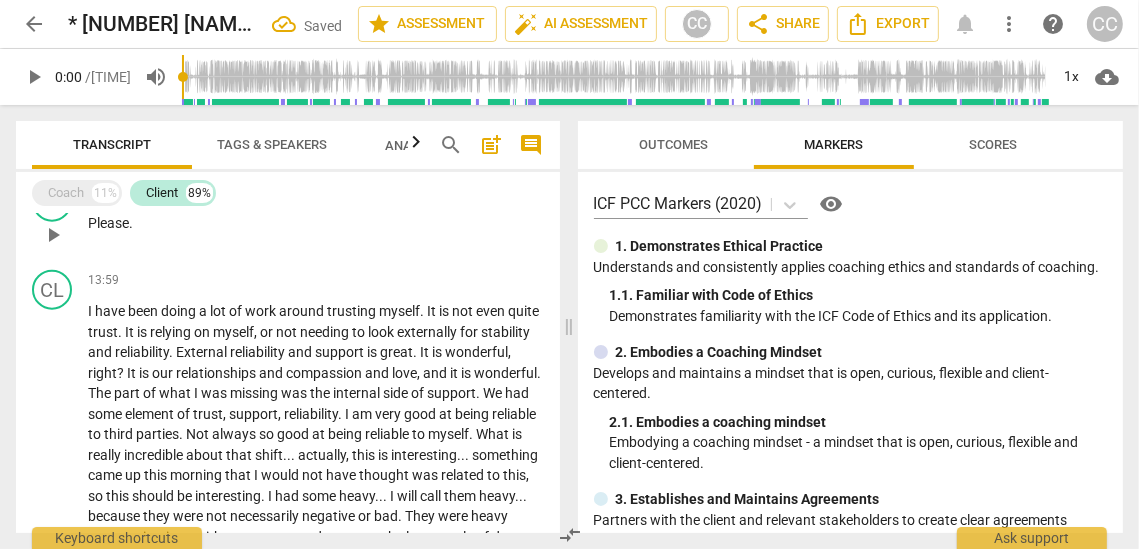 click on "Please" at bounding box center (108, 223) 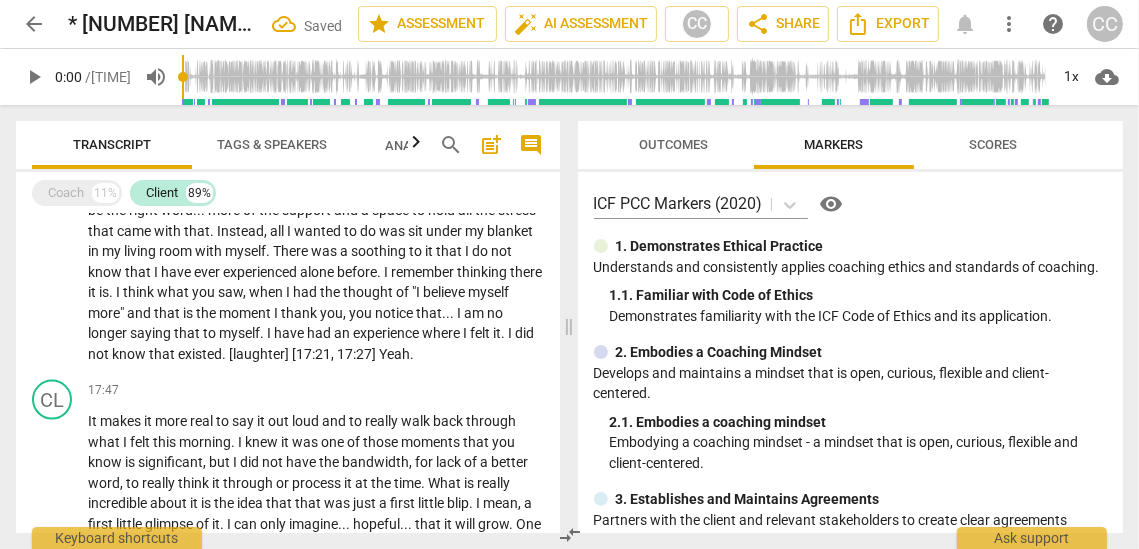 scroll, scrollTop: 2465, scrollLeft: 0, axis: vertical 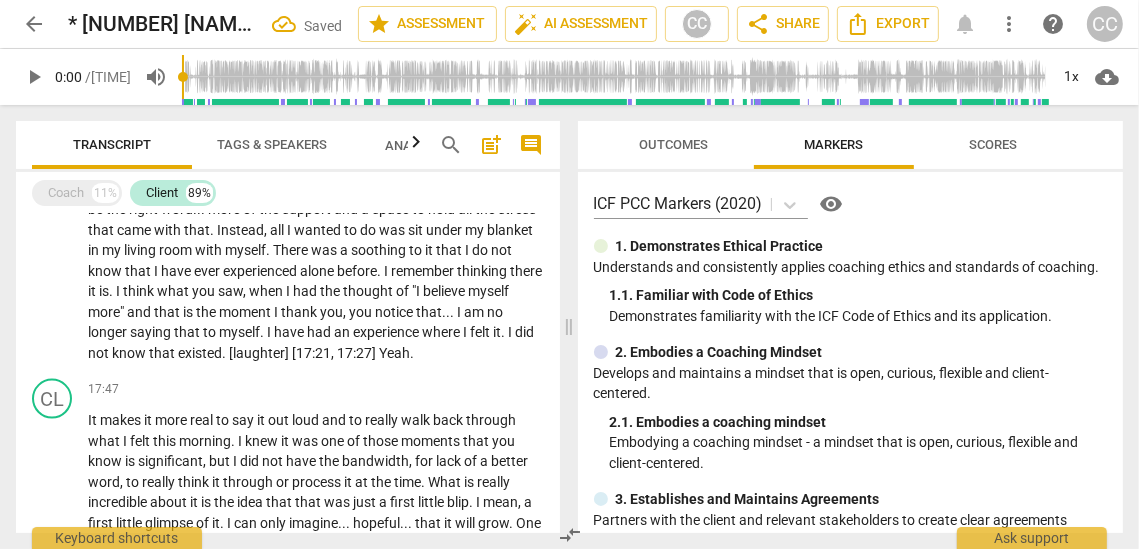 click on "not" at bounding box center (100, 353) 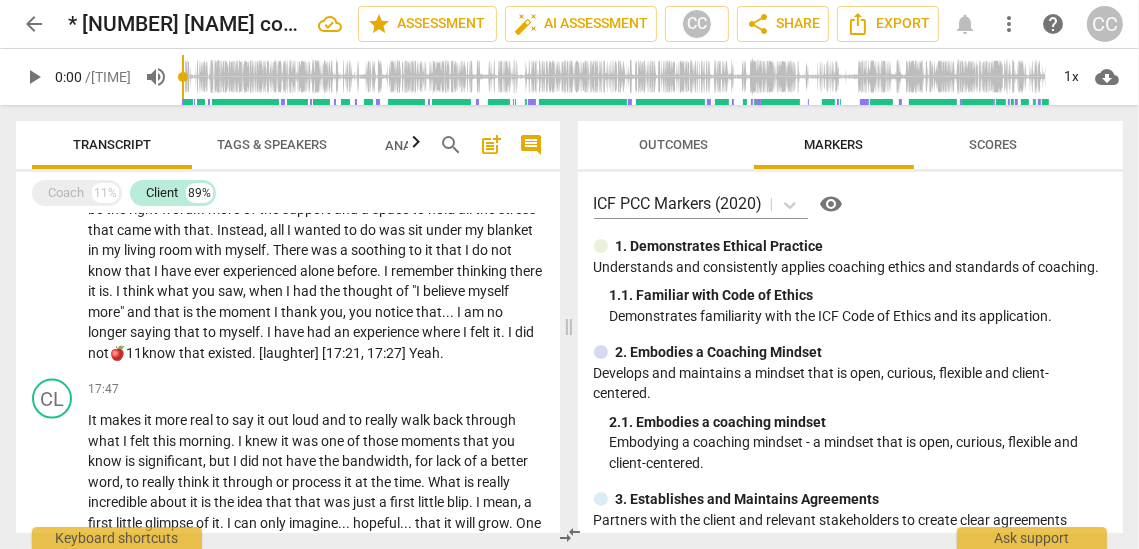 click on "no" at bounding box center [495, 312] 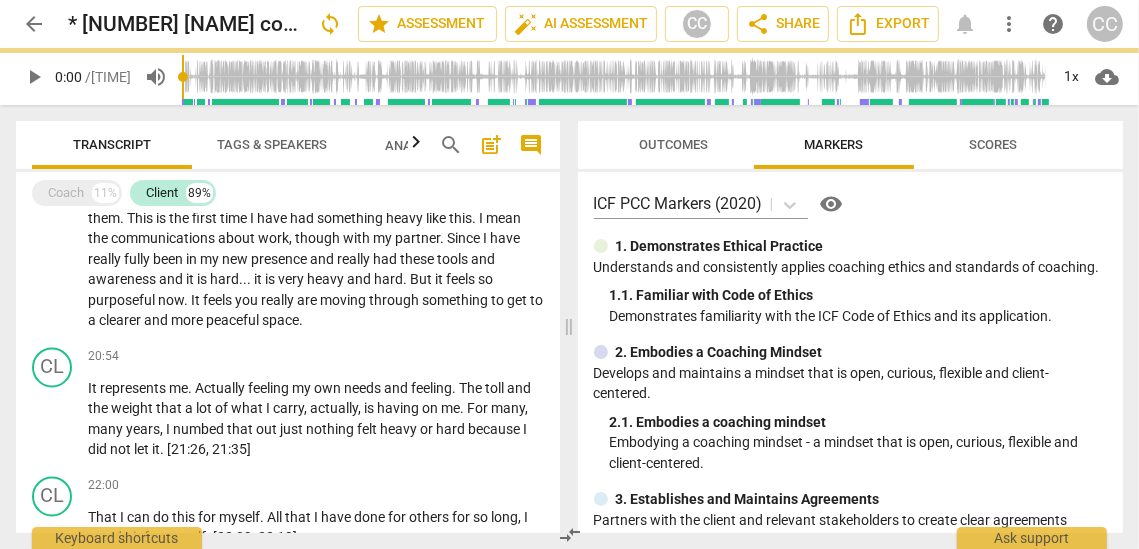 scroll, scrollTop: 2935, scrollLeft: 0, axis: vertical 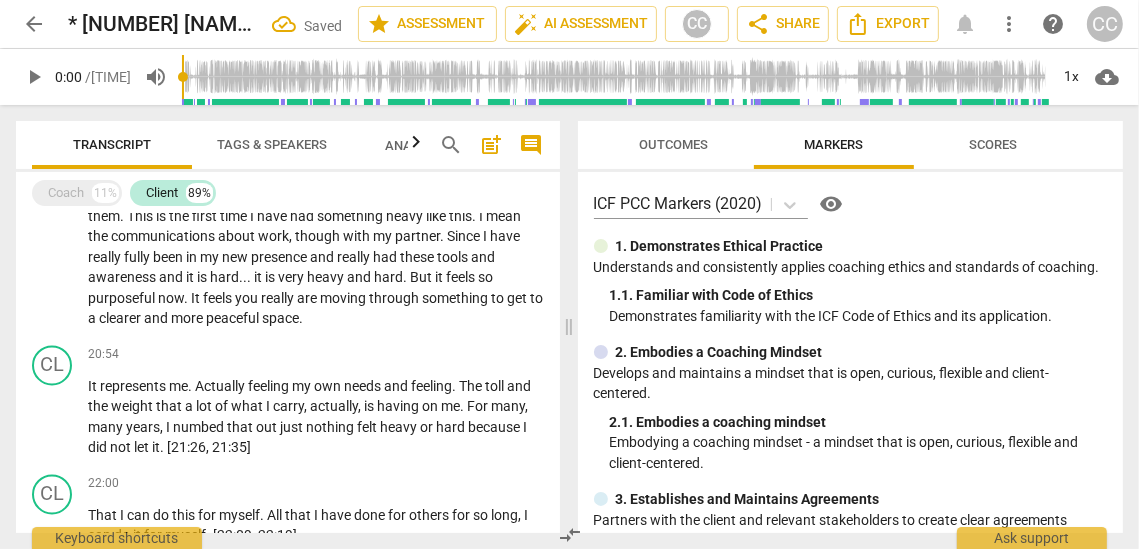 click on "peaceful" at bounding box center [234, 319] 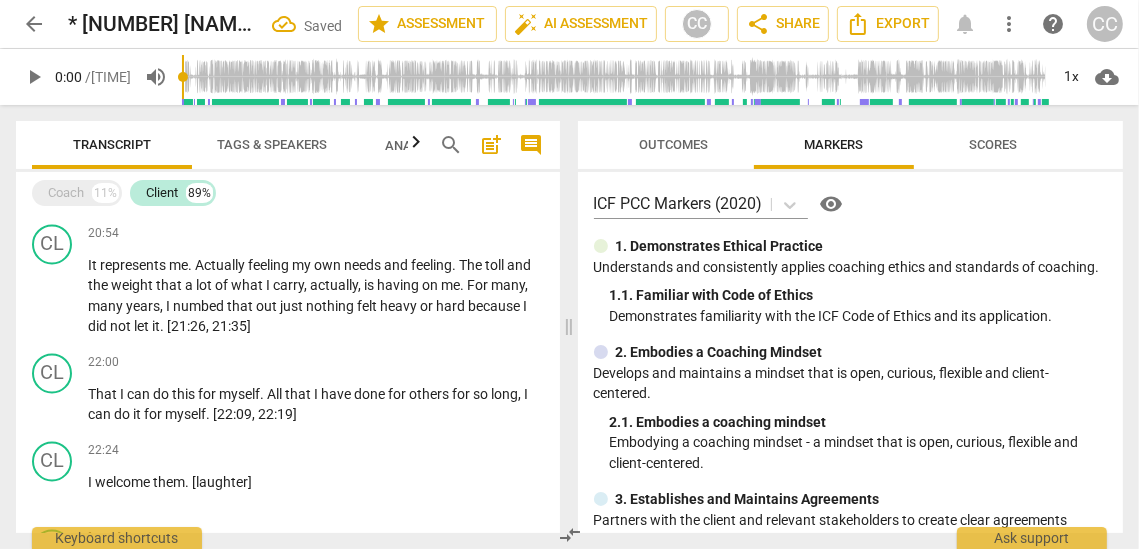 scroll, scrollTop: 3073, scrollLeft: 0, axis: vertical 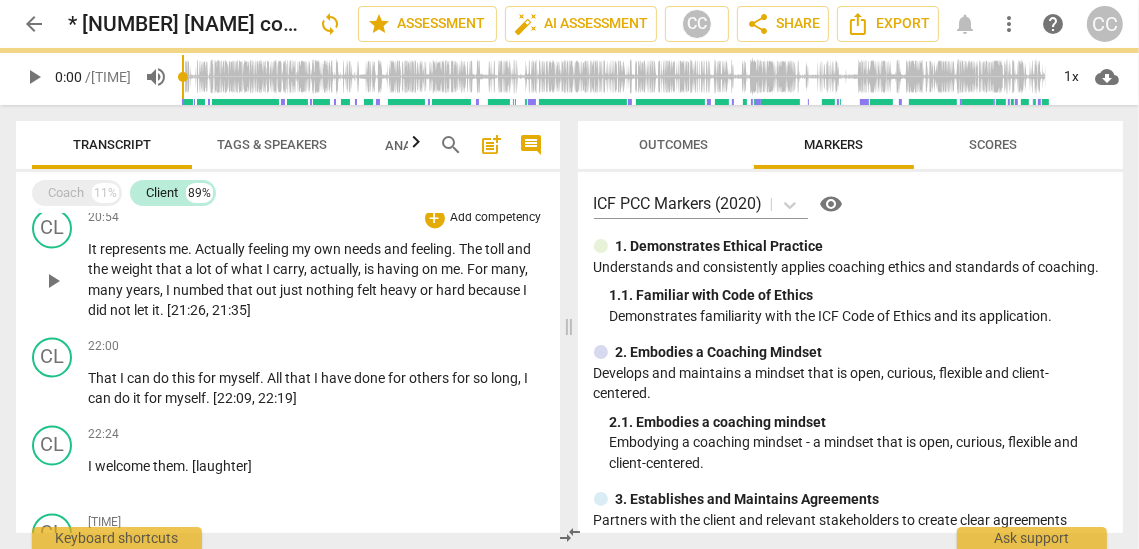 click on "felt" at bounding box center (368, 290) 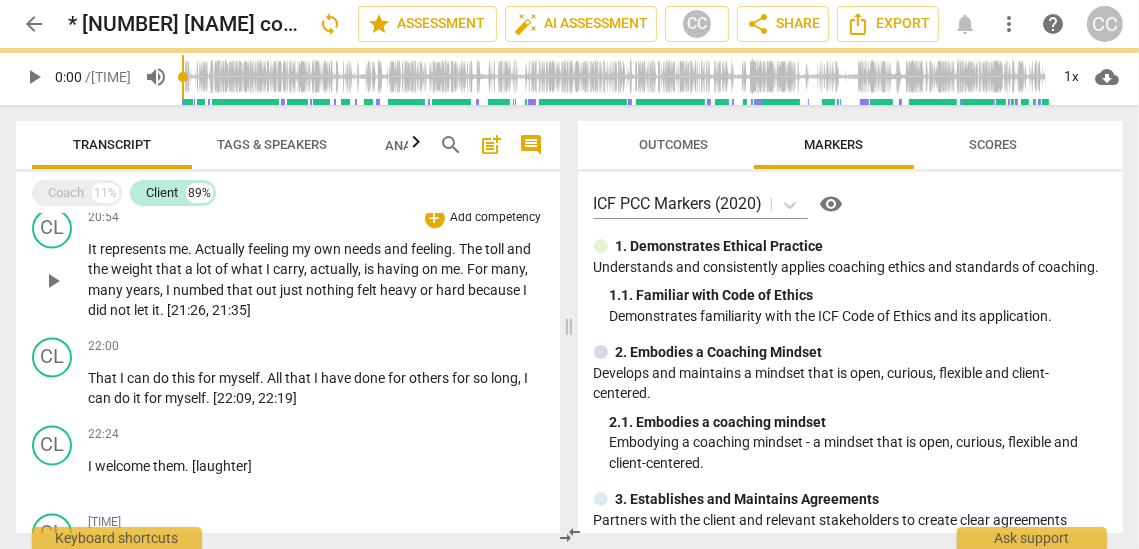 paste 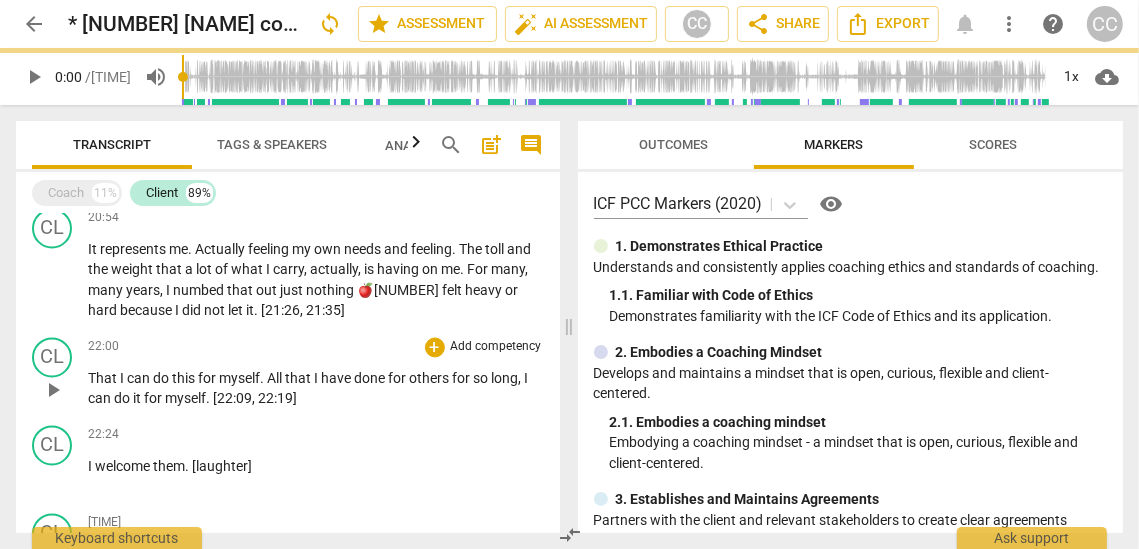 click on "done" at bounding box center [371, 378] 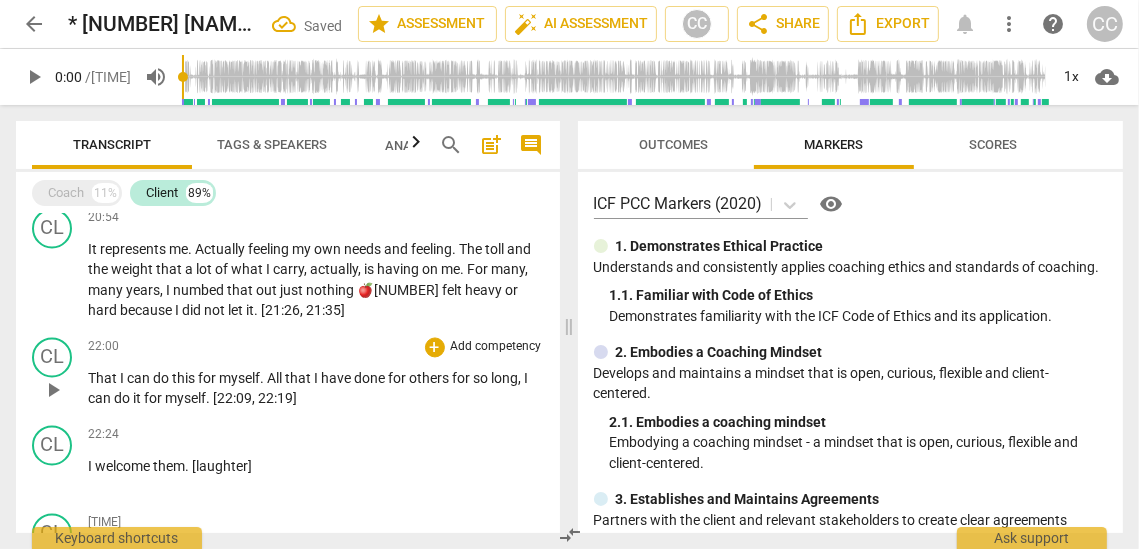 paste 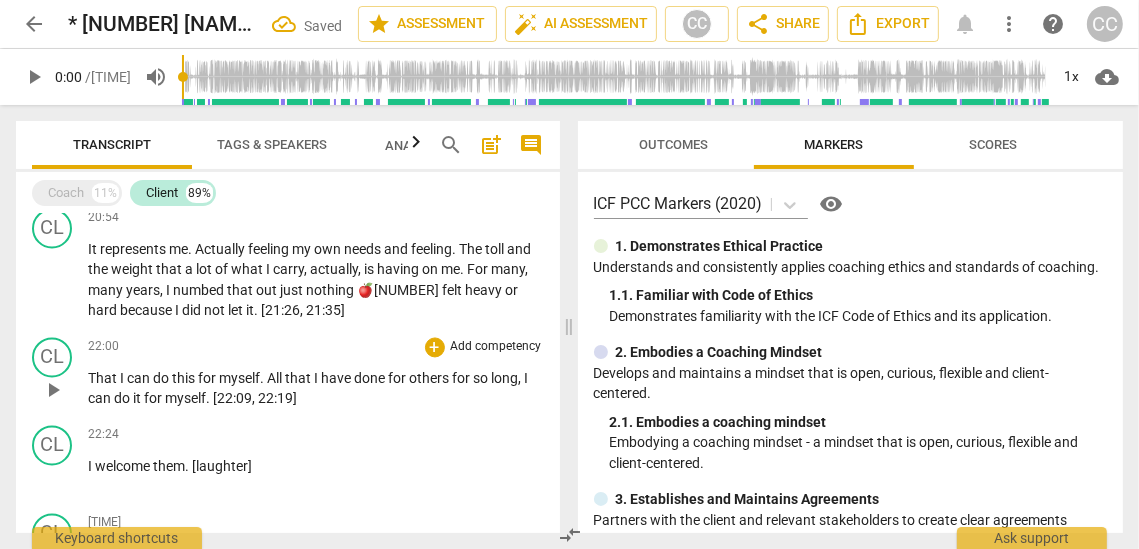 type 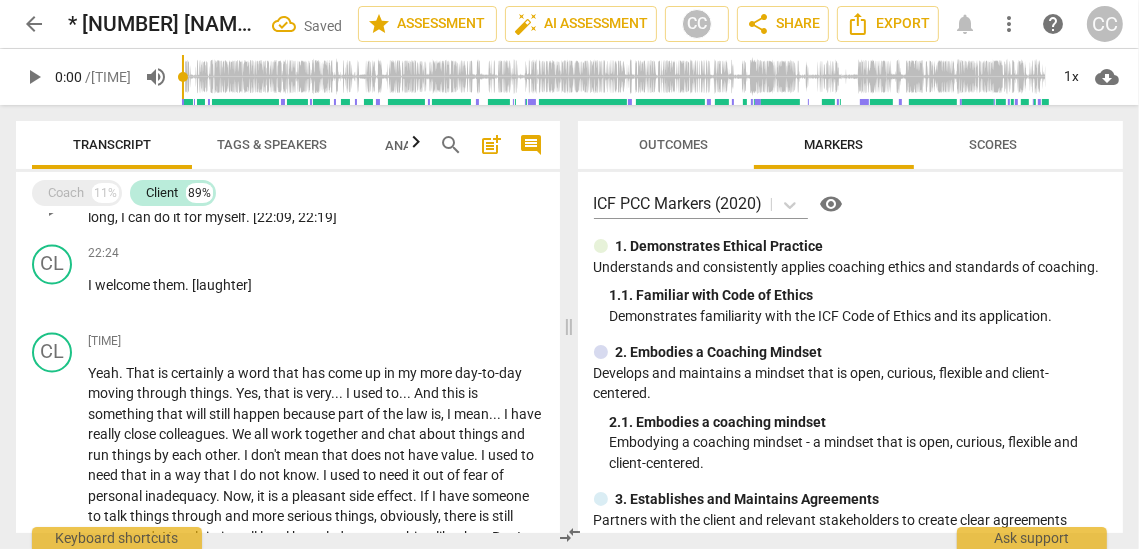 scroll, scrollTop: 3257, scrollLeft: 0, axis: vertical 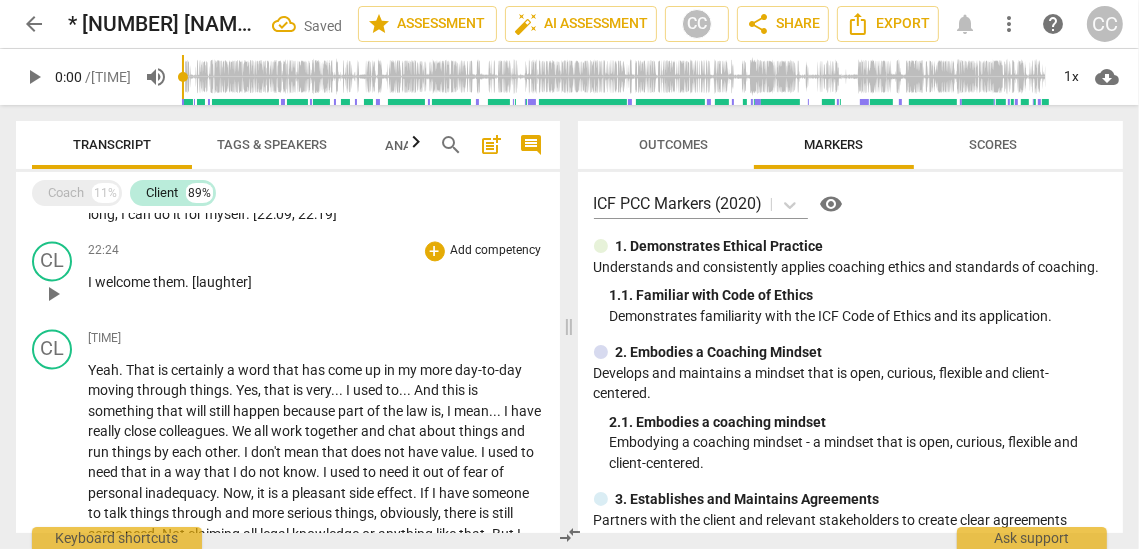 click on "{23:50   +   Add   competency   keyboard_arrow_right   I   welcome   them .   [laughter]" at bounding box center [316, 277] 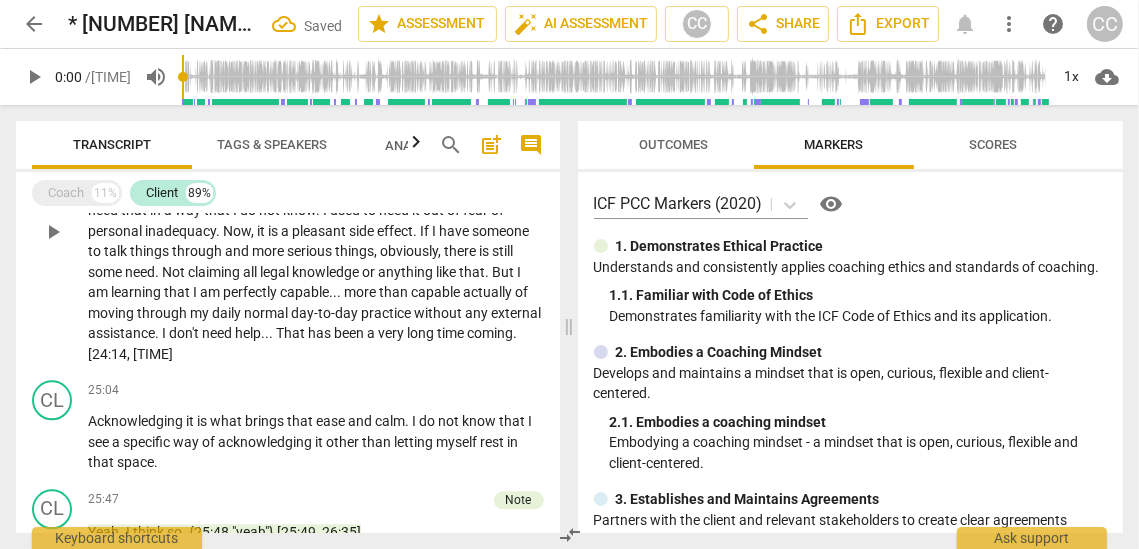 scroll, scrollTop: 3527, scrollLeft: 0, axis: vertical 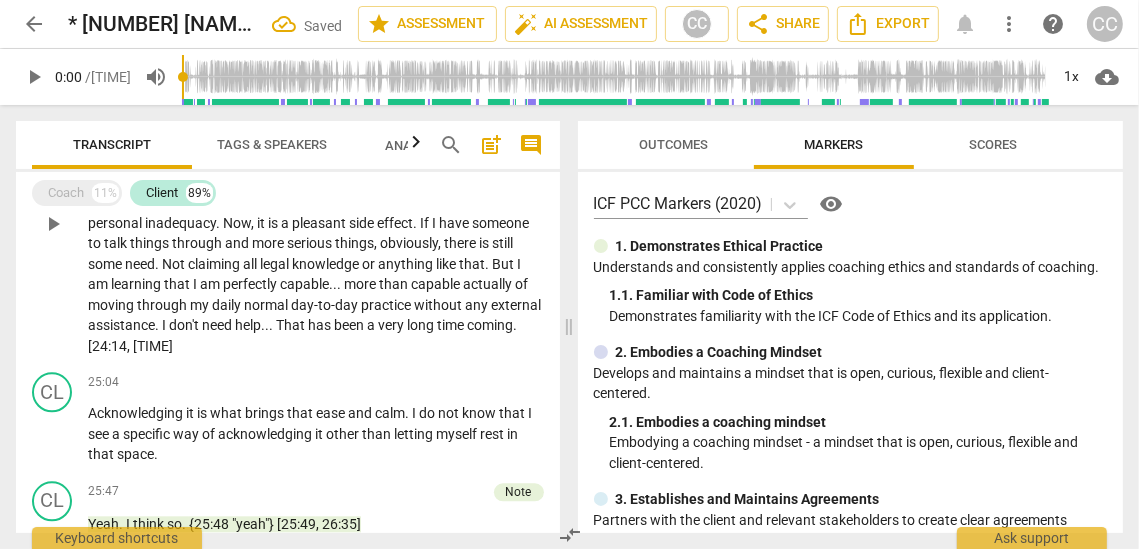 click on "been" at bounding box center [350, 325] 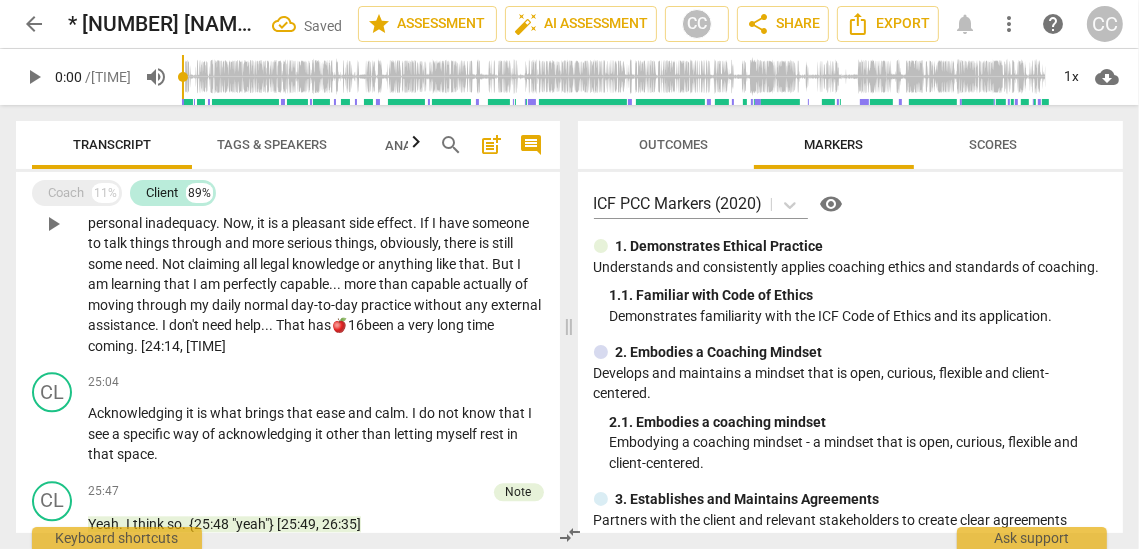 scroll, scrollTop: 3679, scrollLeft: 0, axis: vertical 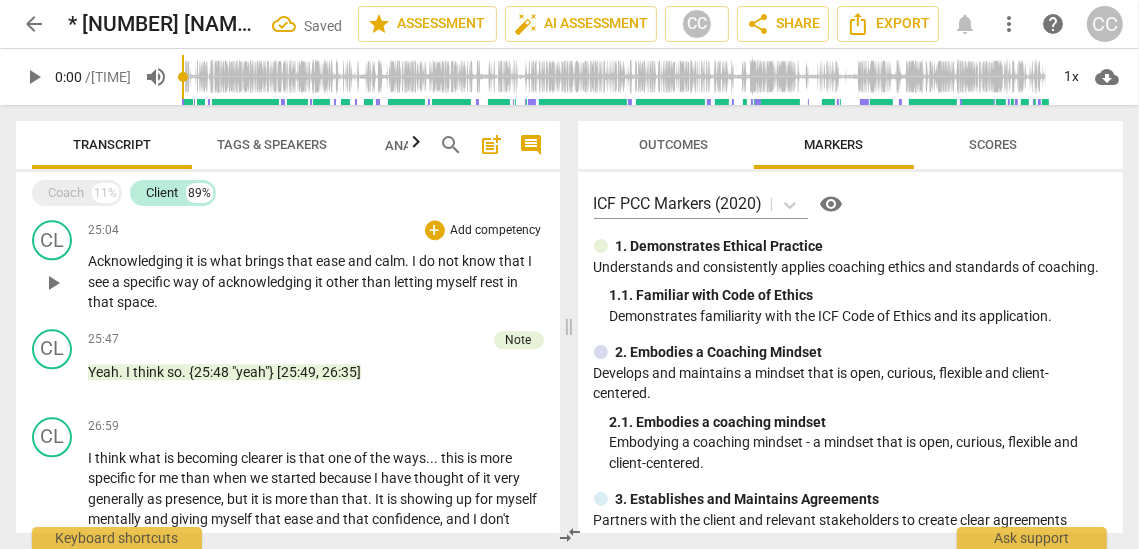 click on "other" at bounding box center (344, 282) 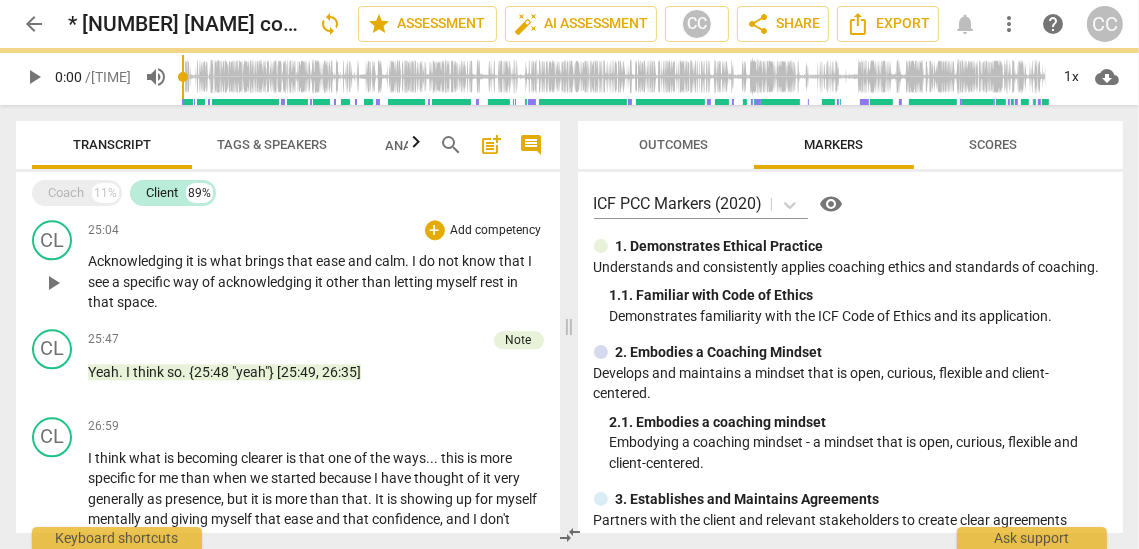 paste 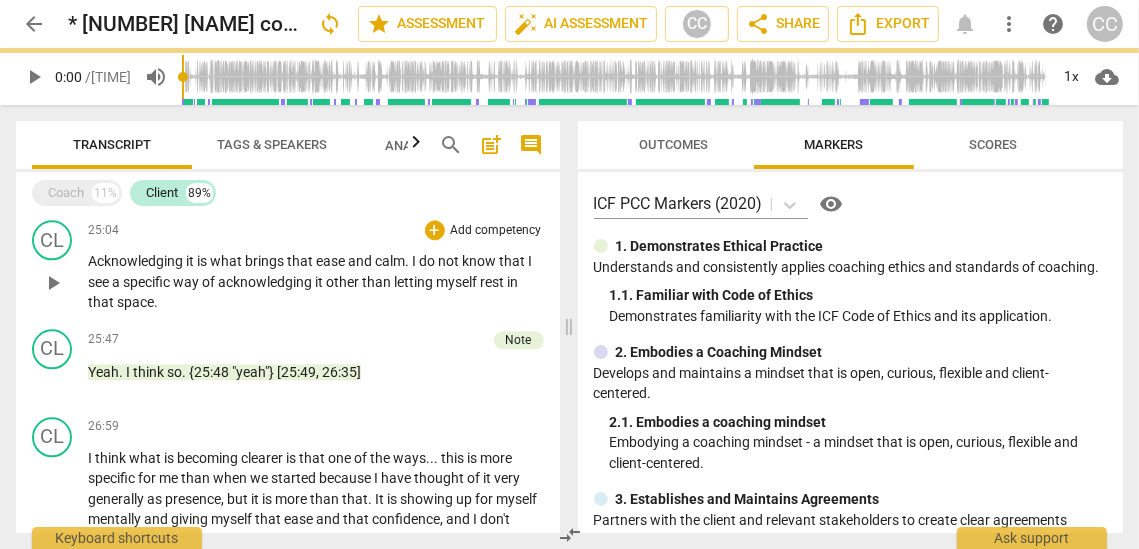 type 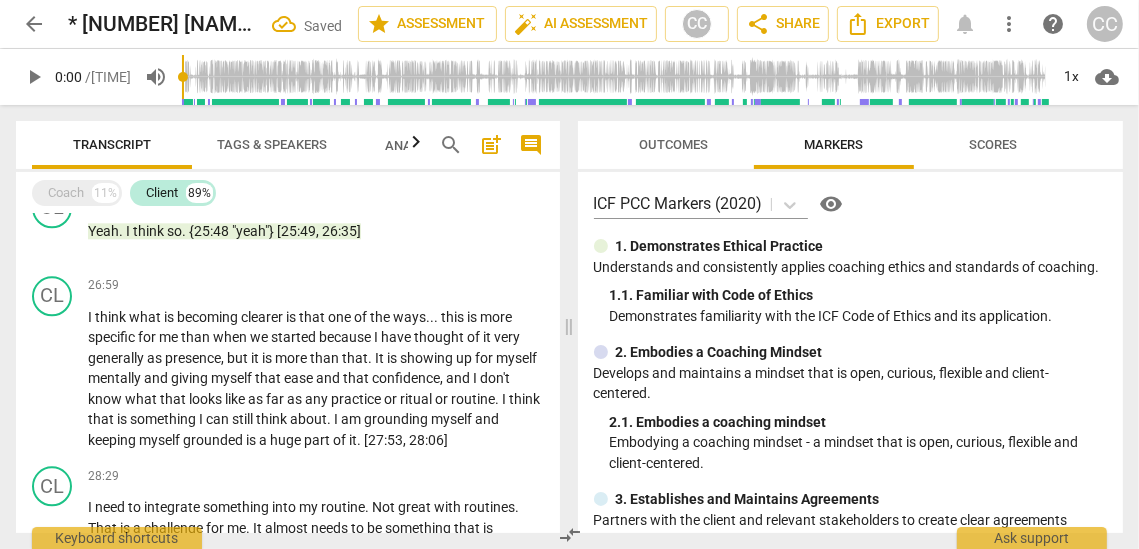 scroll, scrollTop: 3820, scrollLeft: 0, axis: vertical 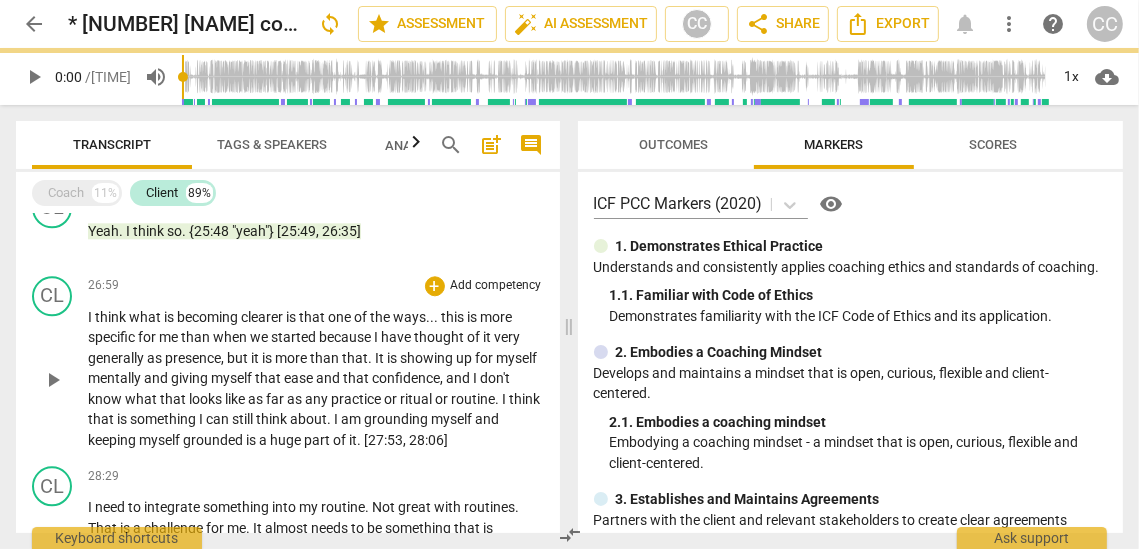 click on "one" at bounding box center (341, 317) 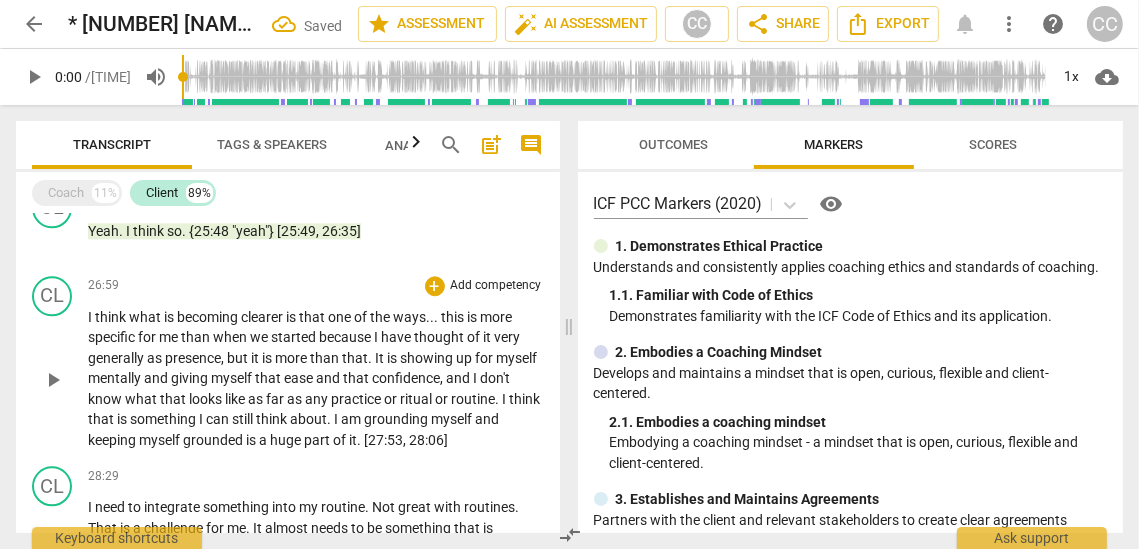paste 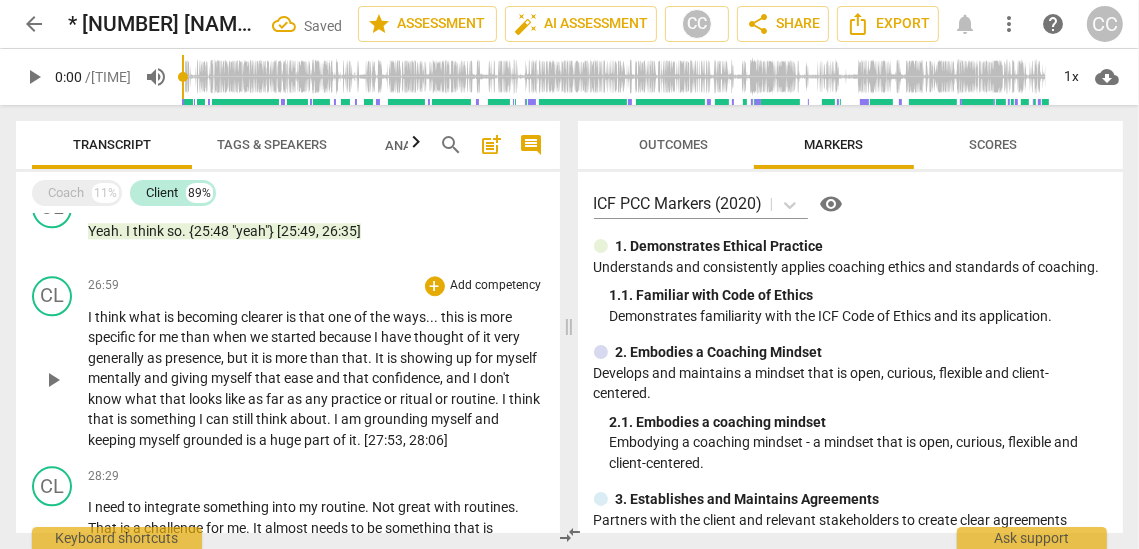 type 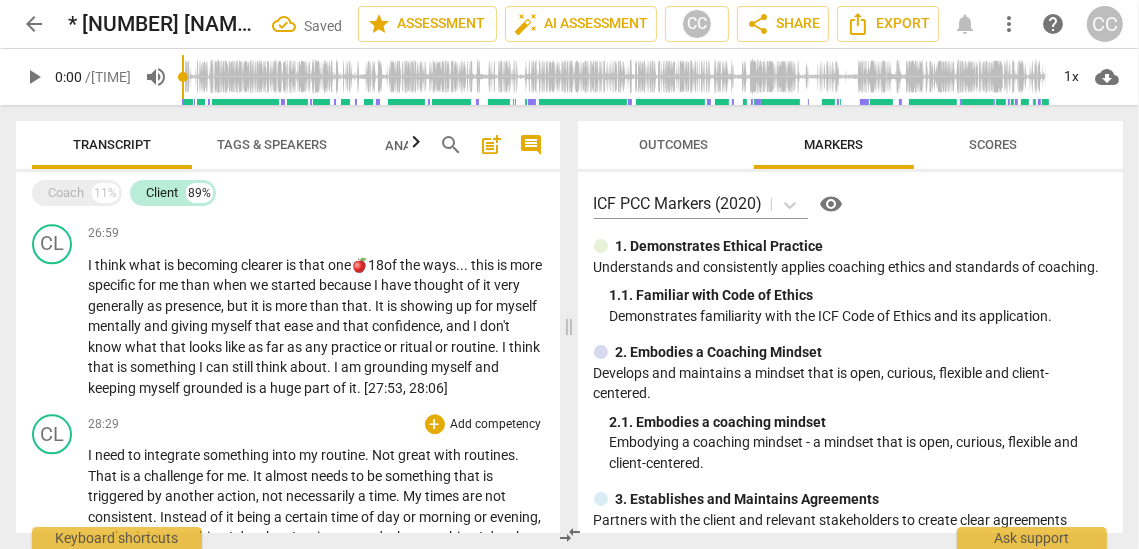 scroll, scrollTop: 4076, scrollLeft: 0, axis: vertical 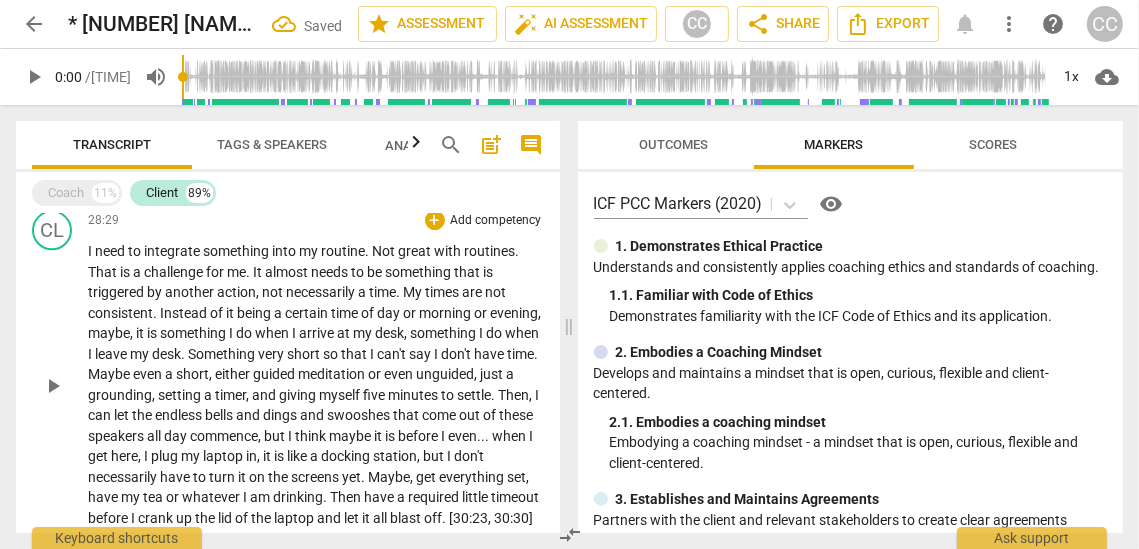 click on "Not" at bounding box center (385, 251) 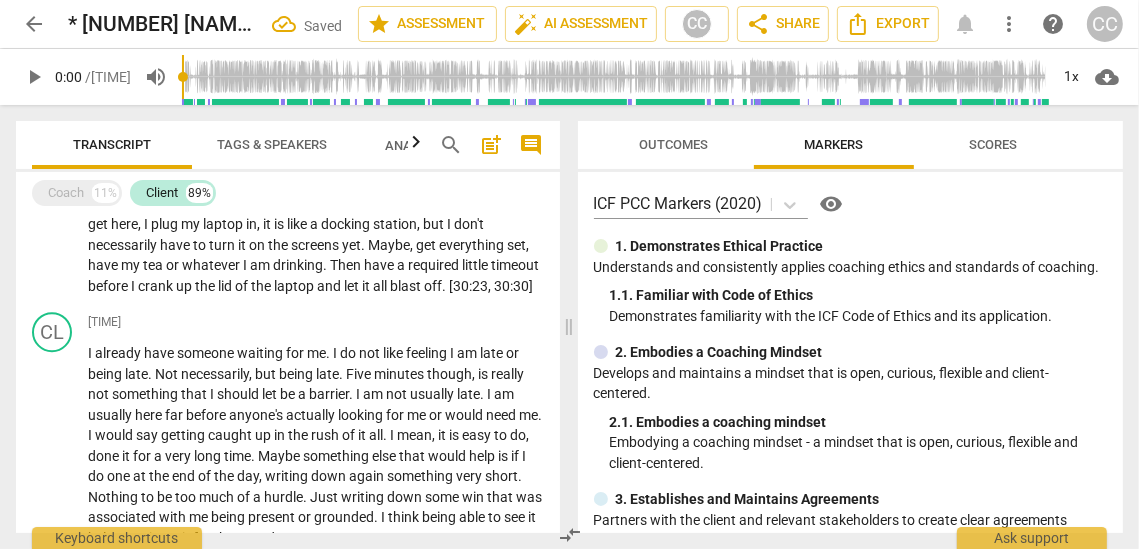 scroll, scrollTop: 4327, scrollLeft: 0, axis: vertical 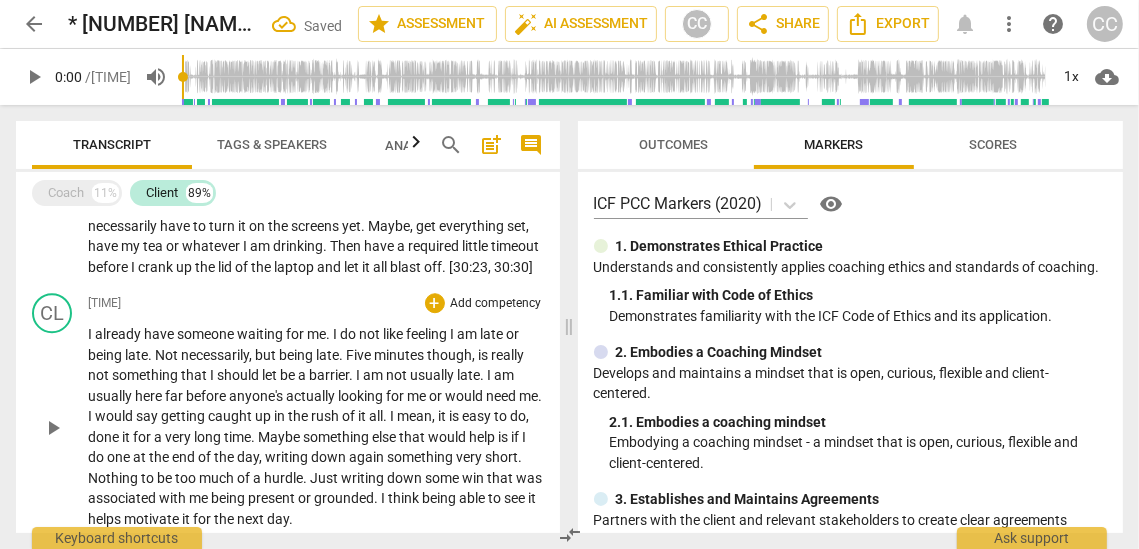click on "not" at bounding box center [371, 334] 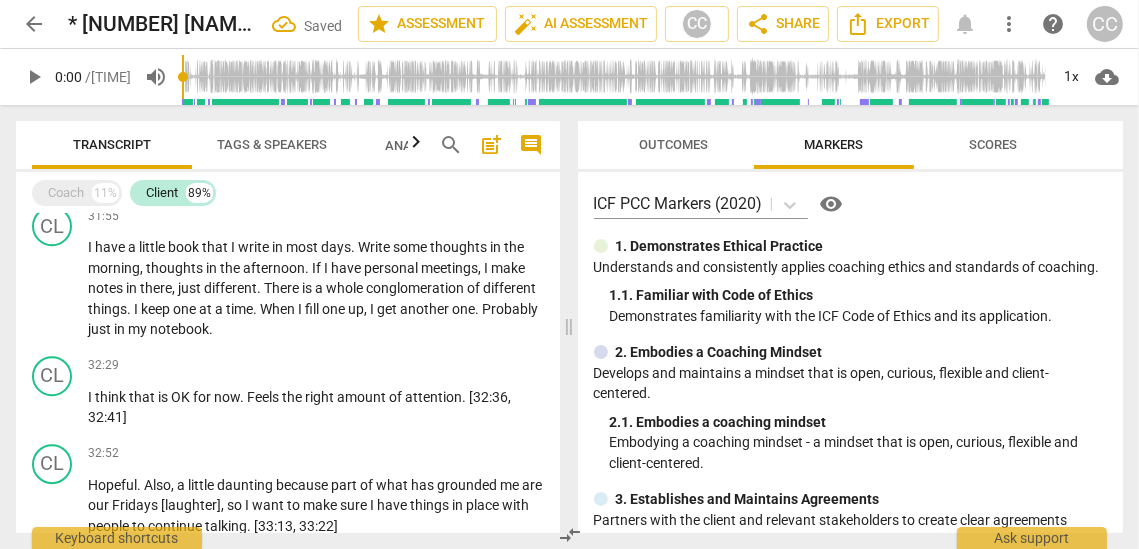 scroll, scrollTop: 4684, scrollLeft: 0, axis: vertical 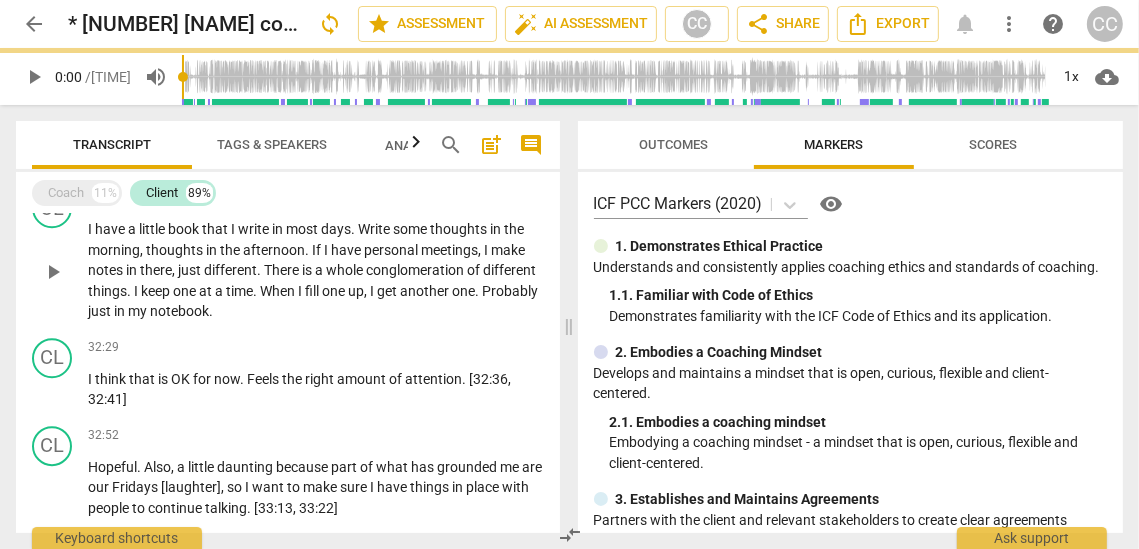 click on "Write" at bounding box center [375, 229] 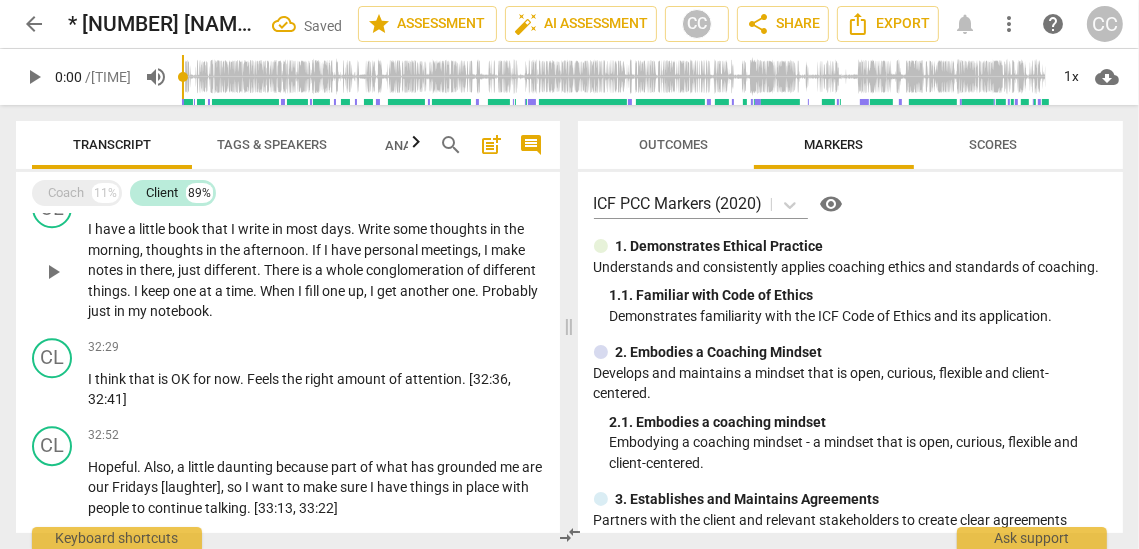 paste 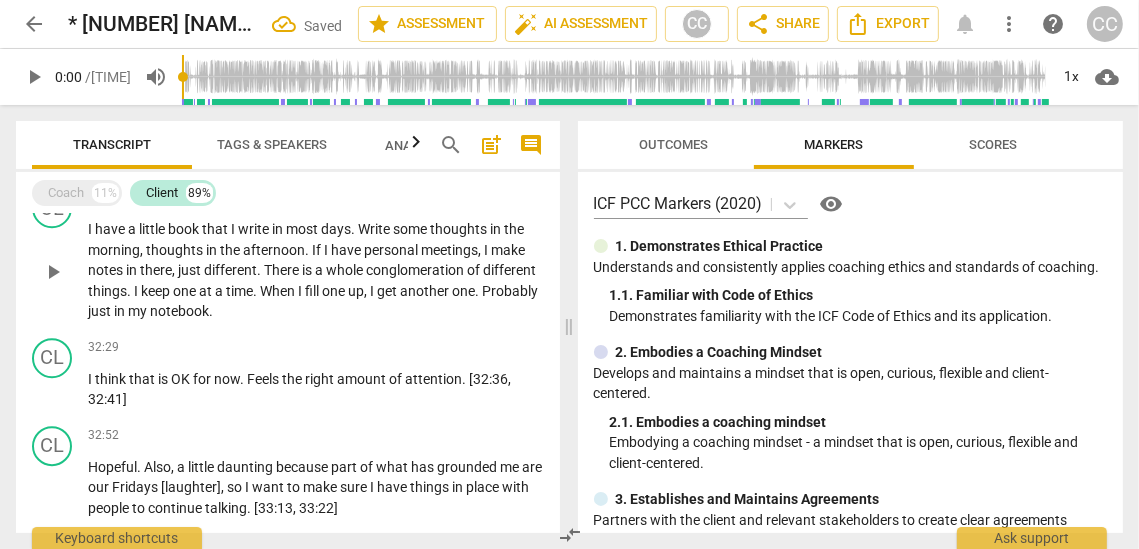 type 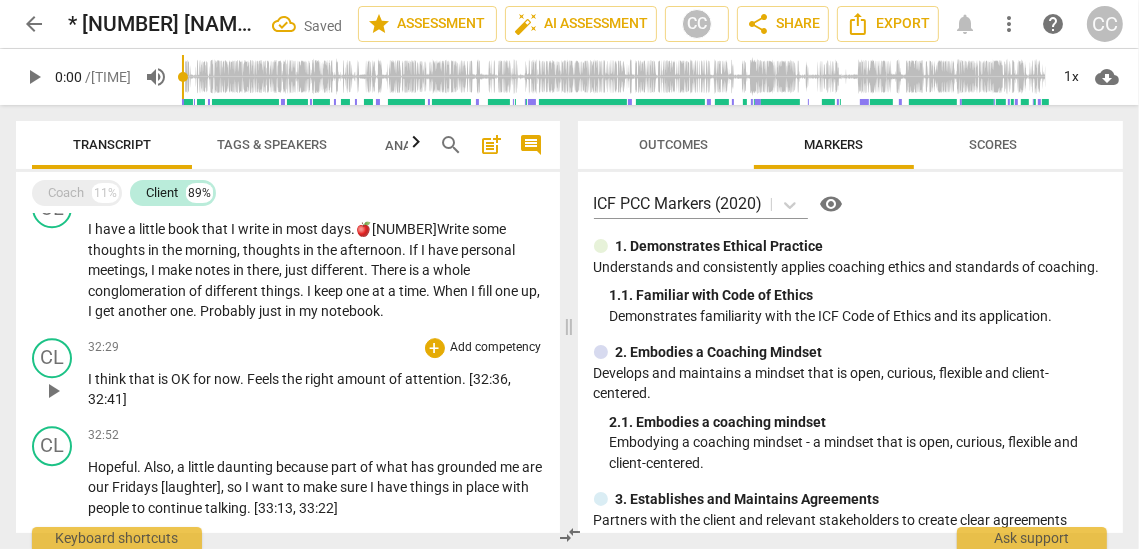 click on "amount" at bounding box center (363, 379) 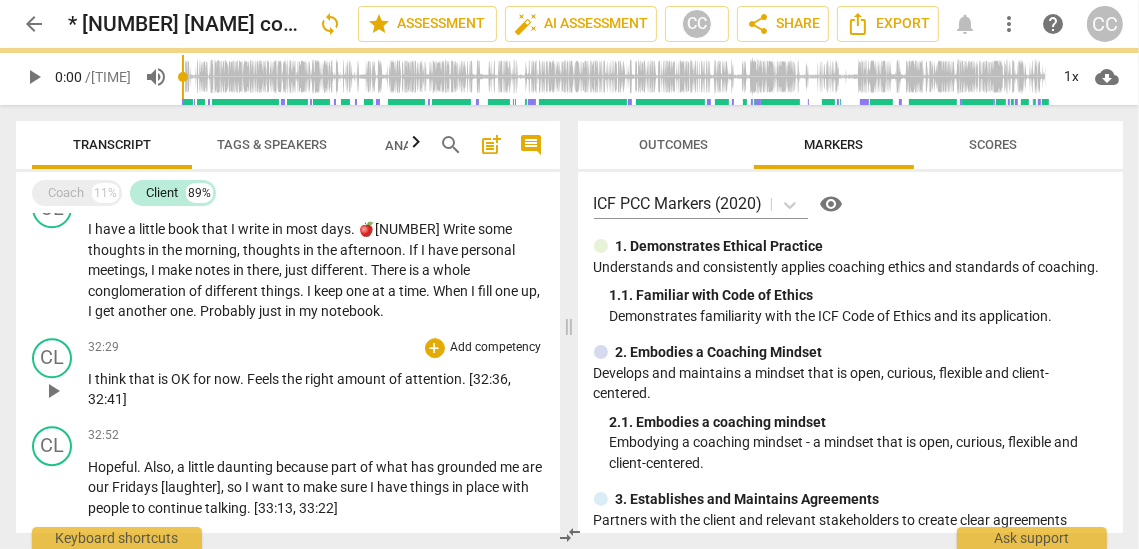 paste 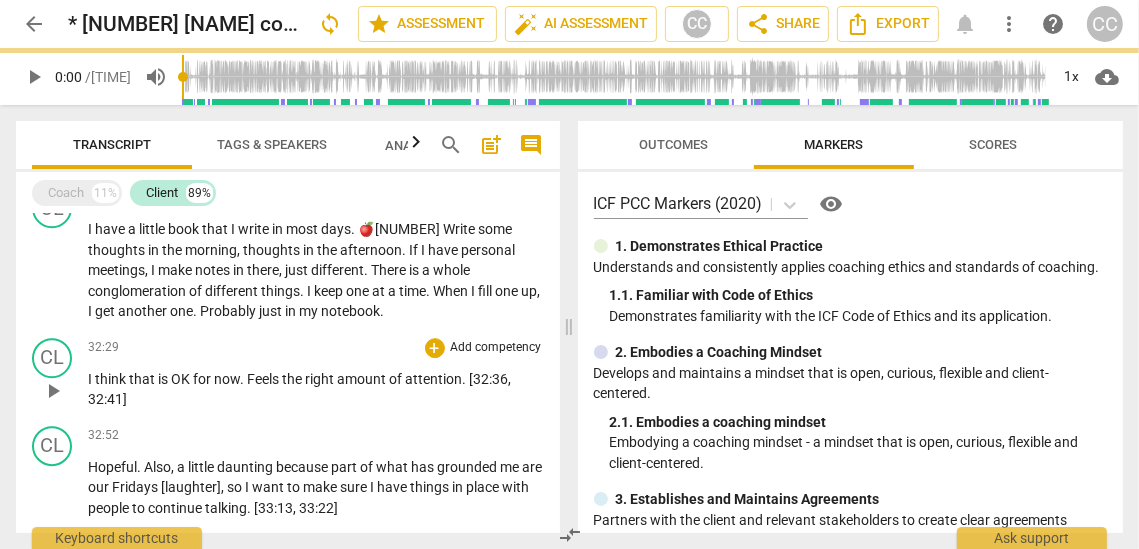 type 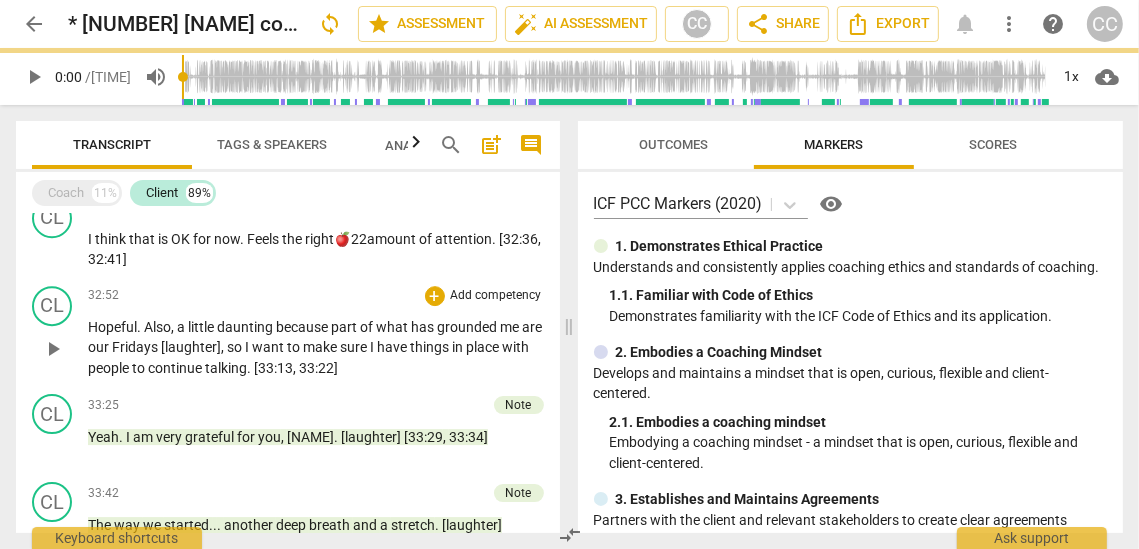 scroll, scrollTop: 4823, scrollLeft: 0, axis: vertical 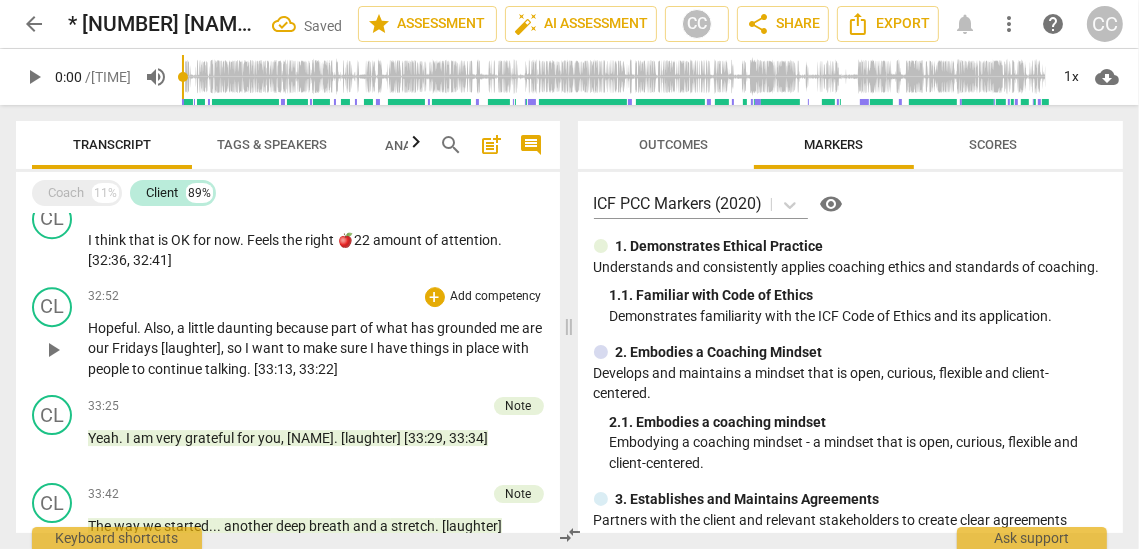 click on "of" at bounding box center (368, 328) 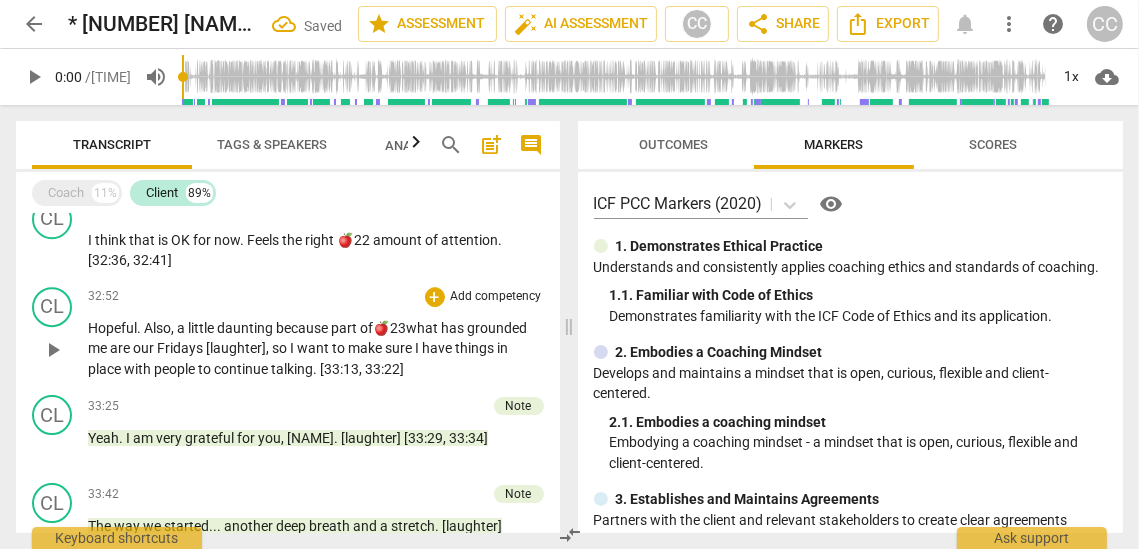 scroll, scrollTop: 5010, scrollLeft: 0, axis: vertical 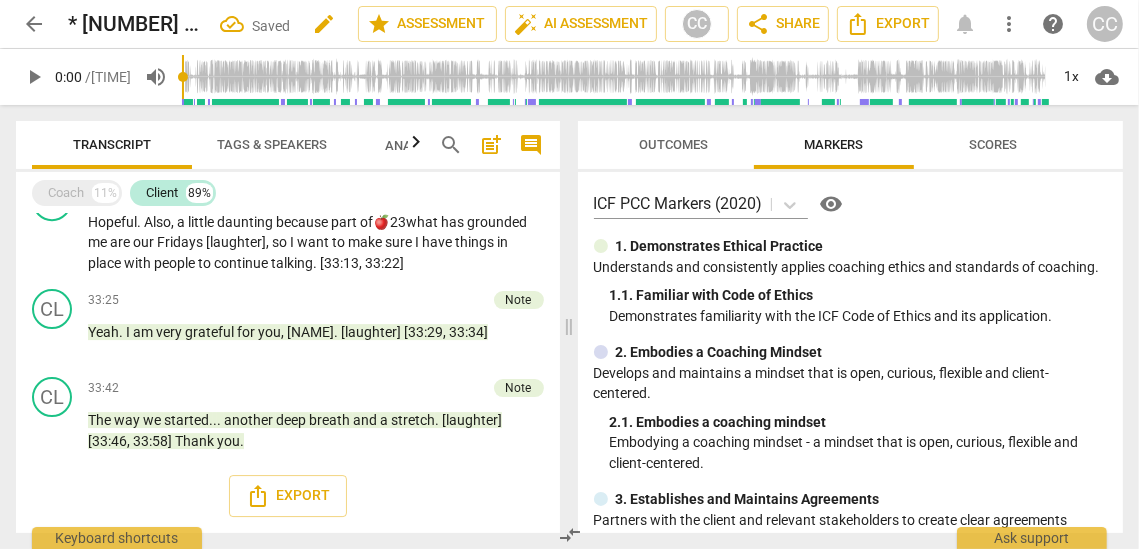 click on "edit" at bounding box center [324, 24] 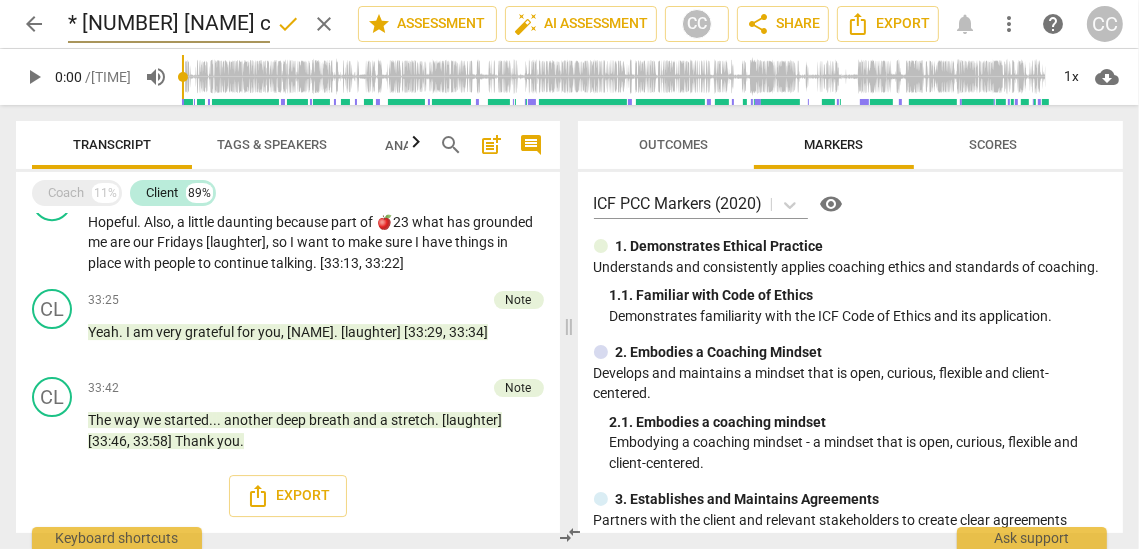 scroll, scrollTop: 0, scrollLeft: 187, axis: horizontal 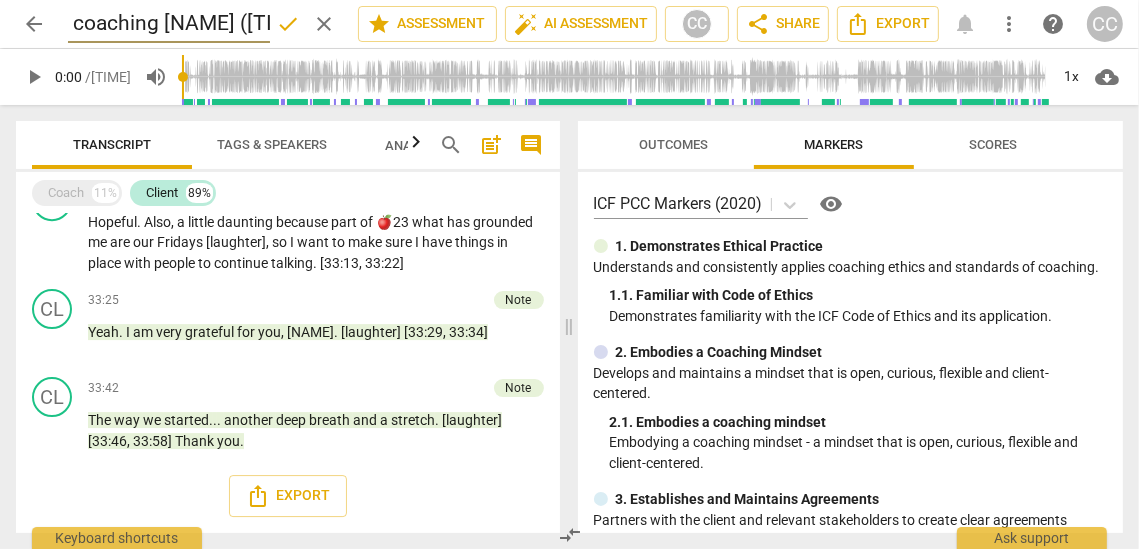 click on "* [NUMBER] [NAME] coaching [NAME] ([TIME]) ([NUMBER]🍎)" at bounding box center (169, 24) 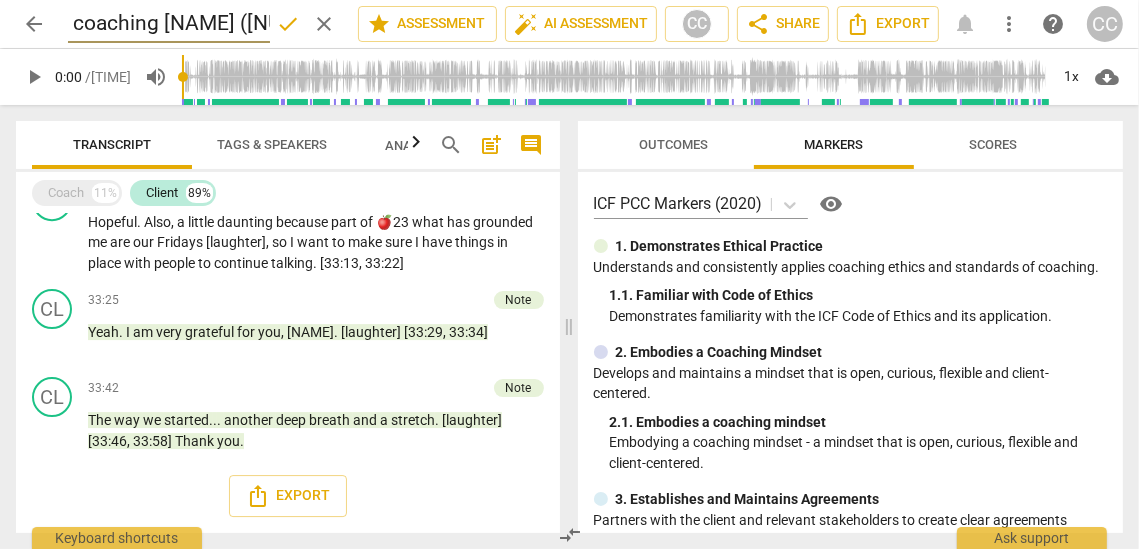 type on "* [NUMBER] [NAME] coaching [NAME] ([NUMBER]m [NUMBER]s) (#[NUMBER]🍎)" 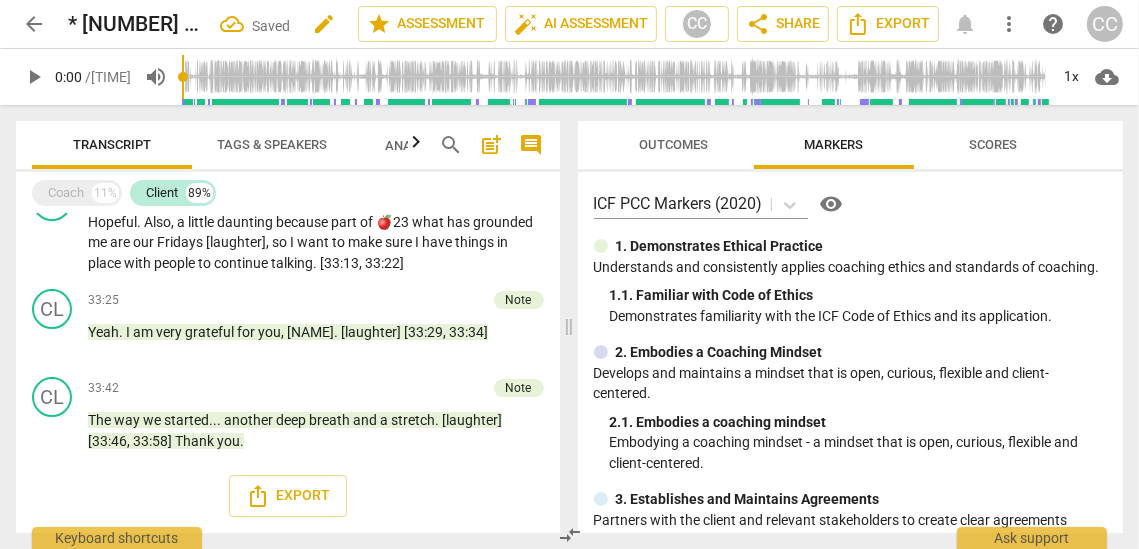click on "edit" at bounding box center [324, 24] 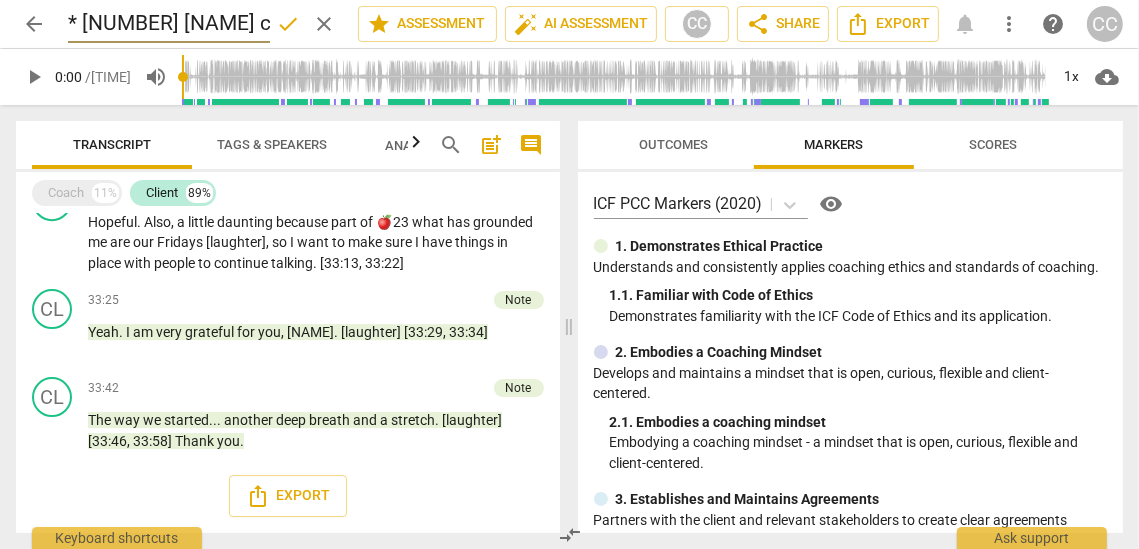 scroll, scrollTop: 0, scrollLeft: 187, axis: horizontal 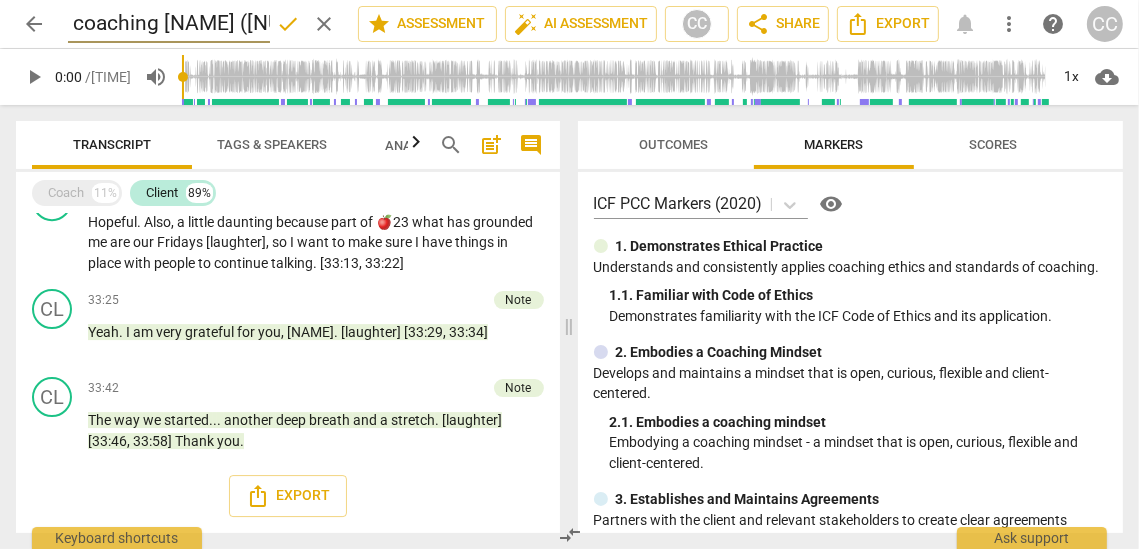 drag, startPoint x: 223, startPoint y: 21, endPoint x: 236, endPoint y: 22, distance: 13.038404 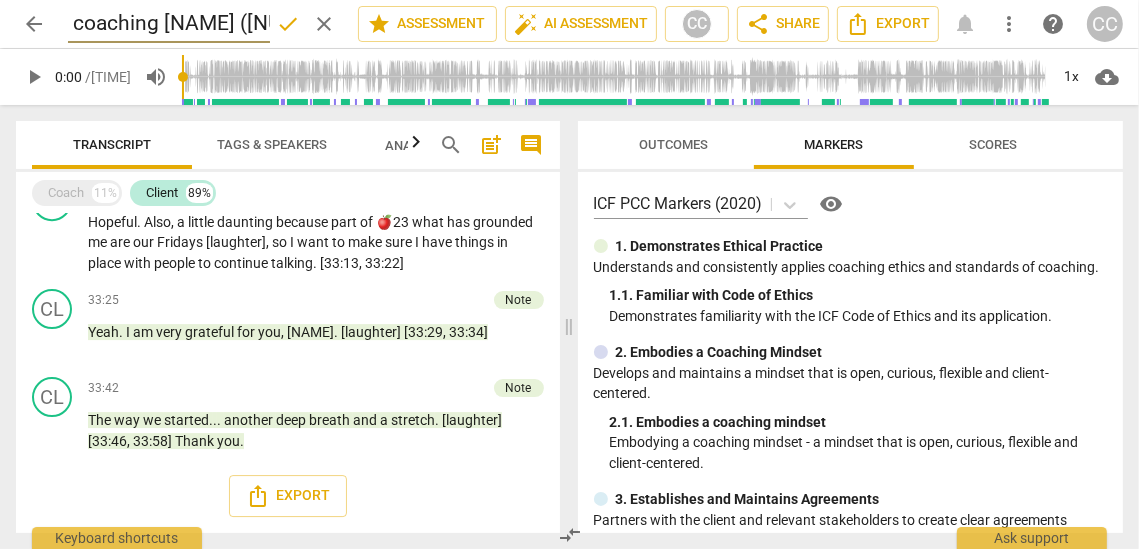 click on "* [NUMBER] [NAME] coaching [NAME] ([NUMBER]m [NUMBER]s) (#[NUMBER]🍎)" at bounding box center (169, 24) 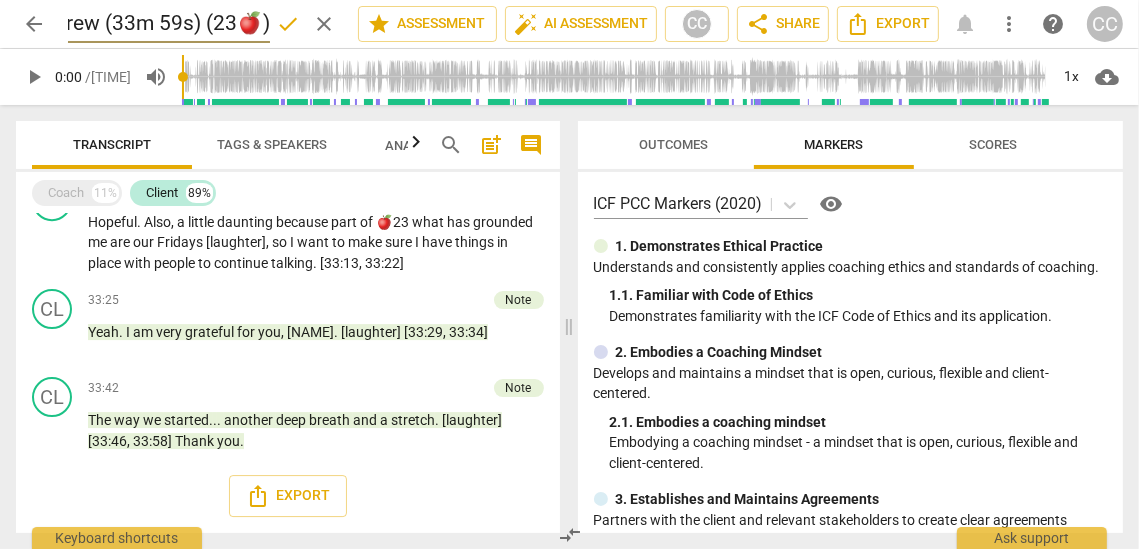 type on "* 07 Pat coaching Drew (33m 59s) (23🍎)" 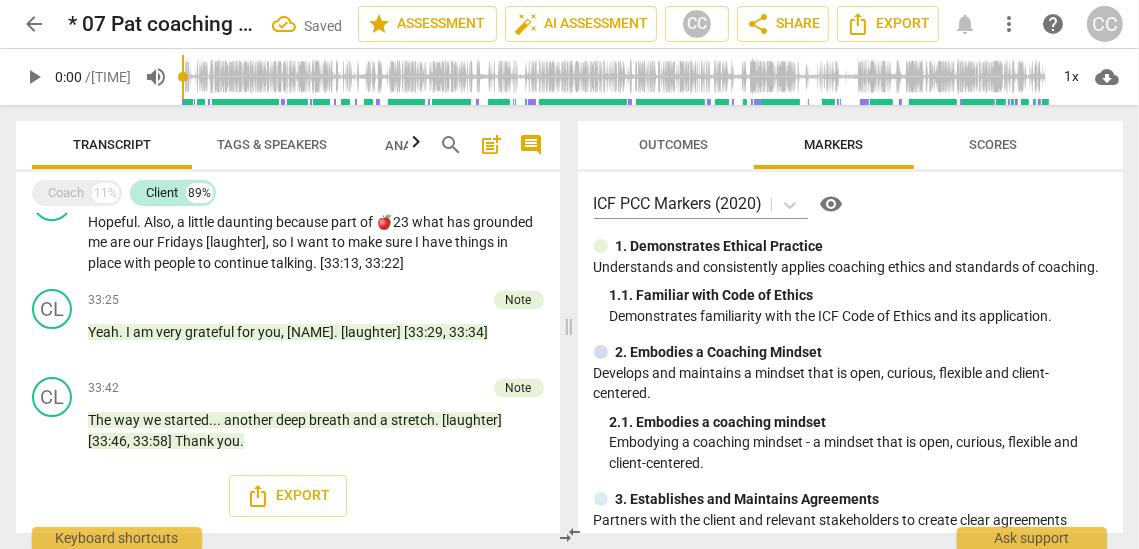 click on "arrow_back" at bounding box center (34, 24) 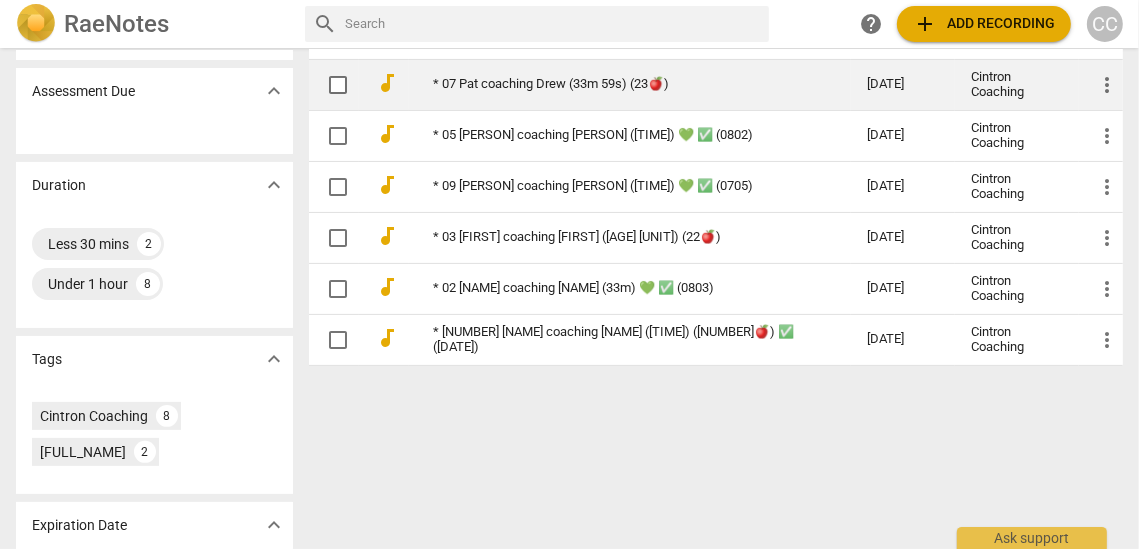 scroll, scrollTop: 350, scrollLeft: 0, axis: vertical 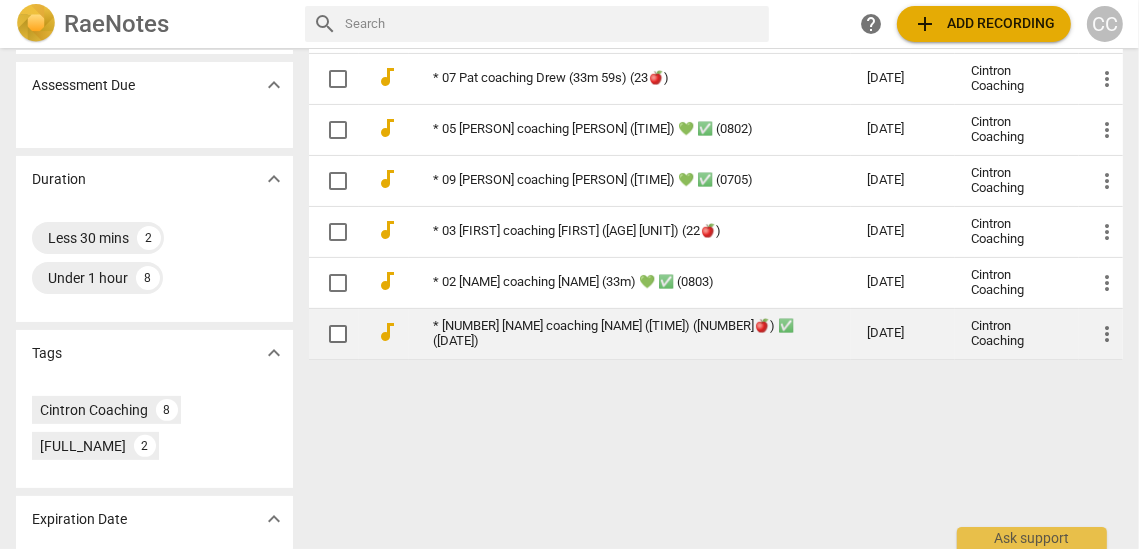 click on "* [NUMBER] [NAME] coaching [NAME] ([TIME]) ([NUMBER]🍎) ✅ ([DATE])" at bounding box center (614, 334) 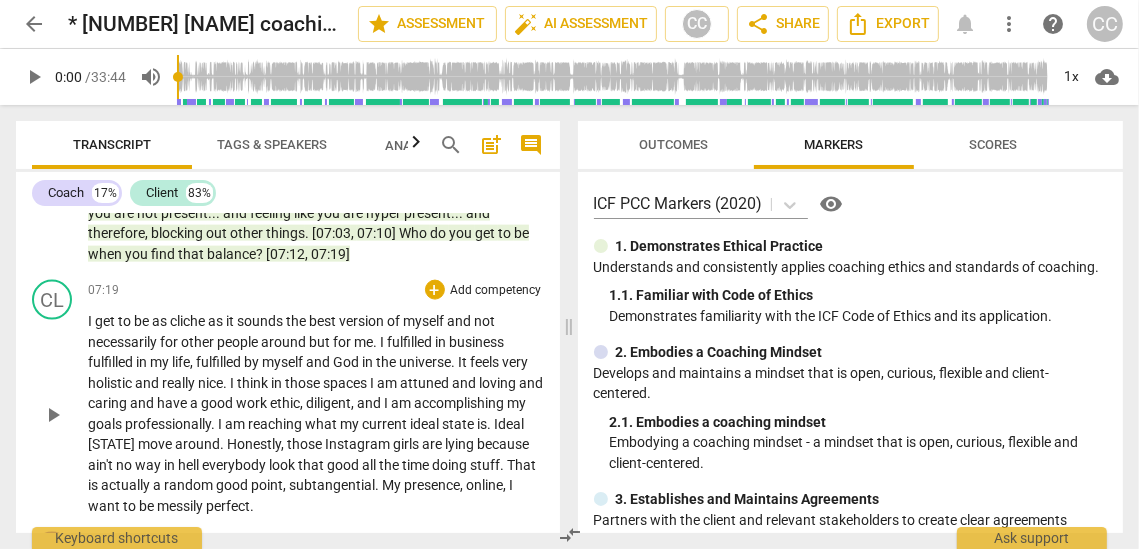 scroll, scrollTop: 2235, scrollLeft: 0, axis: vertical 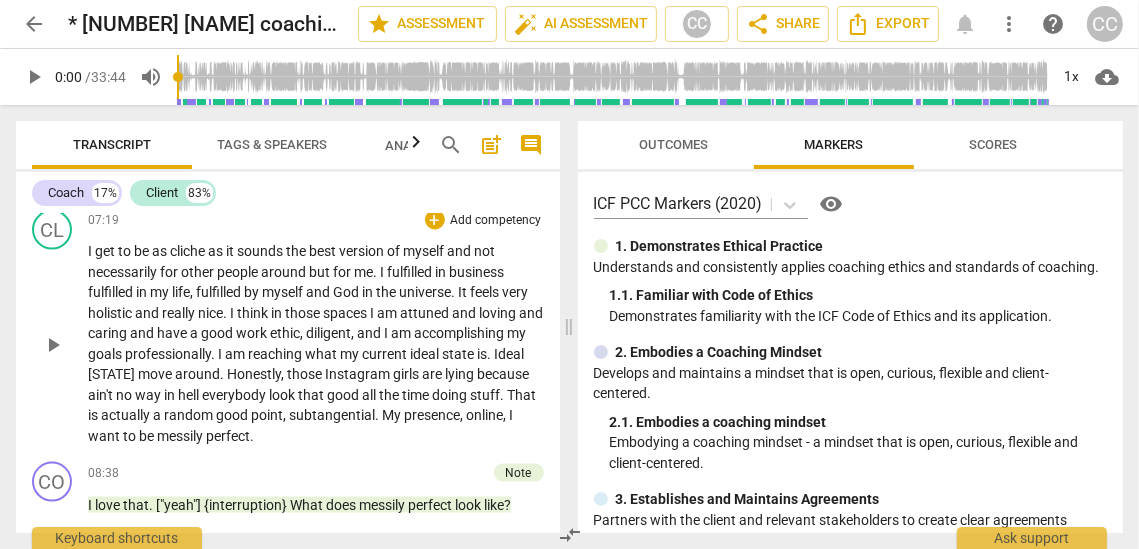 click on "subtangential" at bounding box center (332, 415) 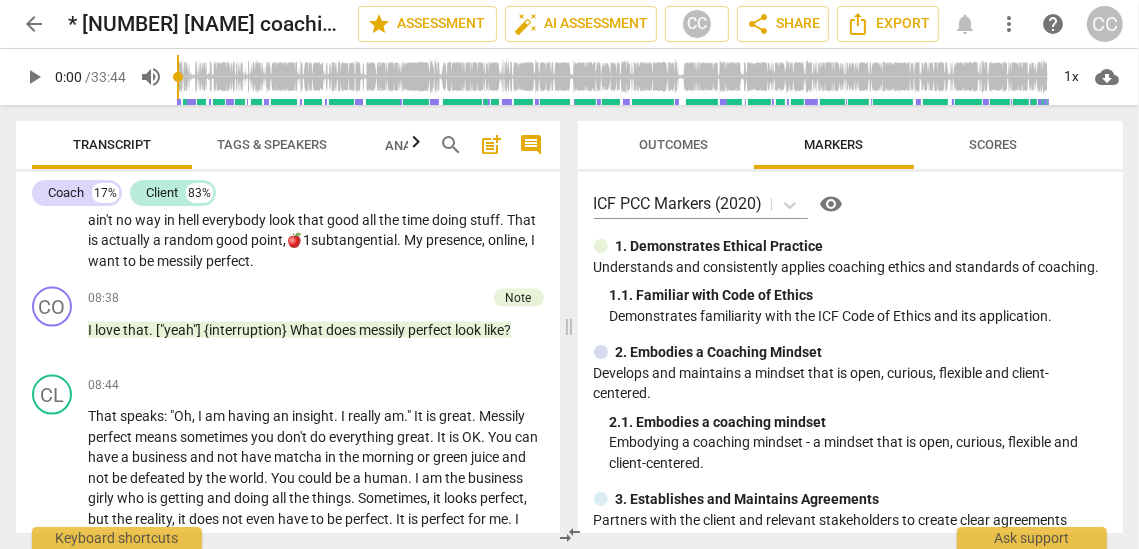 scroll, scrollTop: 2512, scrollLeft: 0, axis: vertical 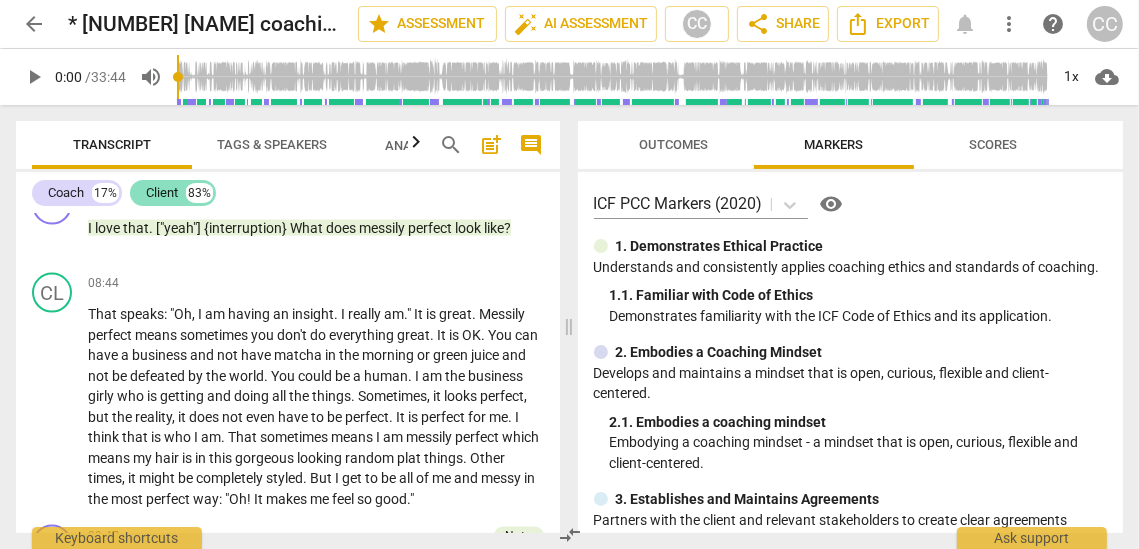 click on "Client" at bounding box center (162, 193) 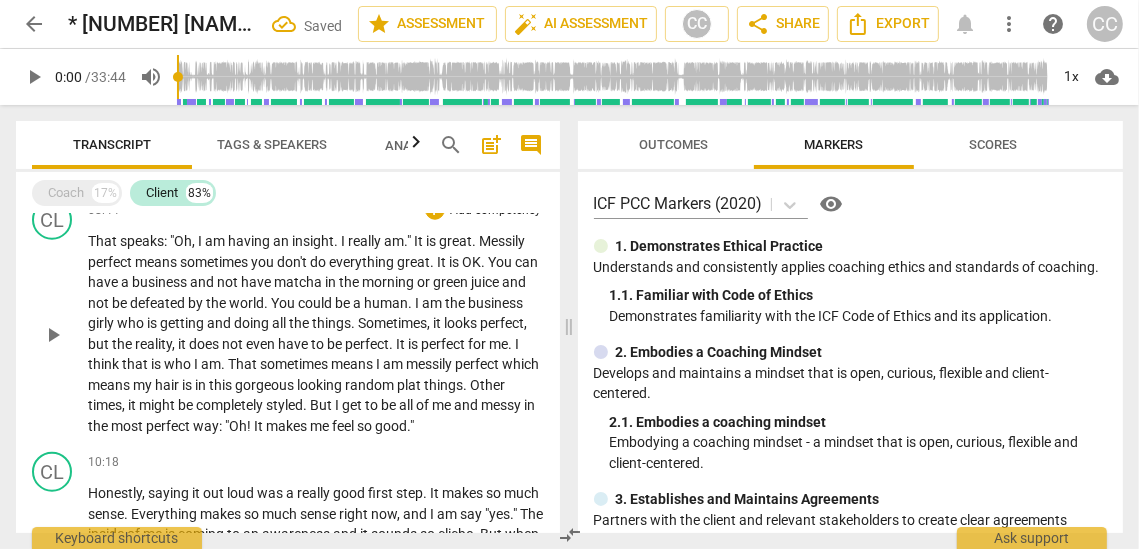 scroll, scrollTop: 1572, scrollLeft: 0, axis: vertical 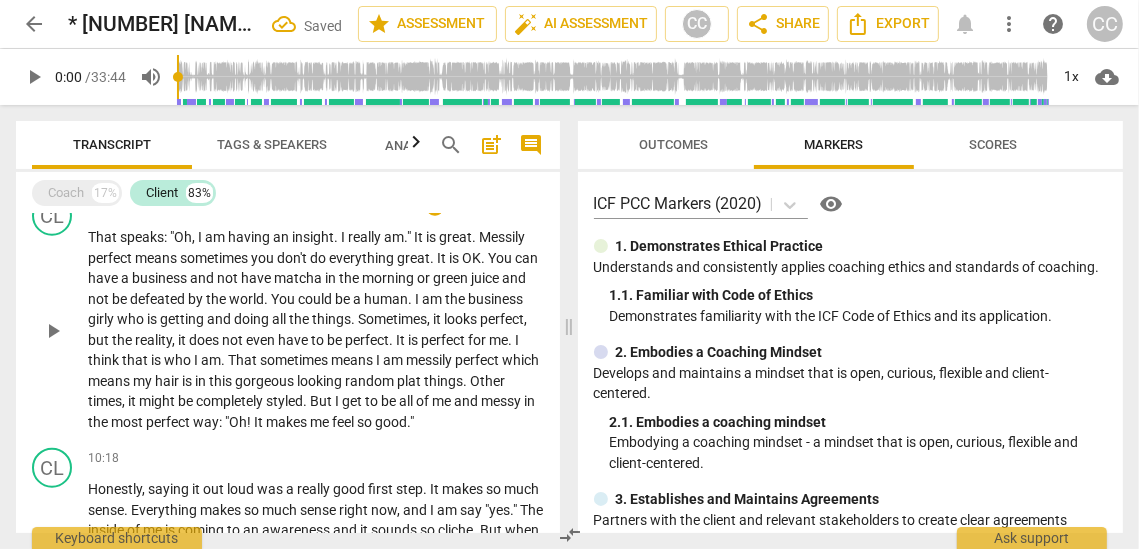 click on "way" at bounding box center (206, 422) 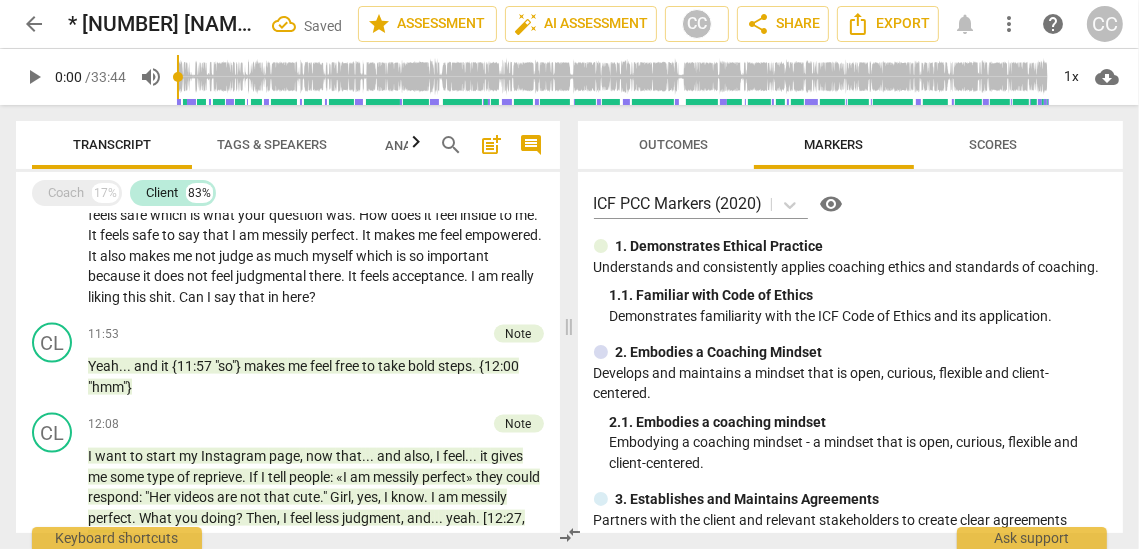 scroll, scrollTop: 2072, scrollLeft: 0, axis: vertical 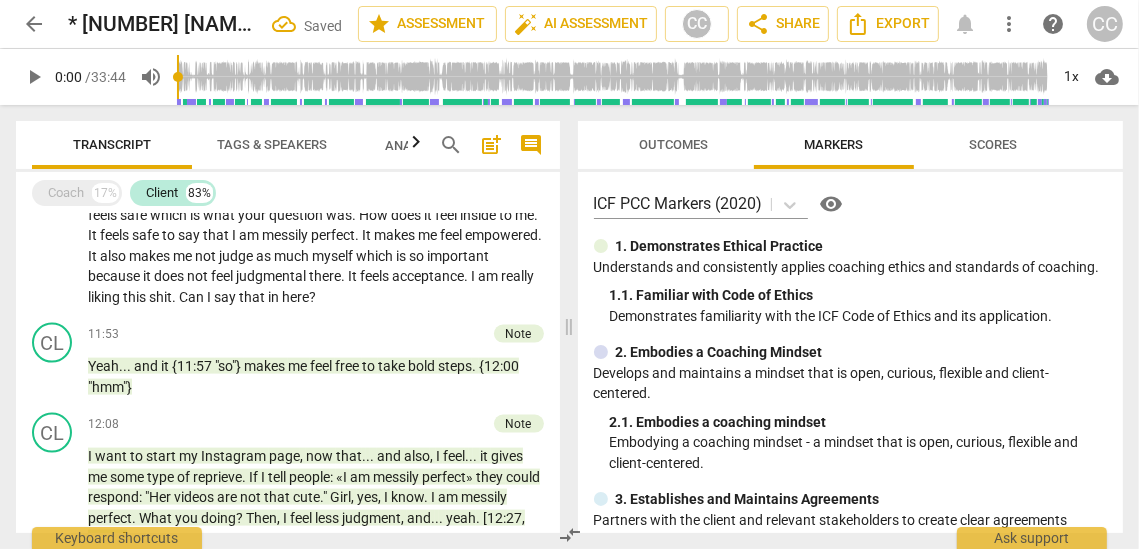 click on "really" at bounding box center (517, 276) 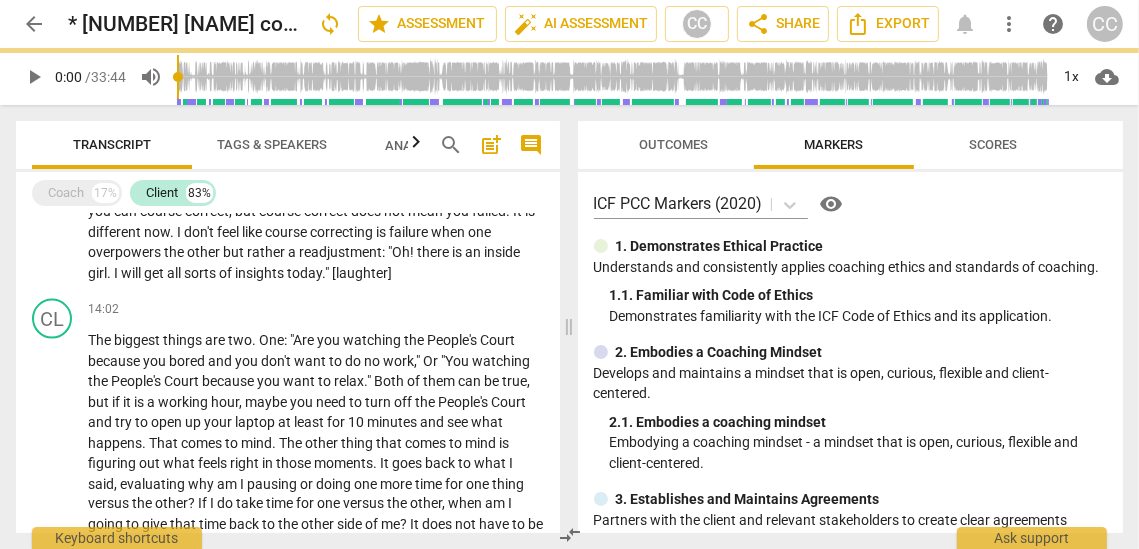 scroll, scrollTop: 2581, scrollLeft: 0, axis: vertical 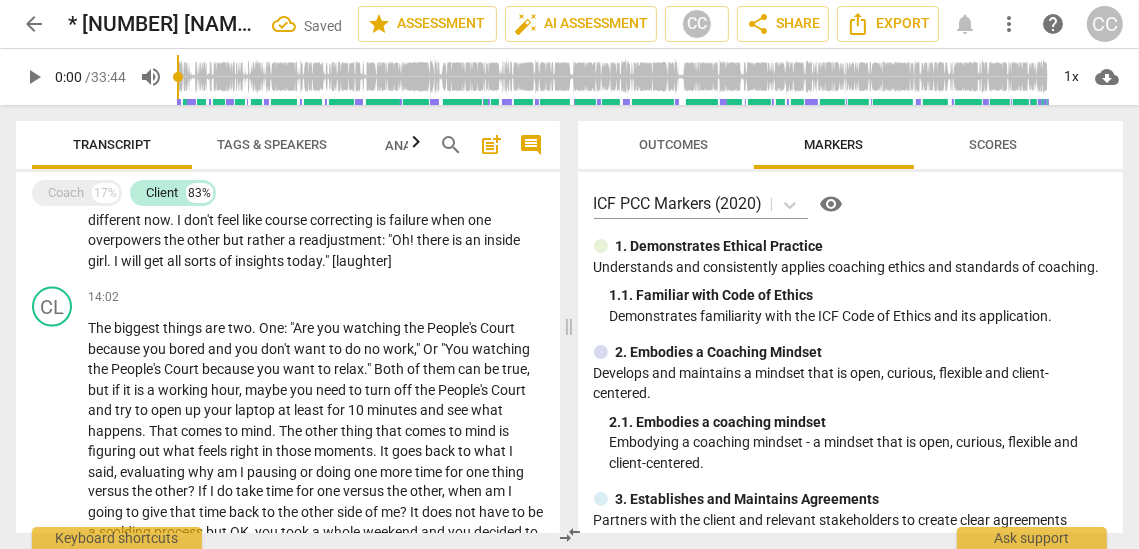 click on "of" at bounding box center (227, 261) 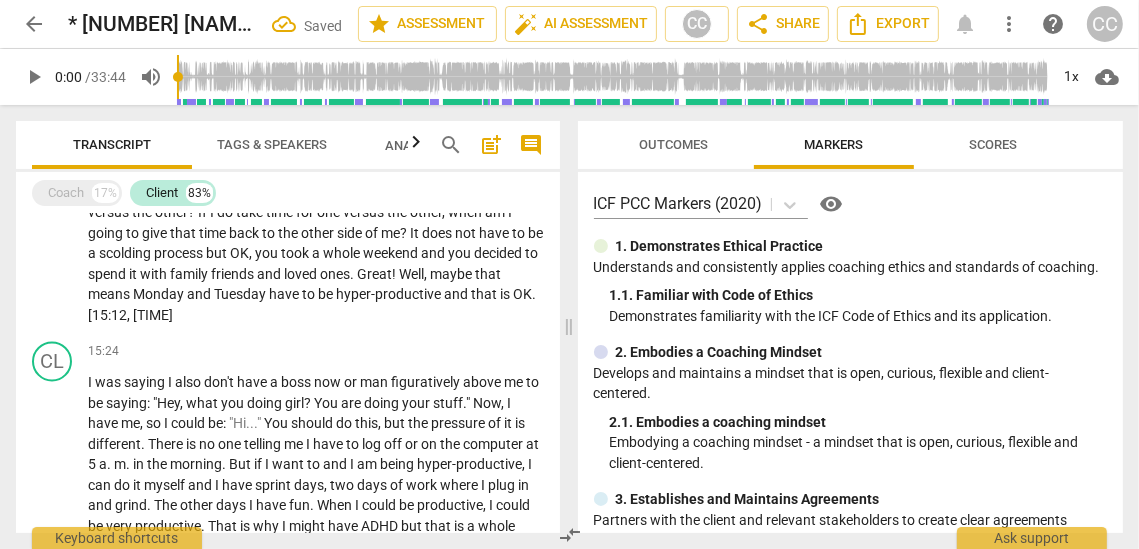 scroll, scrollTop: 2850, scrollLeft: 0, axis: vertical 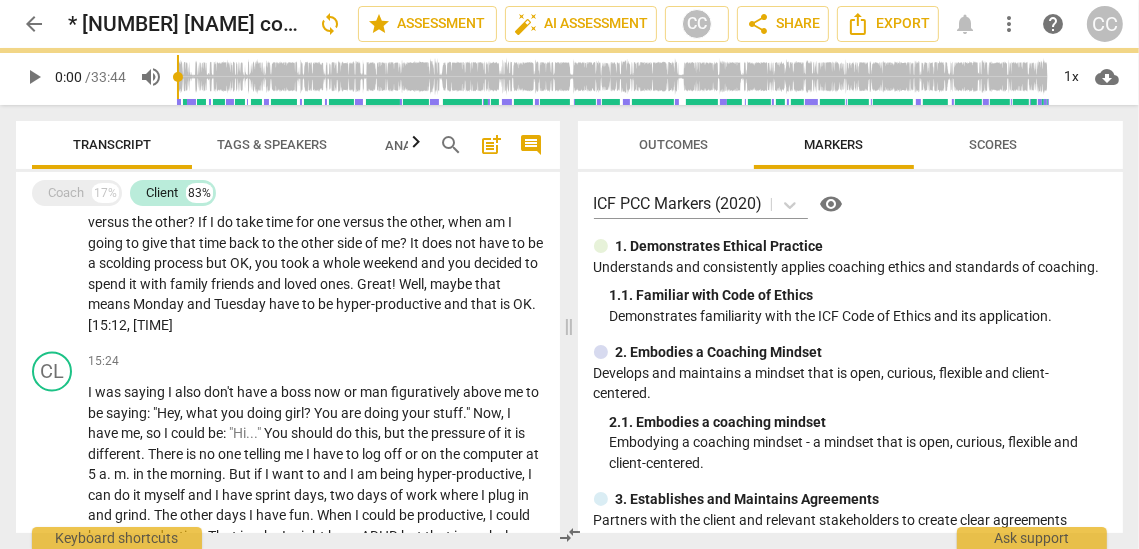 click on "have" at bounding box center (285, 305) 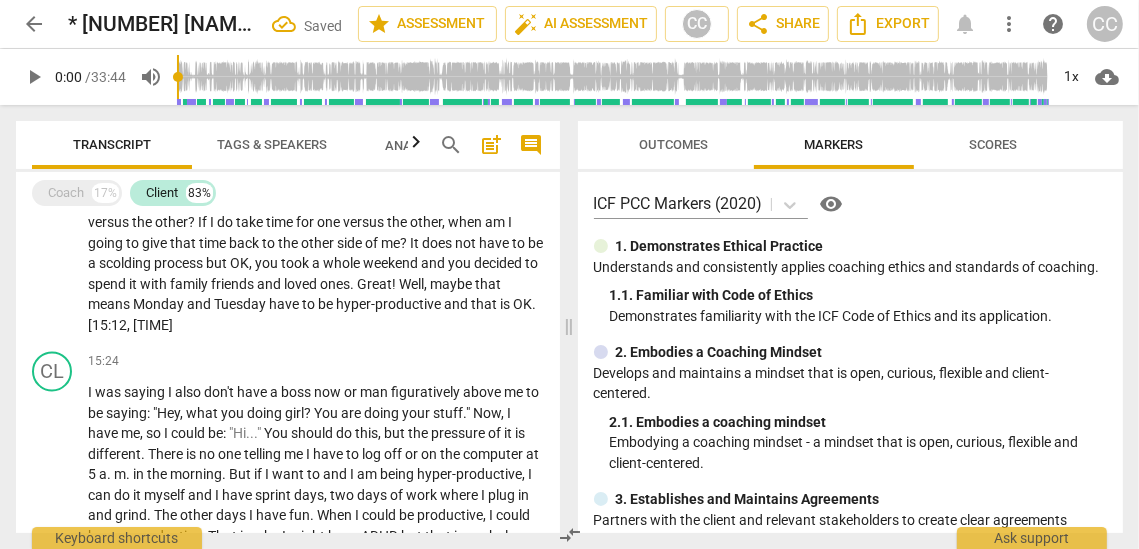 paste 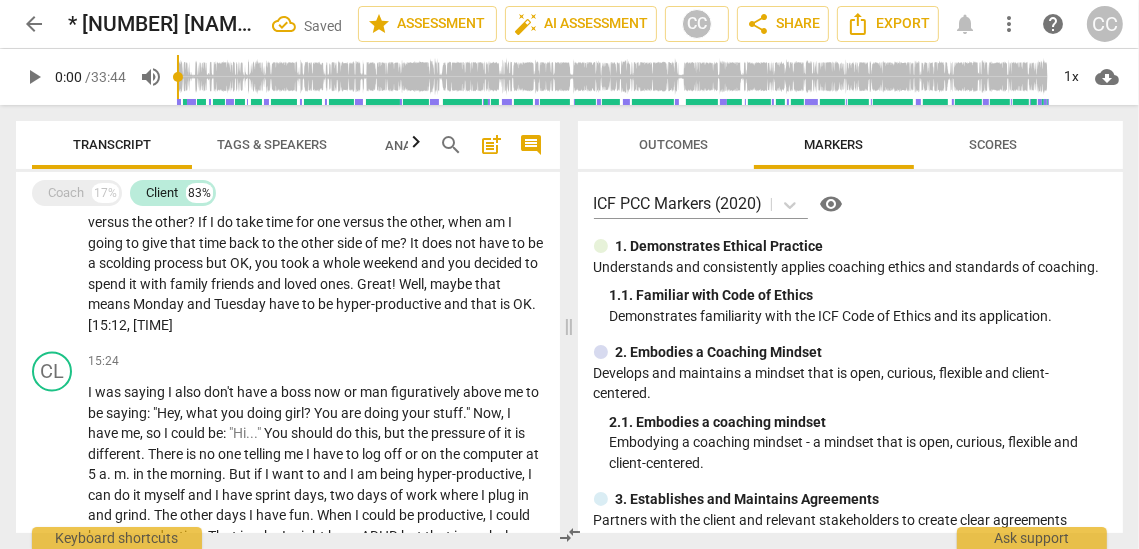 type 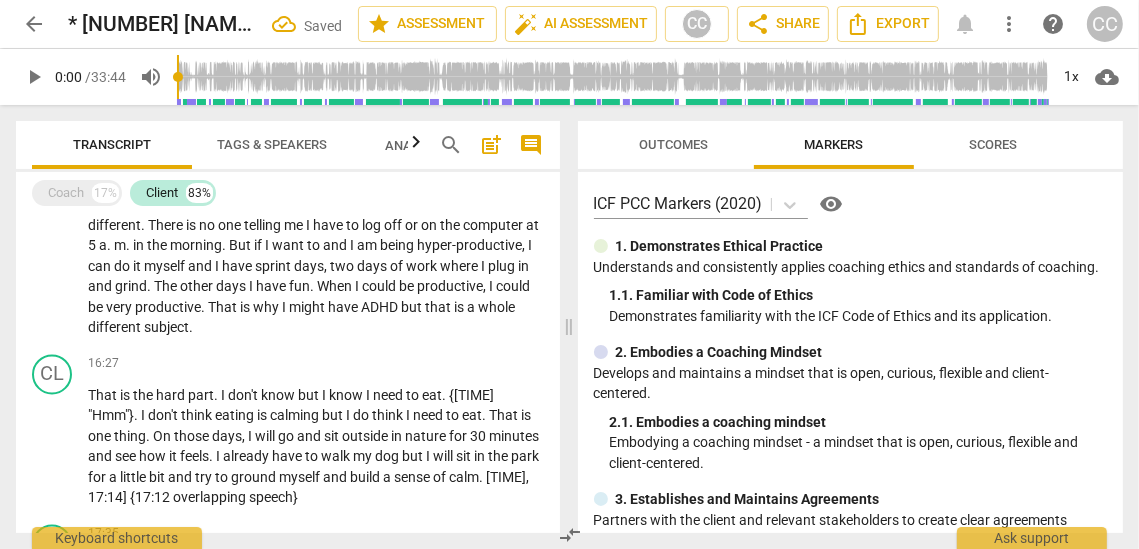 scroll, scrollTop: 3082, scrollLeft: 0, axis: vertical 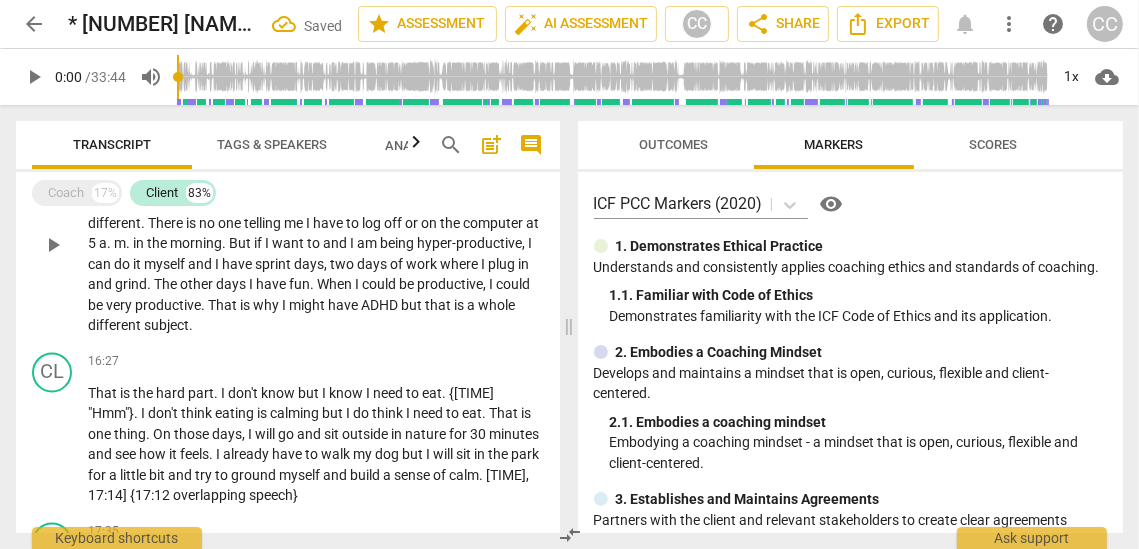 click on "might" at bounding box center (308, 305) 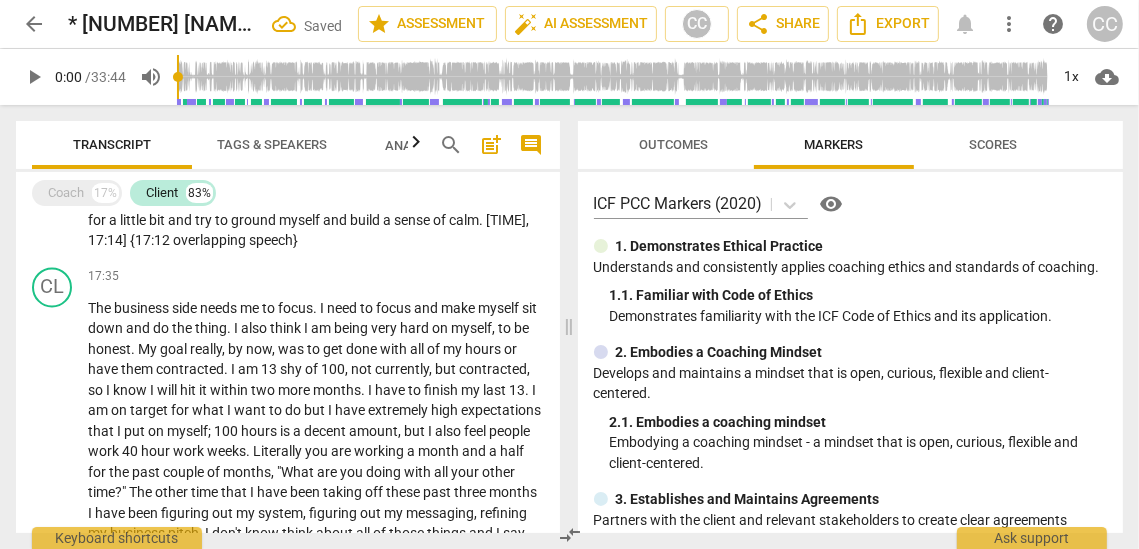 scroll, scrollTop: 3350, scrollLeft: 0, axis: vertical 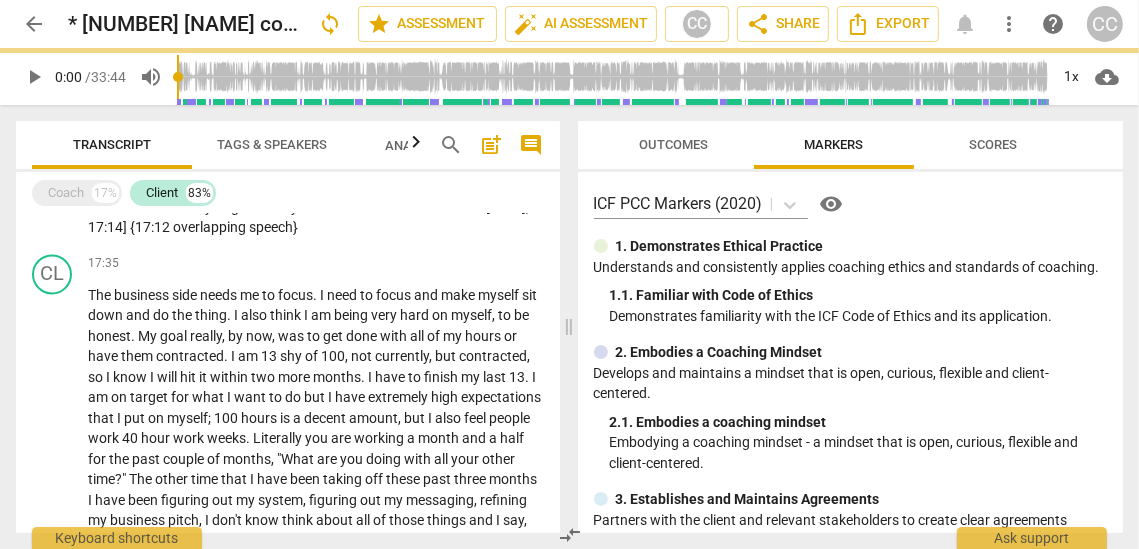 click on "build" at bounding box center (366, 207) 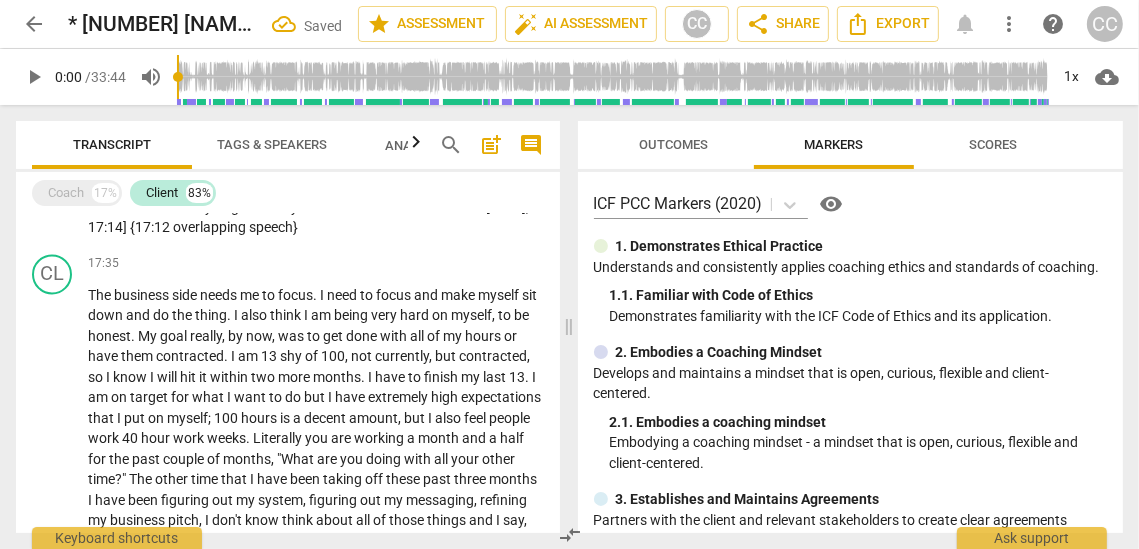 paste 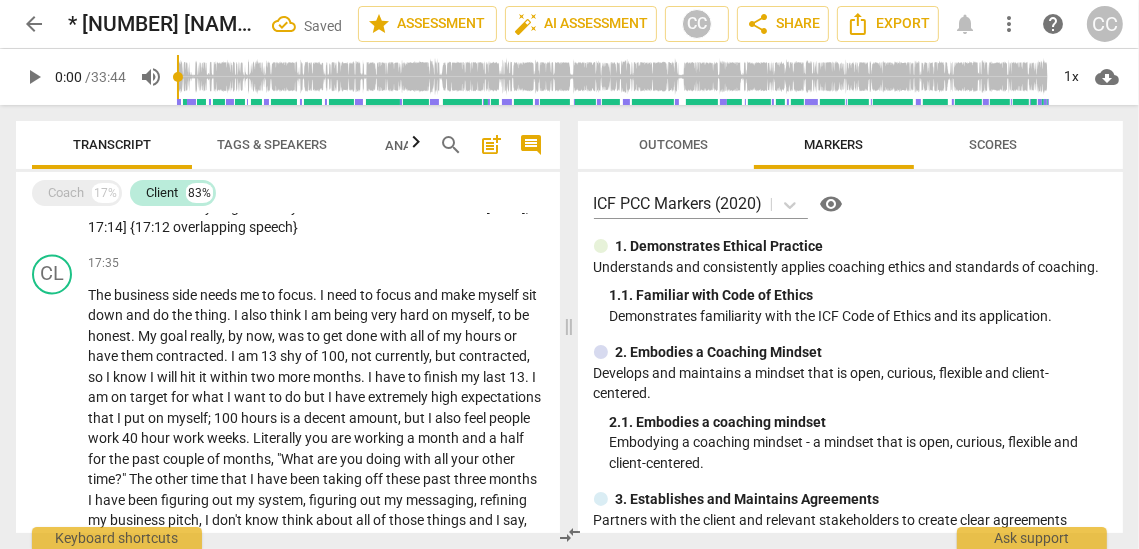 type 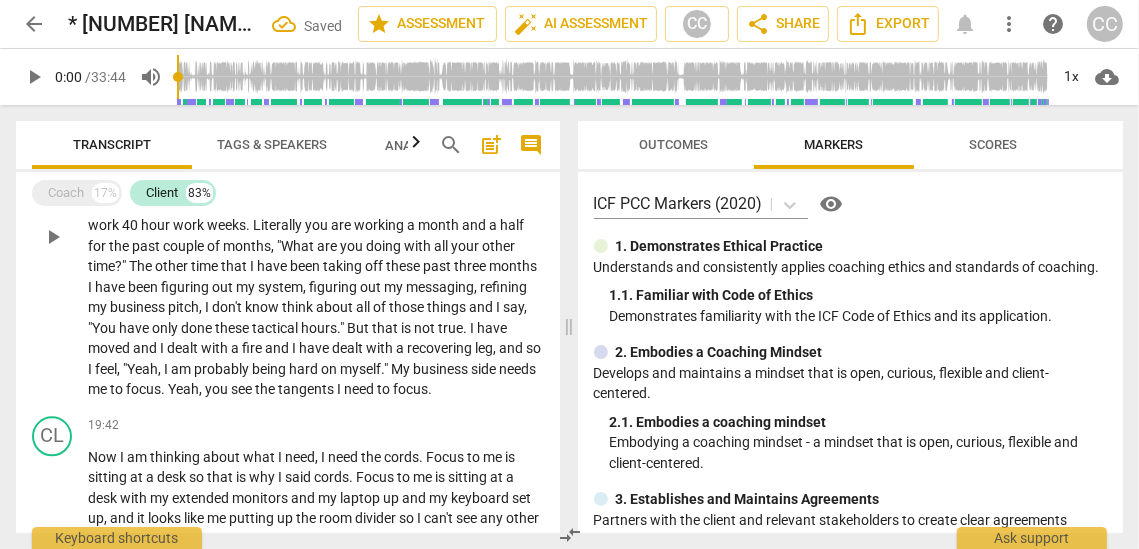 scroll, scrollTop: 3564, scrollLeft: 0, axis: vertical 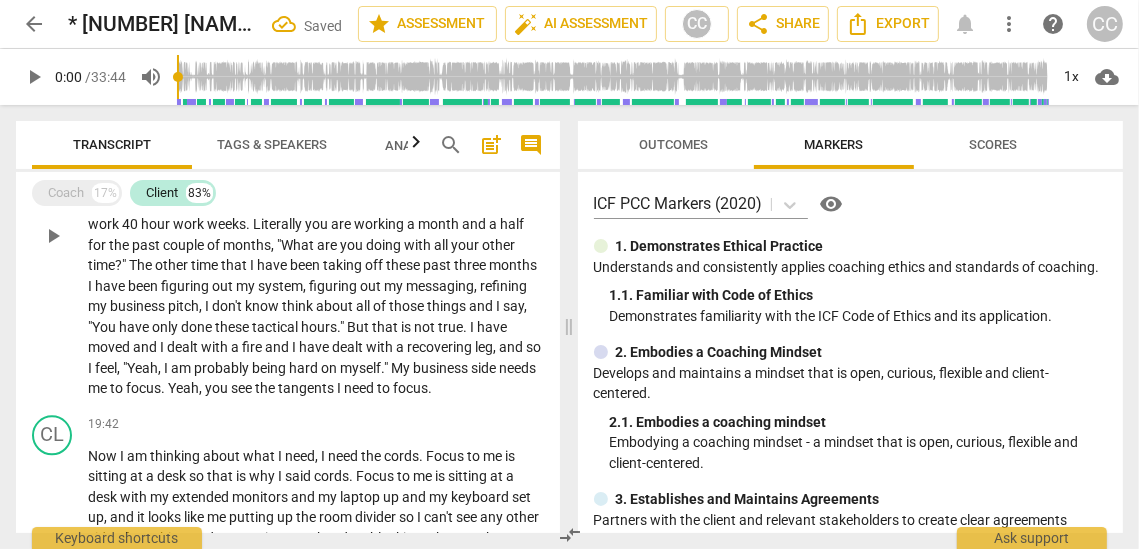 click on "Yeah" at bounding box center (183, 388) 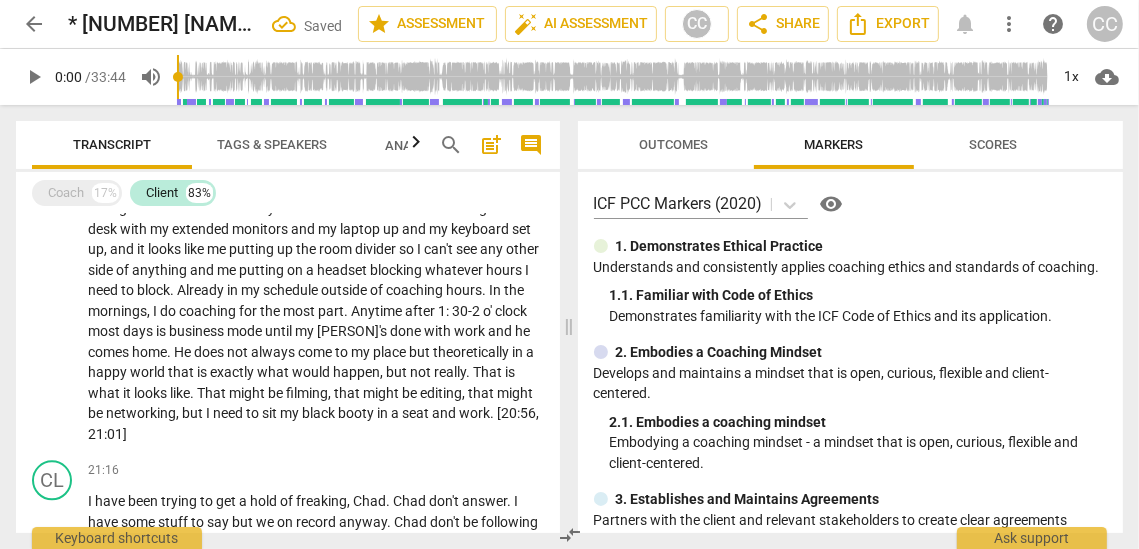 scroll, scrollTop: 3843, scrollLeft: 0, axis: vertical 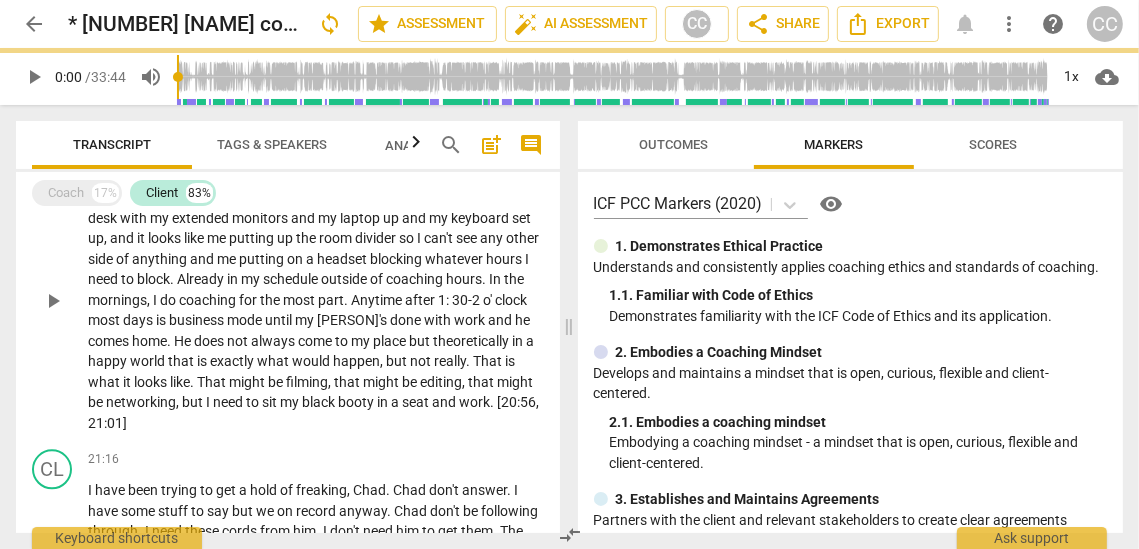 click on "my" at bounding box center (291, 402) 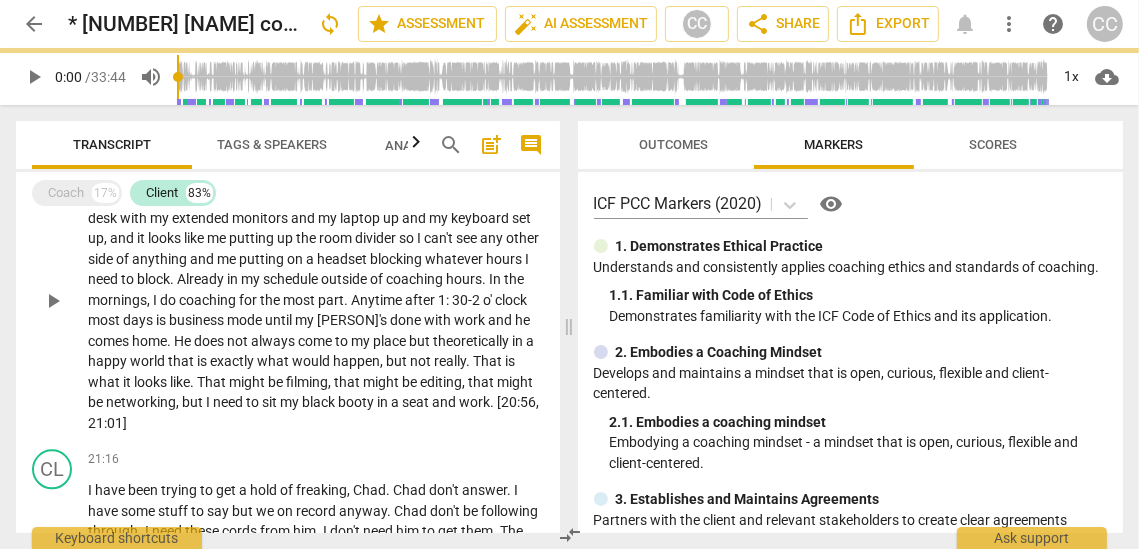 paste 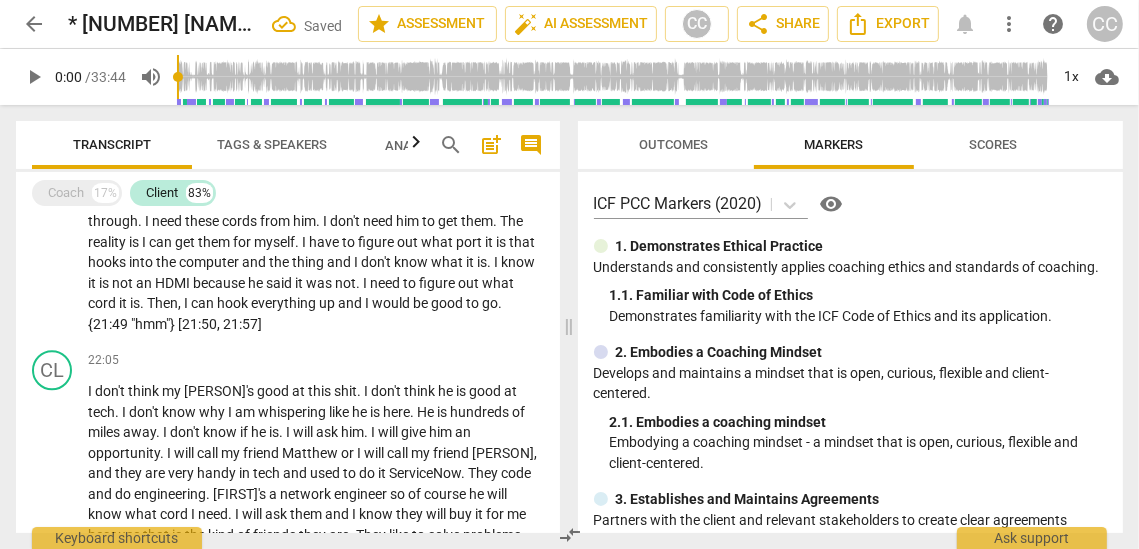 scroll, scrollTop: 4155, scrollLeft: 0, axis: vertical 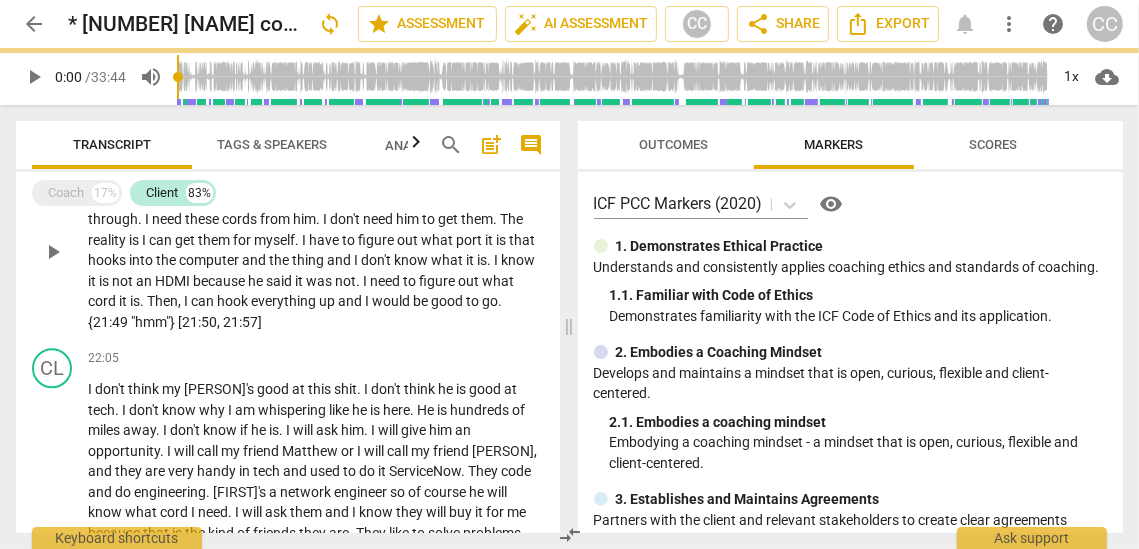click on "up" at bounding box center (328, 301) 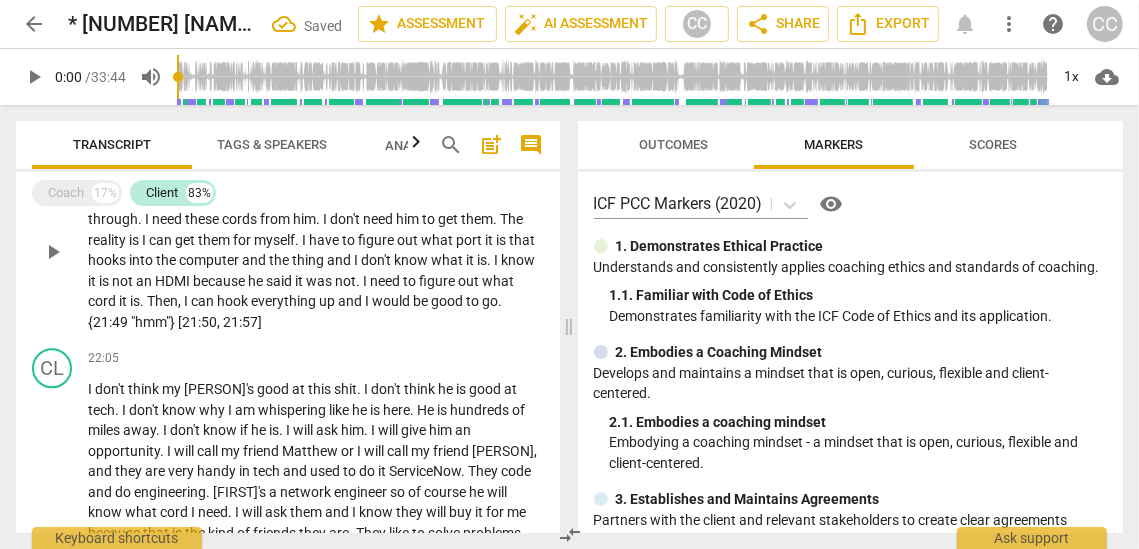 paste 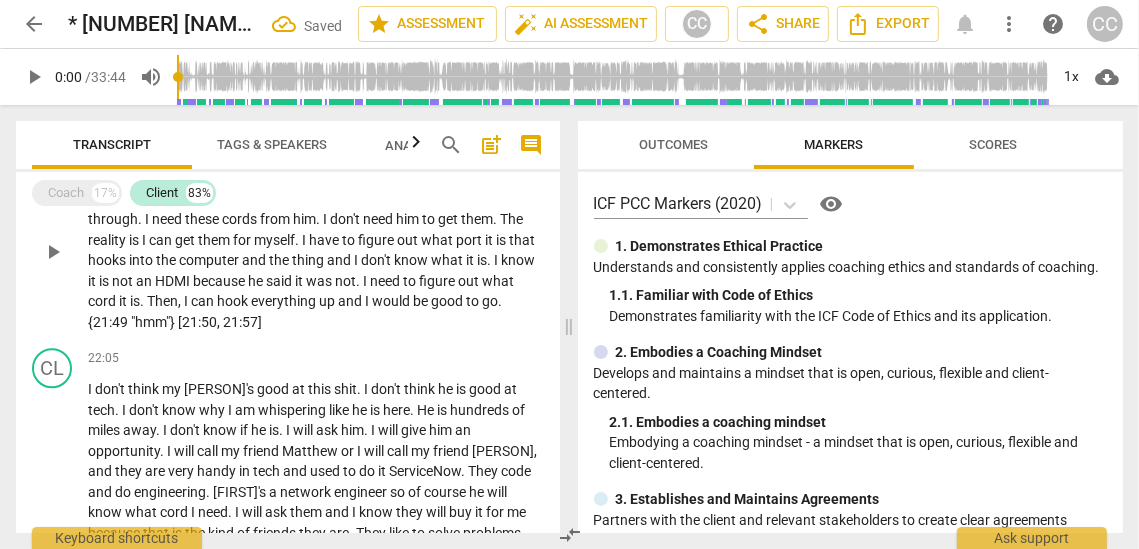 type 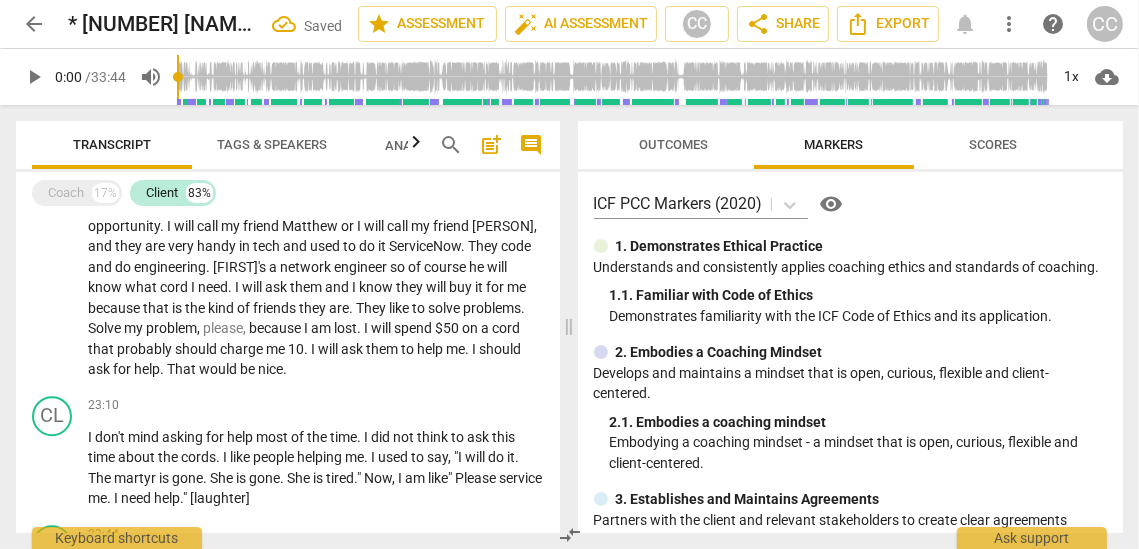 scroll, scrollTop: 4384, scrollLeft: 0, axis: vertical 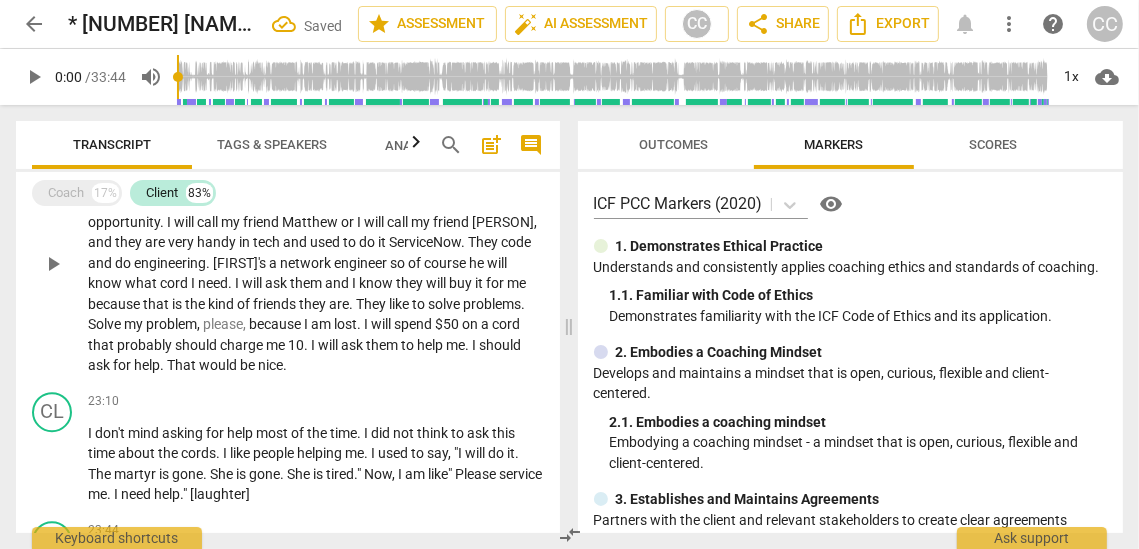 click on "help" at bounding box center (431, 345) 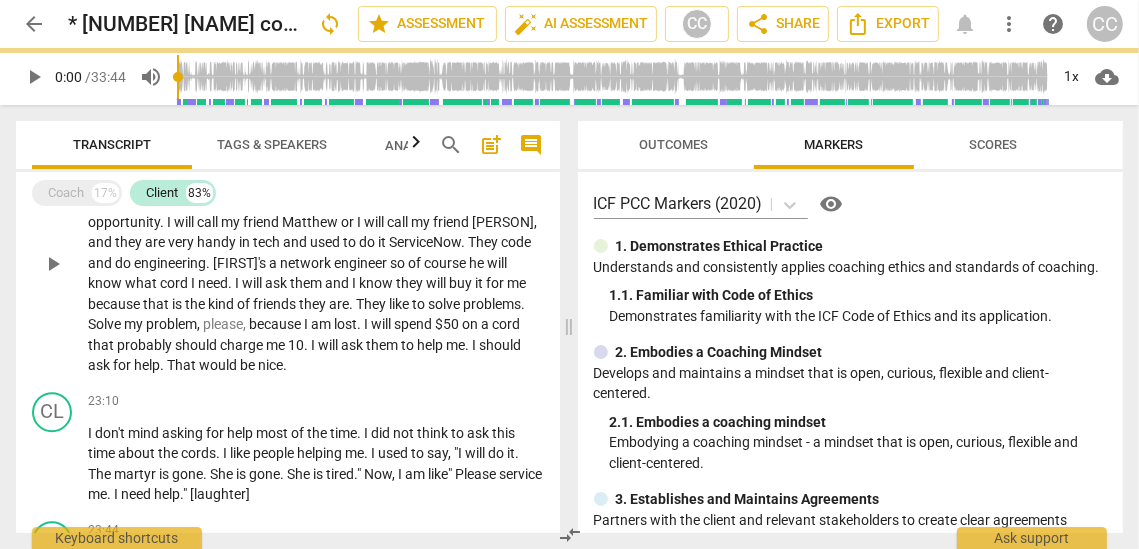 paste 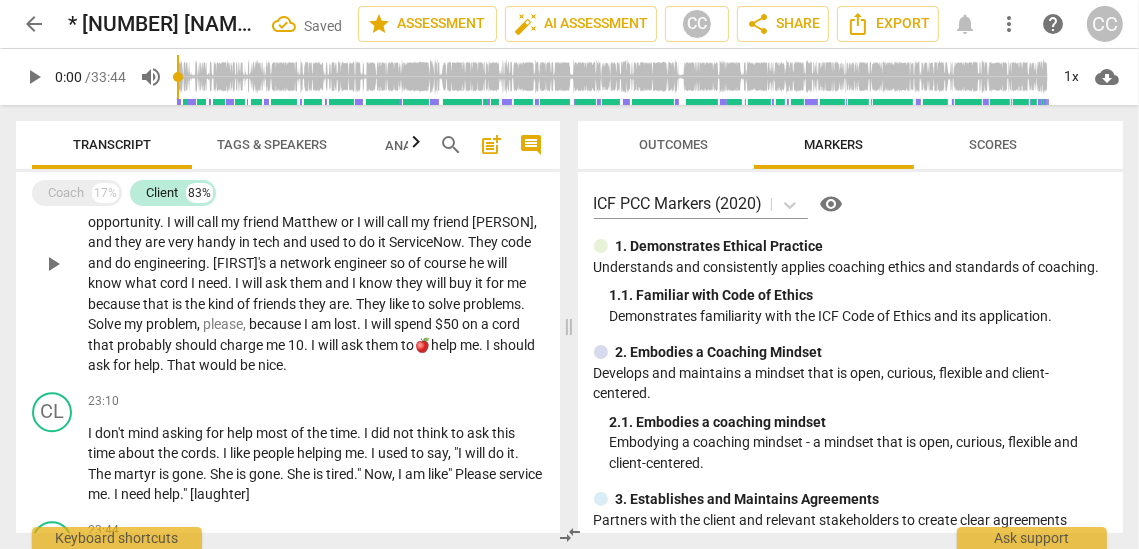 type 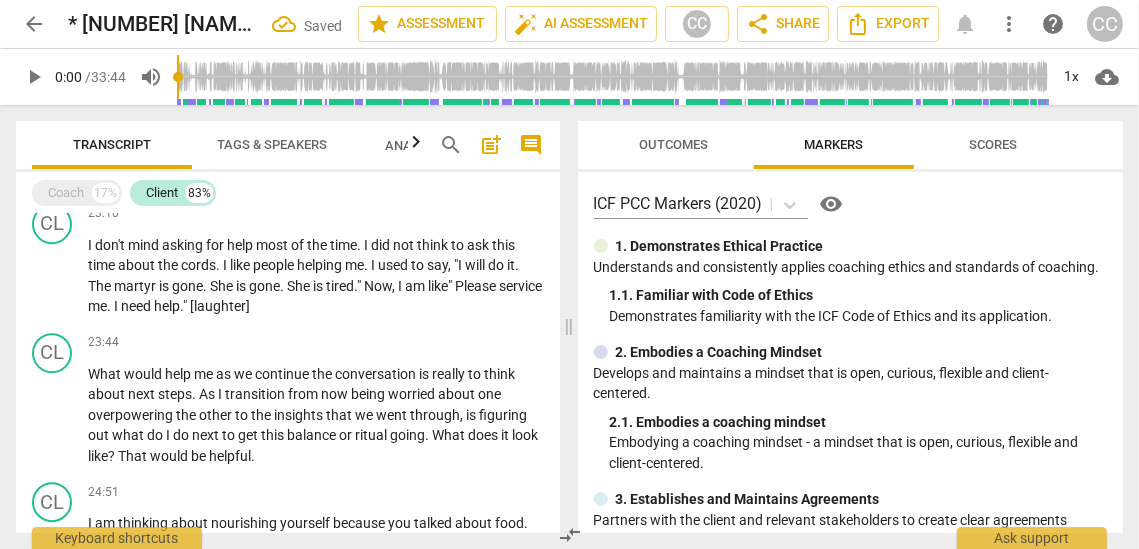scroll, scrollTop: 4583, scrollLeft: 0, axis: vertical 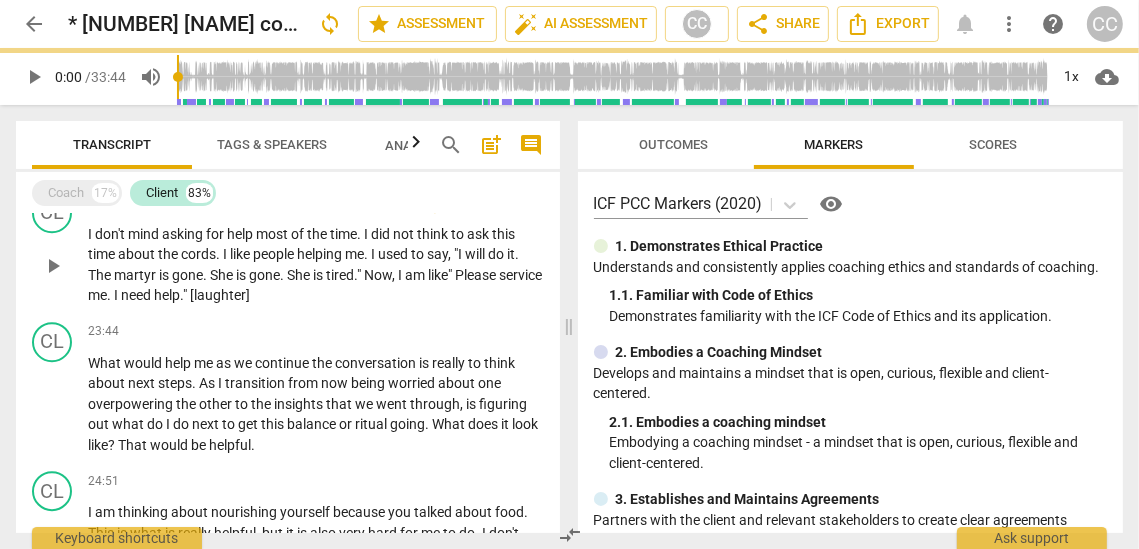 click on "She" at bounding box center [300, 275] 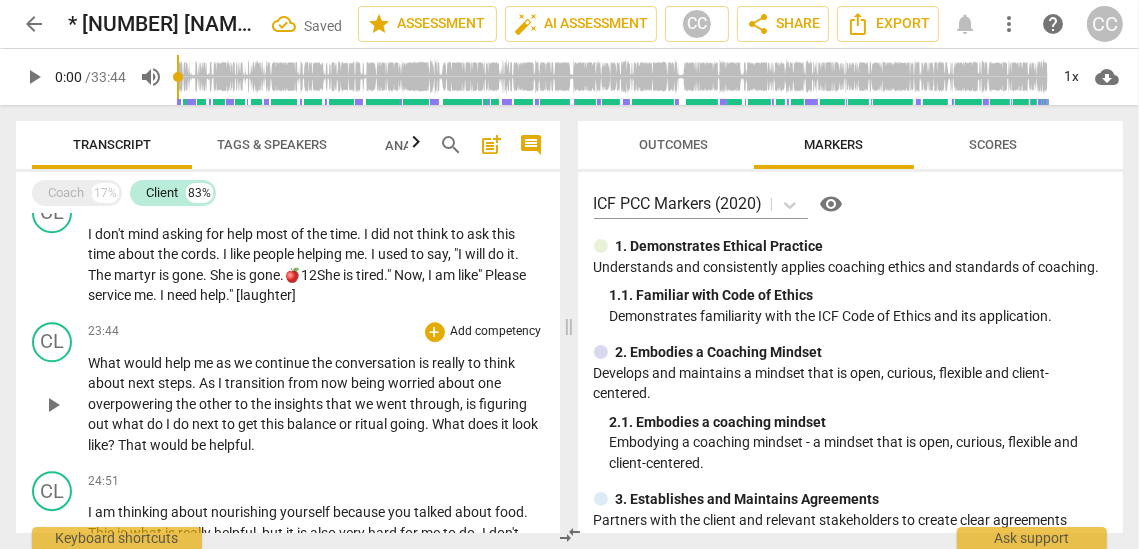 scroll, scrollTop: 4646, scrollLeft: 0, axis: vertical 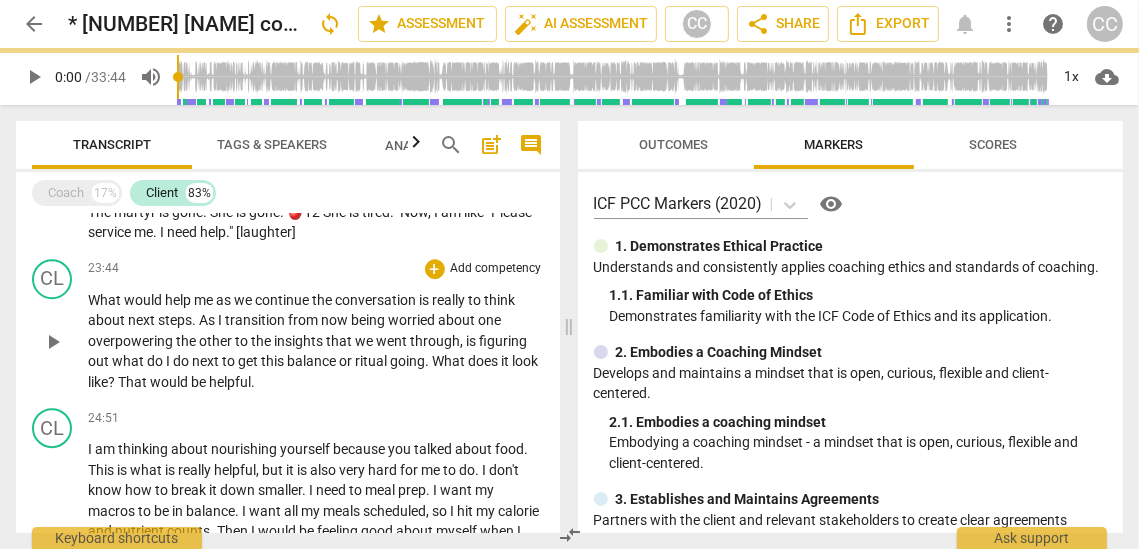 click on "balance" at bounding box center [313, 361] 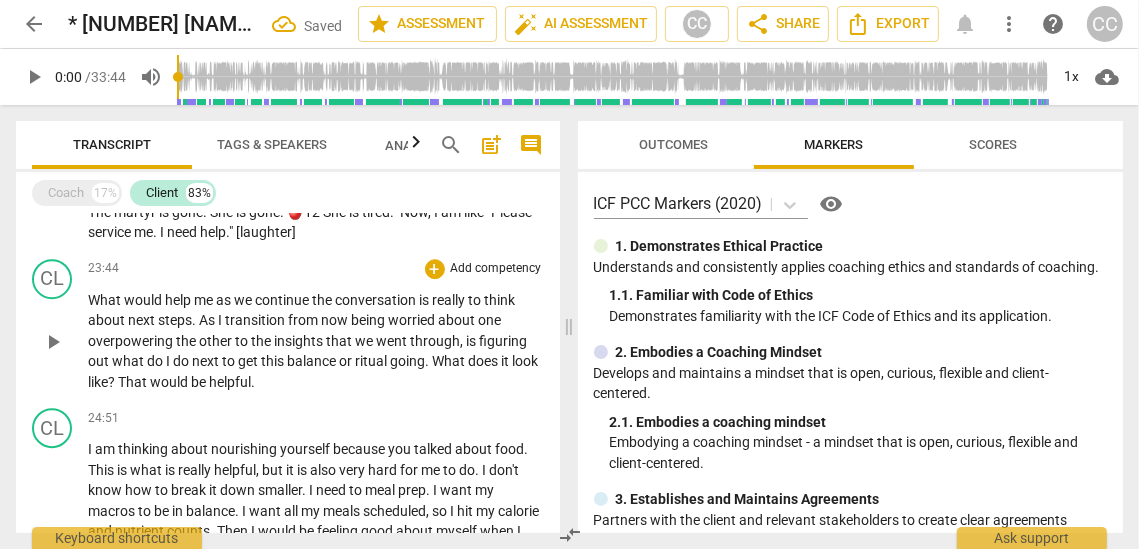 paste 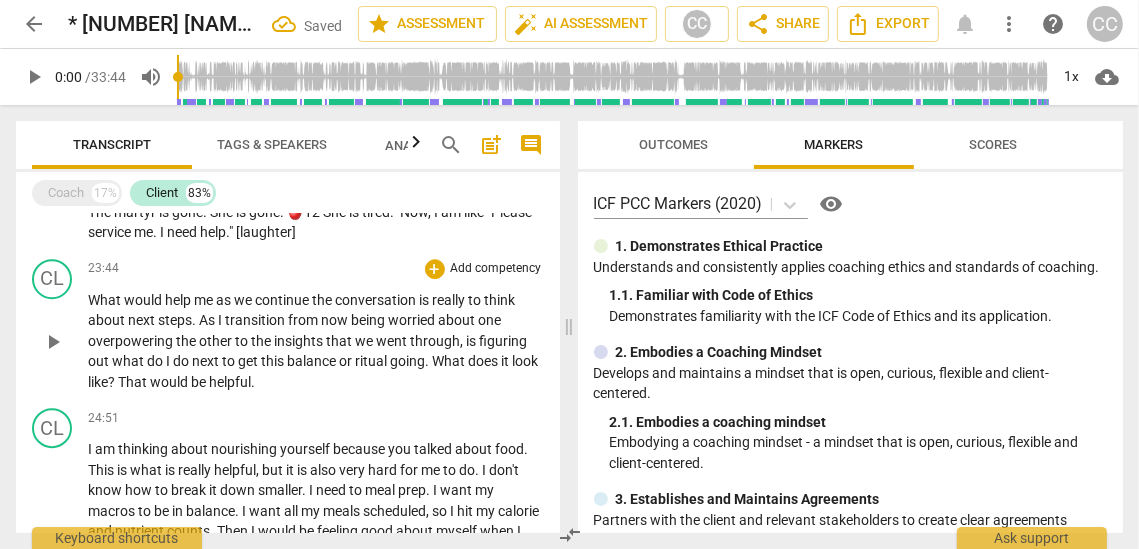 type 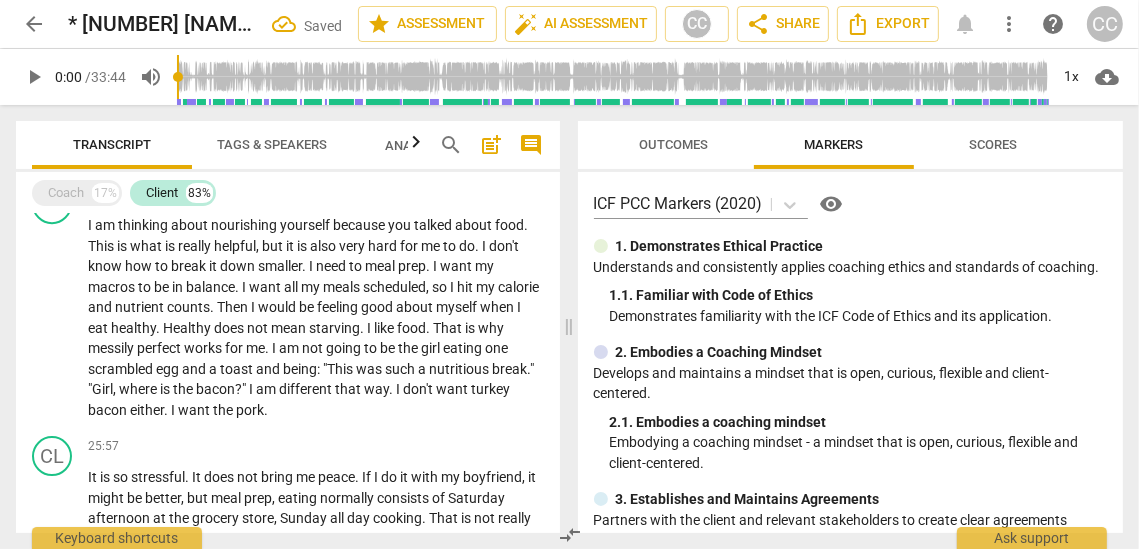 scroll, scrollTop: 4869, scrollLeft: 0, axis: vertical 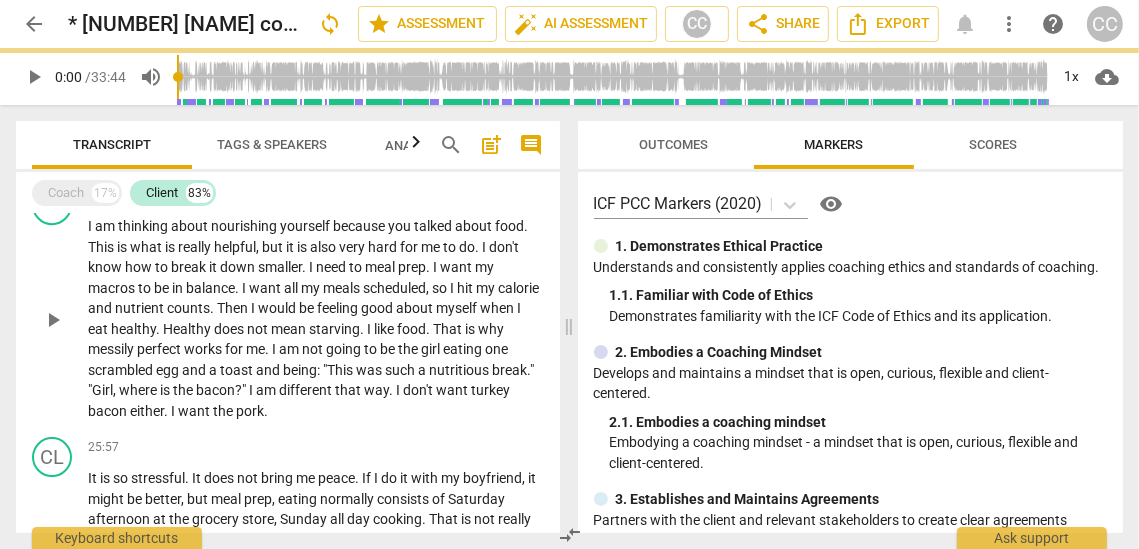 click on "I" at bounding box center [252, 390] 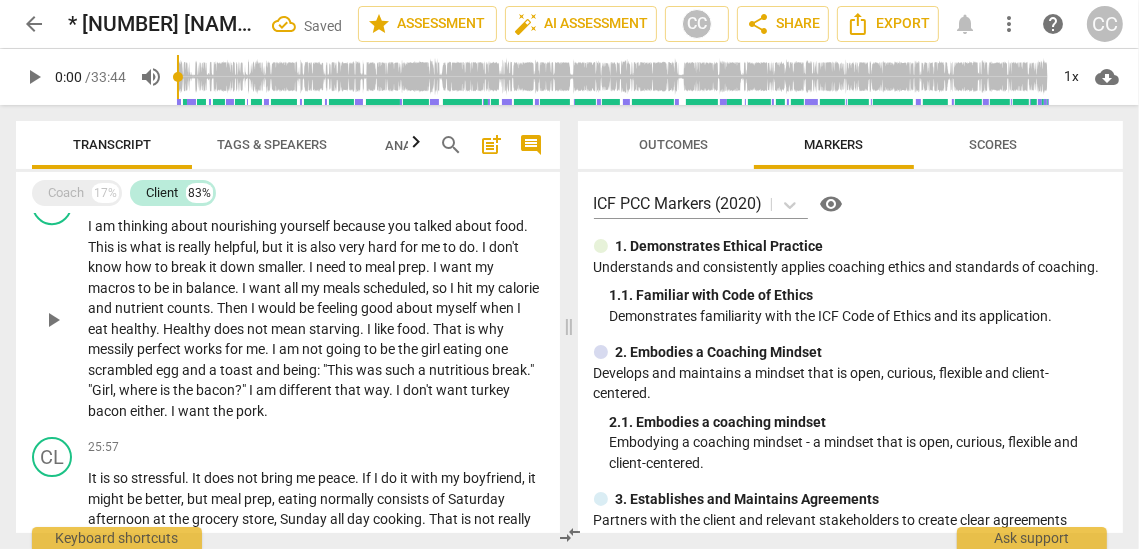 paste 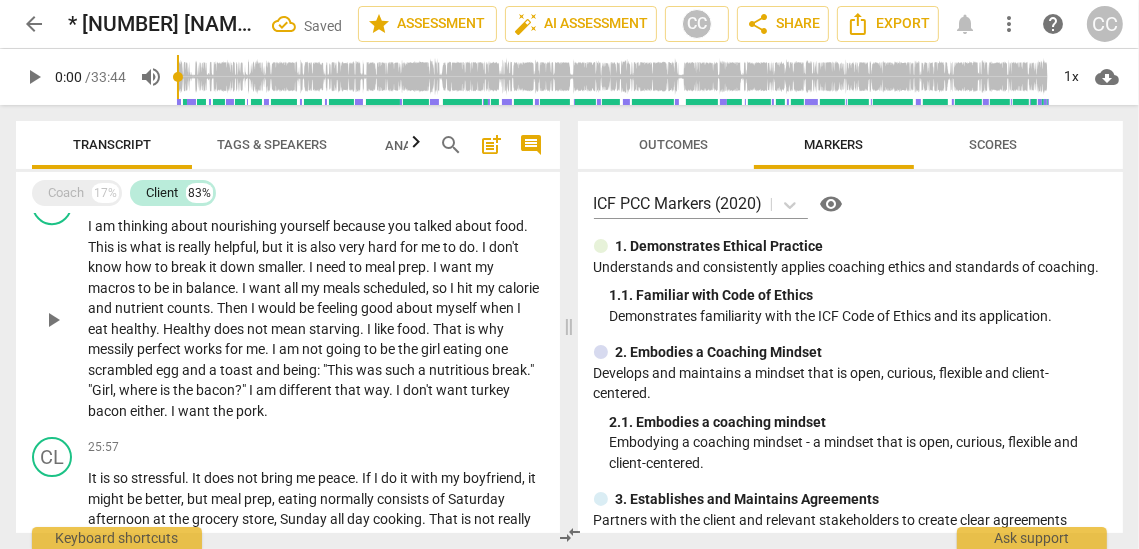 type 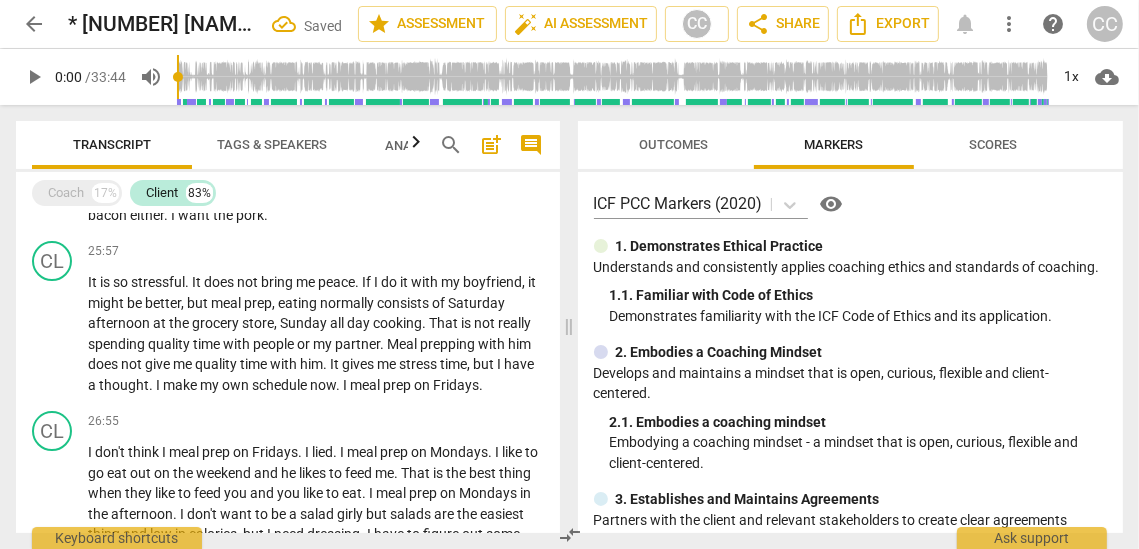 scroll, scrollTop: 5072, scrollLeft: 0, axis: vertical 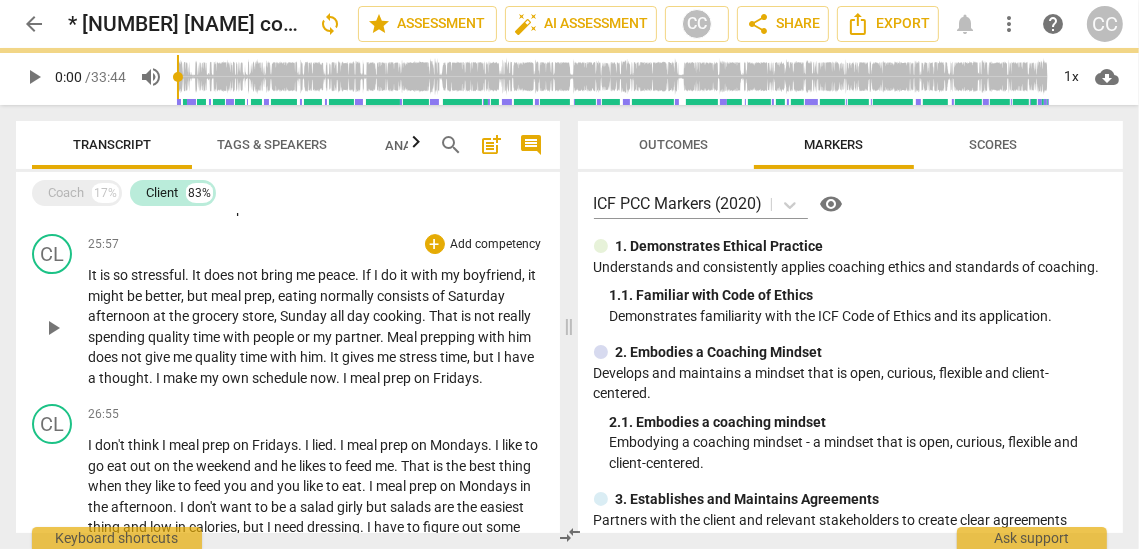 click on "own" at bounding box center (237, 378) 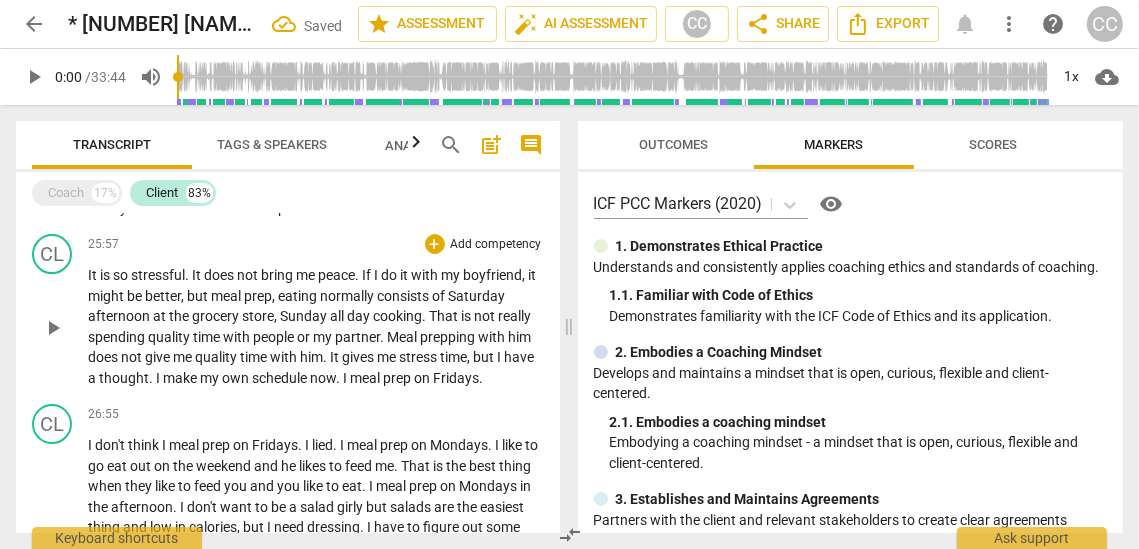 paste 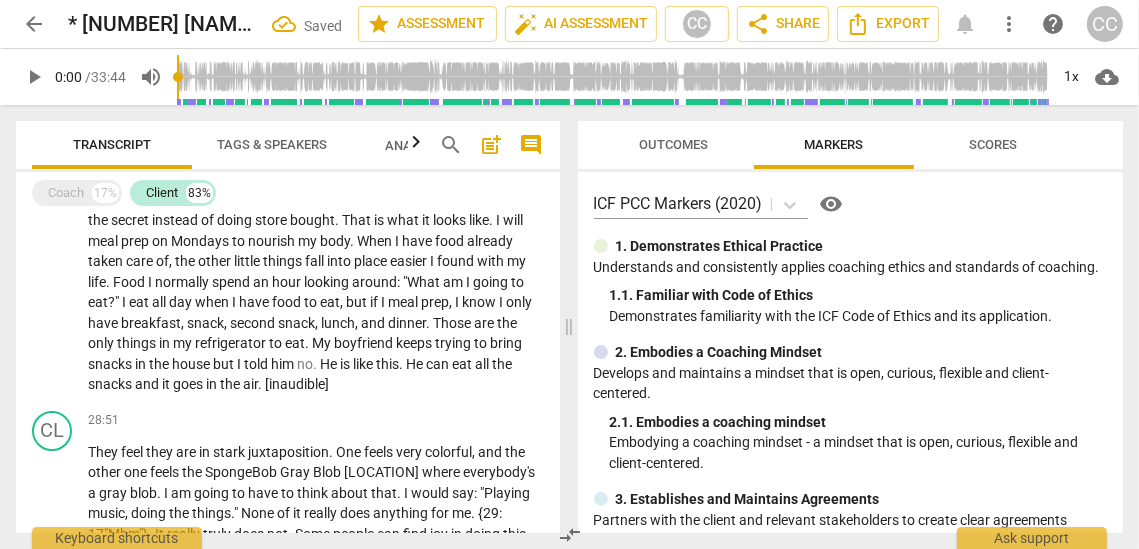 scroll, scrollTop: 5420, scrollLeft: 0, axis: vertical 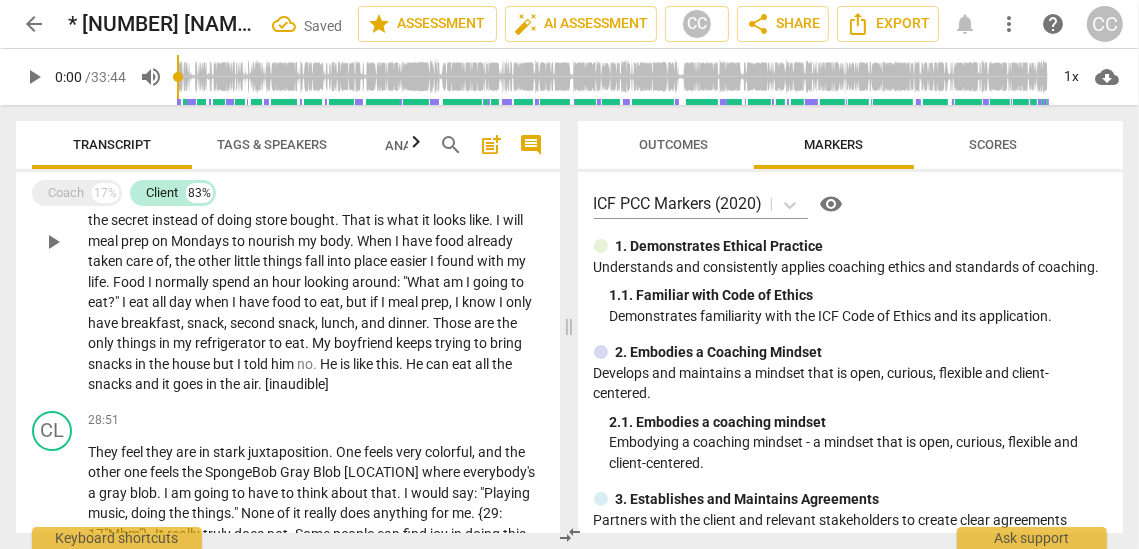click on "and" at bounding box center (148, 384) 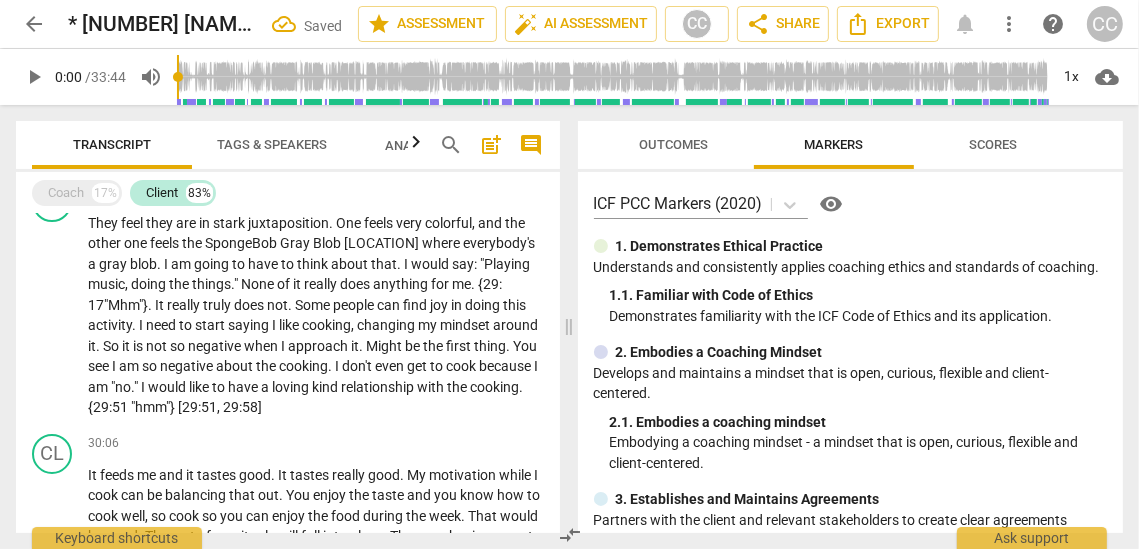 scroll, scrollTop: 5657, scrollLeft: 0, axis: vertical 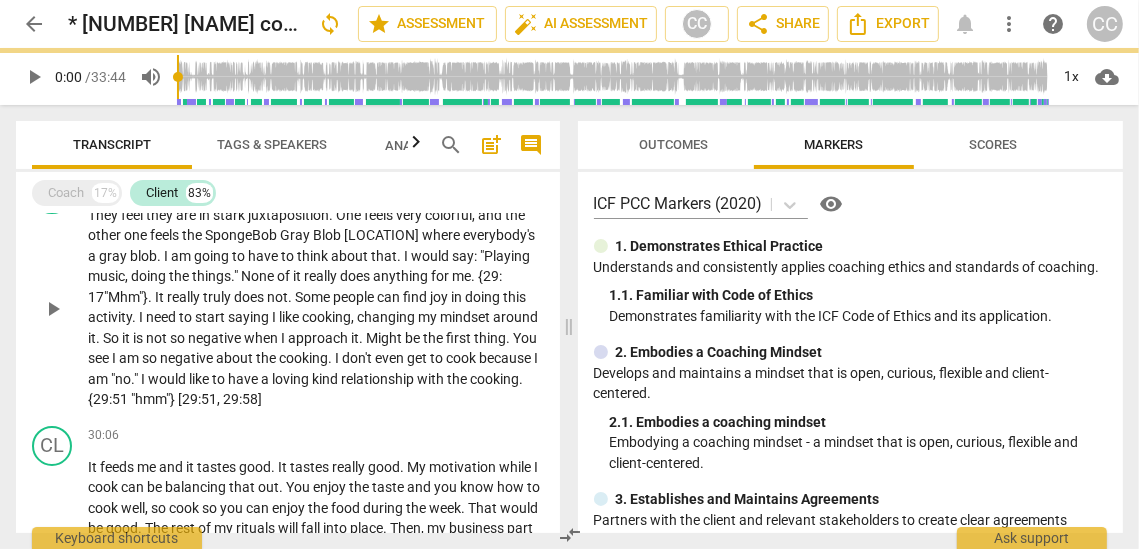 click on "relationship" at bounding box center (379, 379) 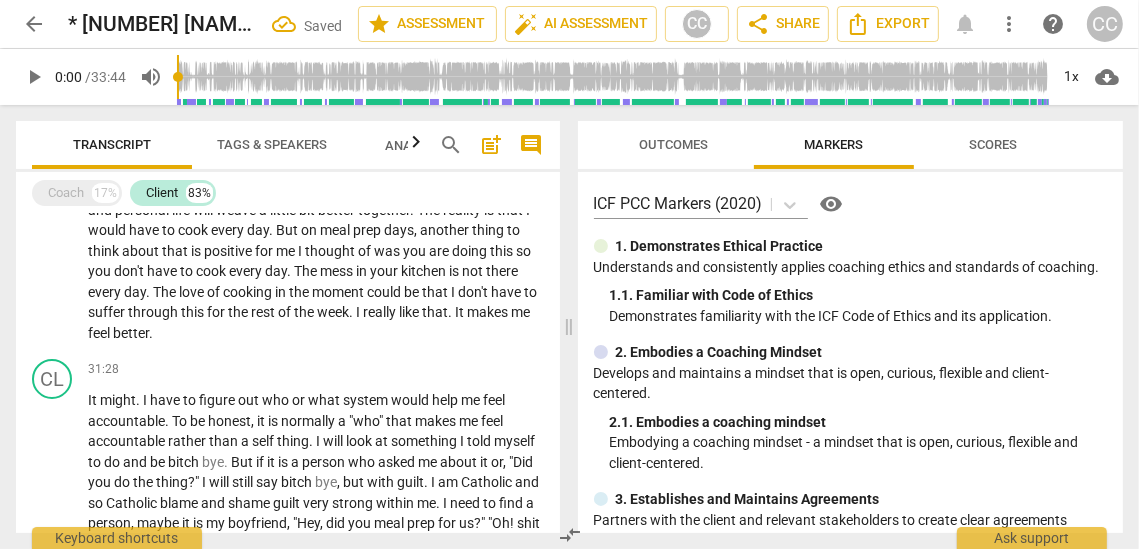scroll, scrollTop: 6076, scrollLeft: 0, axis: vertical 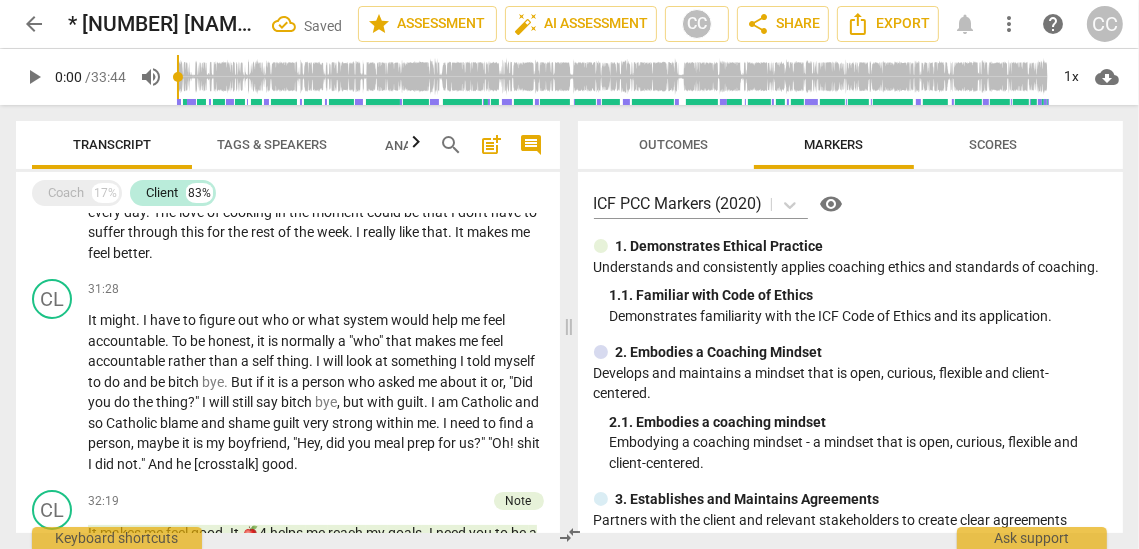 click on "this" at bounding box center [194, 232] 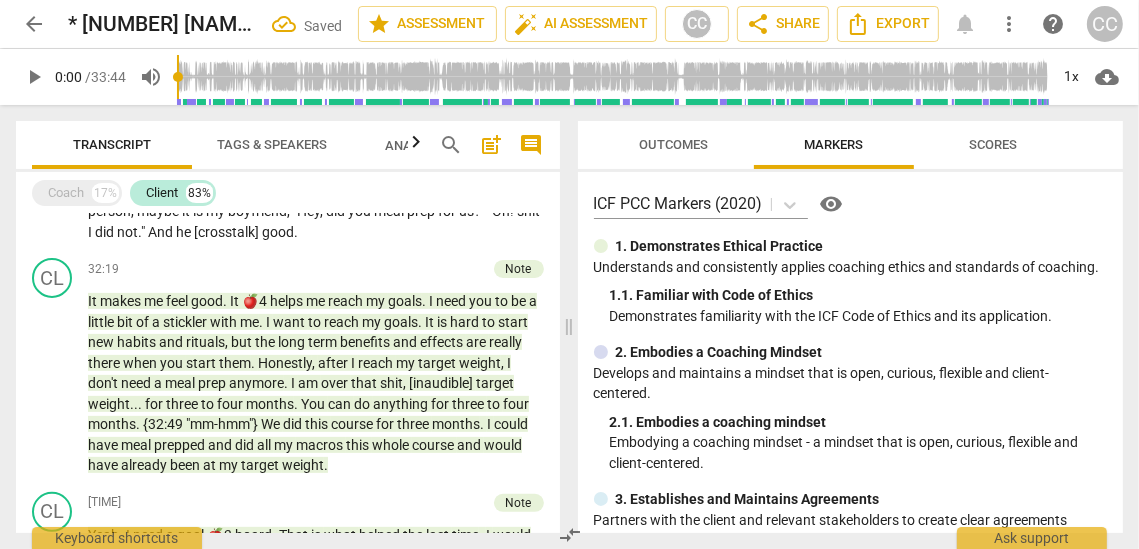 scroll, scrollTop: 6309, scrollLeft: 0, axis: vertical 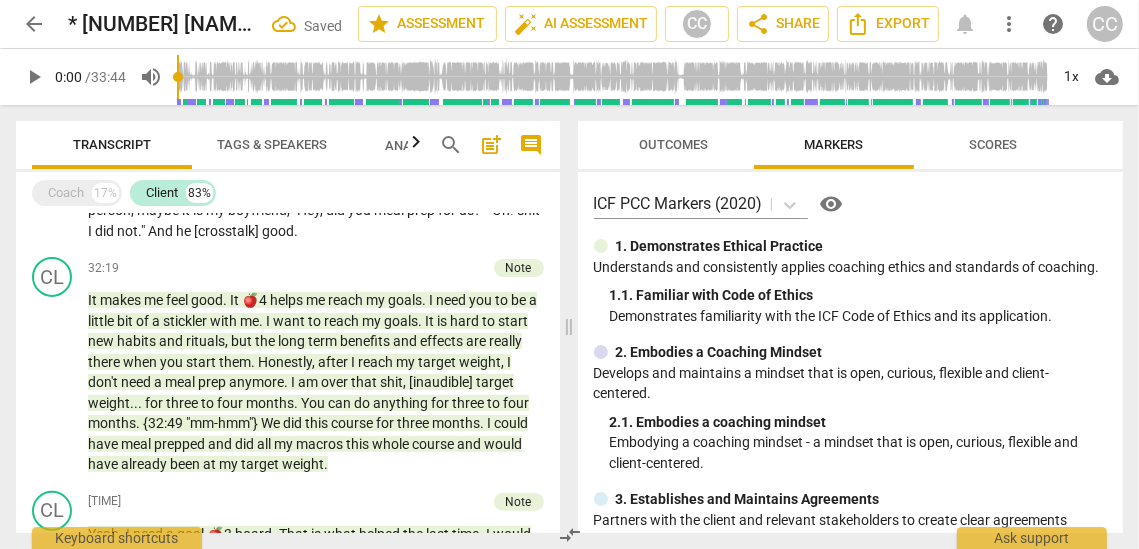 click on "my" at bounding box center (217, 210) 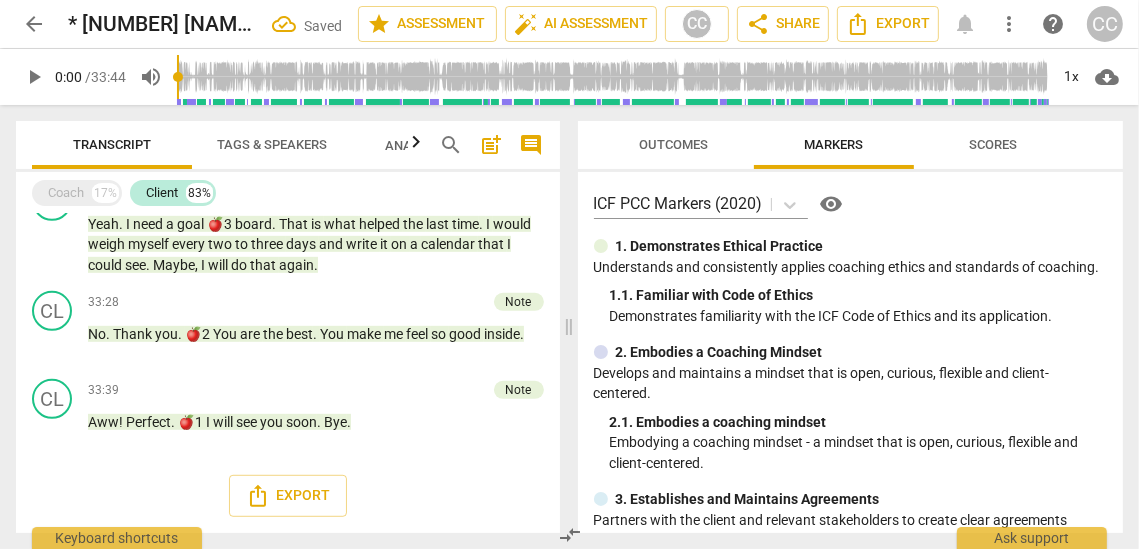 scroll, scrollTop: 6741, scrollLeft: 0, axis: vertical 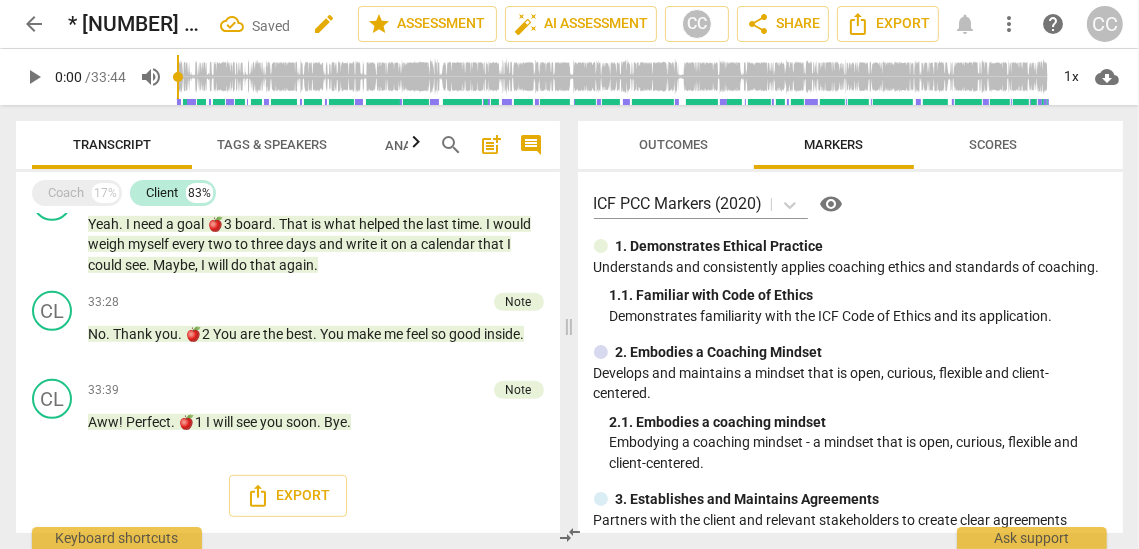 click on "edit" at bounding box center (324, 24) 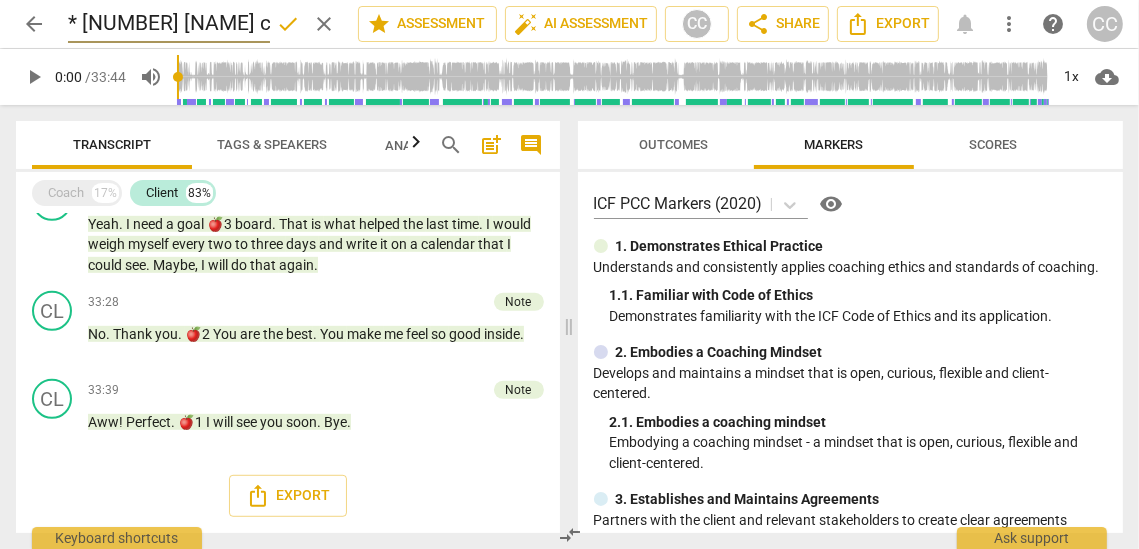 scroll, scrollTop: 0, scrollLeft: 318, axis: horizontal 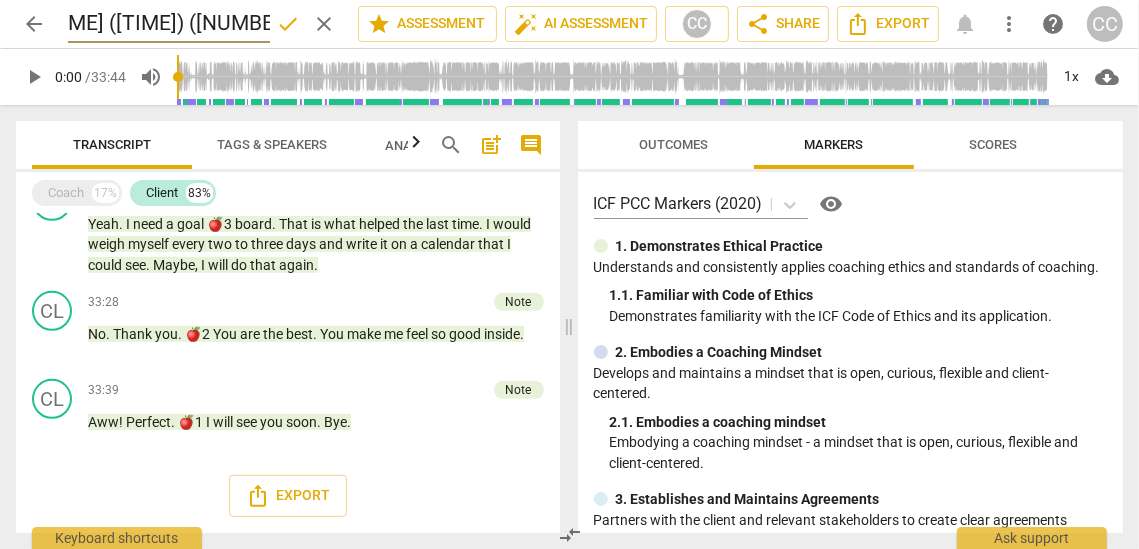 drag, startPoint x: 122, startPoint y: 21, endPoint x: 144, endPoint y: 21, distance: 22 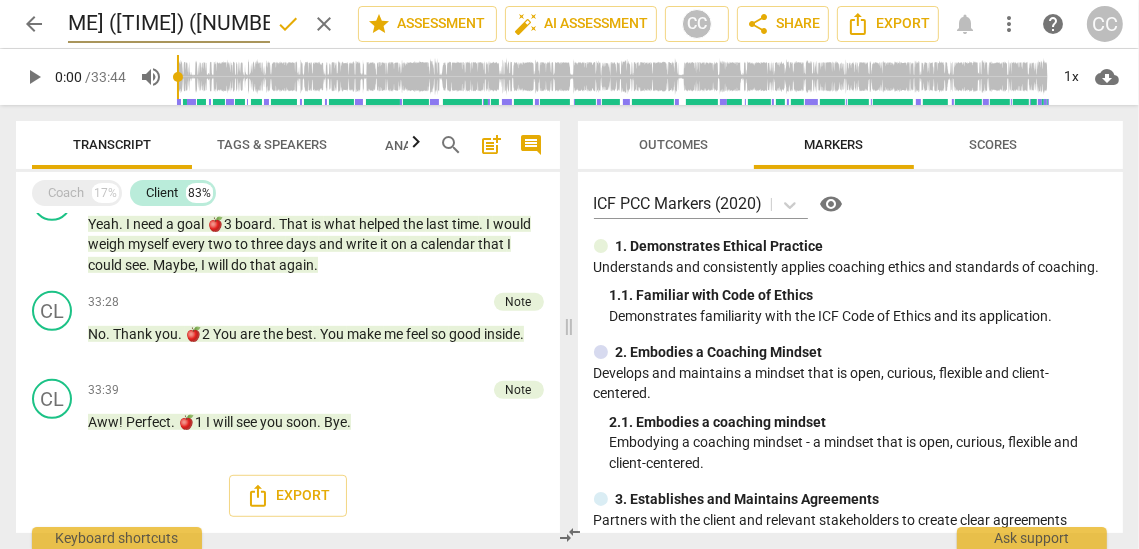 click on "* [NUMBER] [NAME] coaching [NAME] ([TIME]) ([NUMBER]🍎) ✅ ([DATE])" at bounding box center [169, 24] 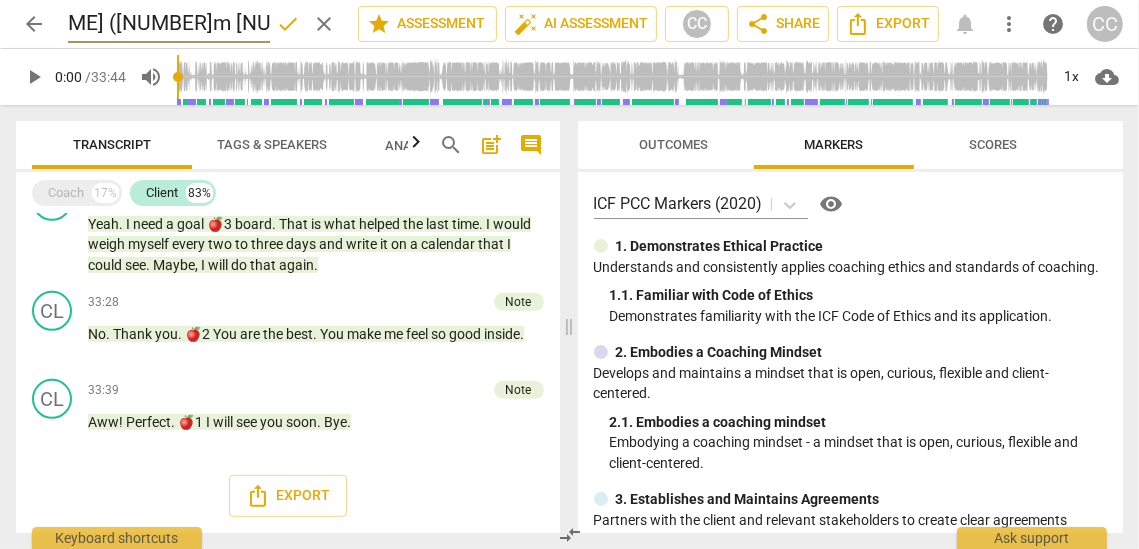 scroll, scrollTop: 0, scrollLeft: 306, axis: horizontal 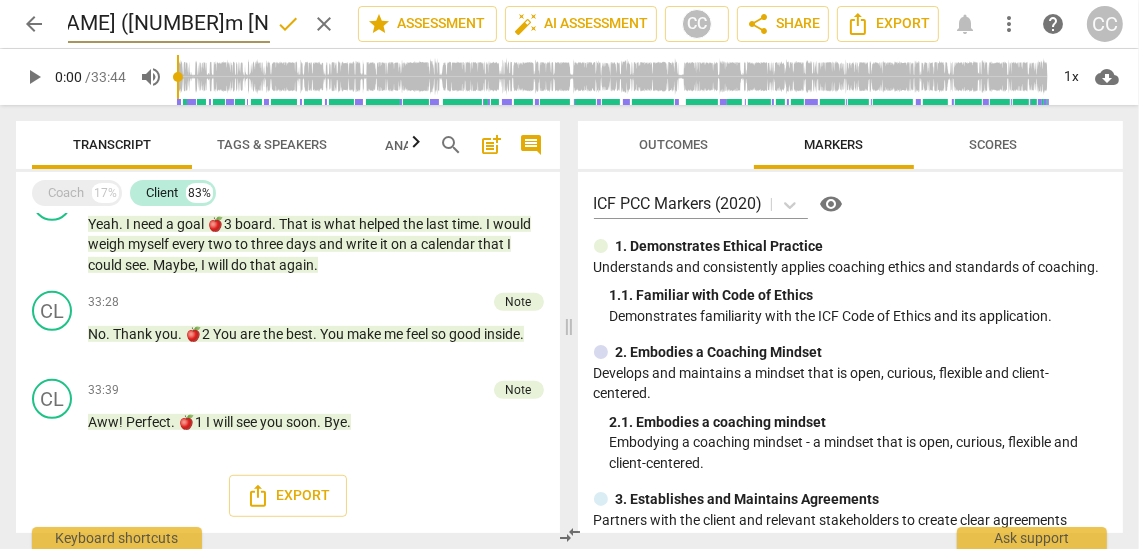 type on "* [NUMBER] [NAME] coaching [NAME] ([NUMBER]m [NUMBER]s) (#[NUMBER]🍎) ✅ (#[NUMBER])" 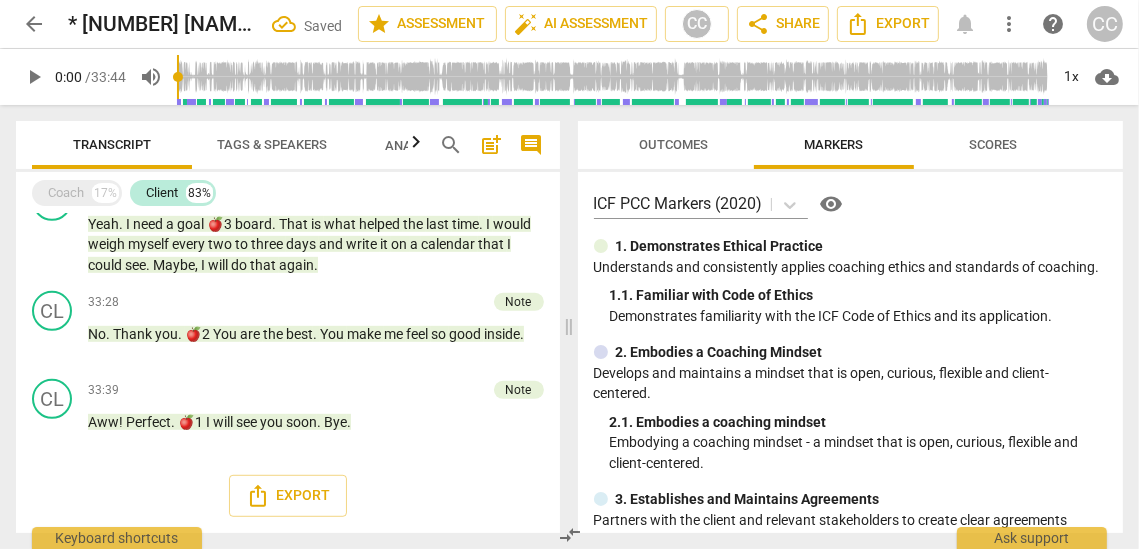 click on "2025-07-23" at bounding box center [569, 24] 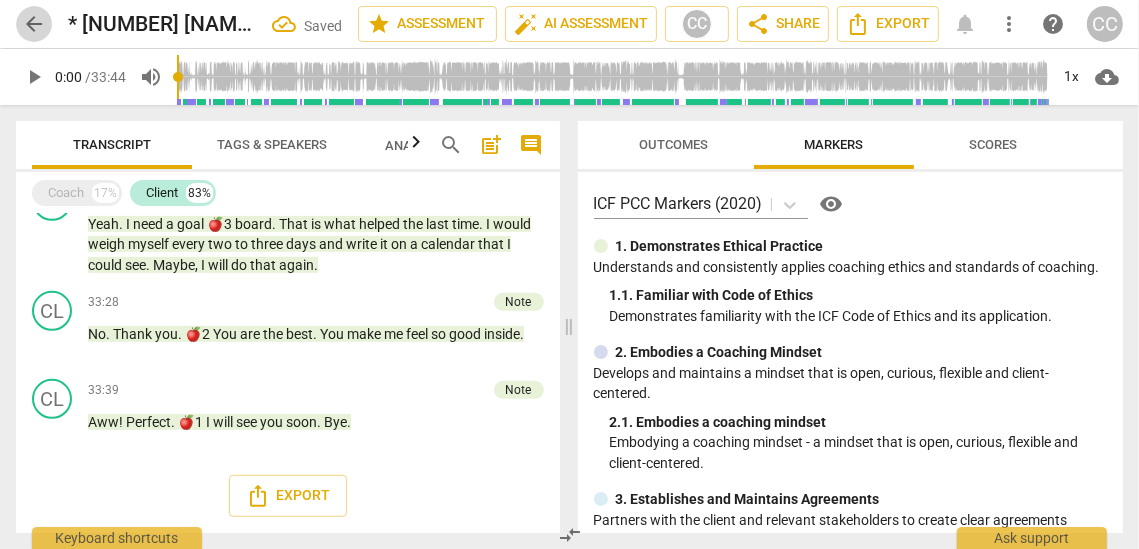 click on "arrow_back" at bounding box center [34, 24] 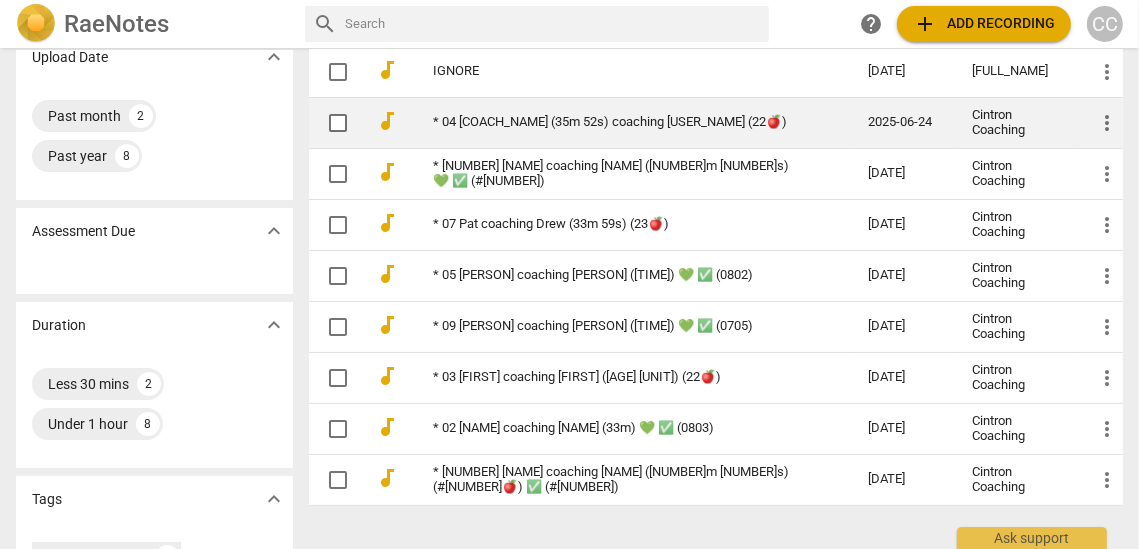 scroll, scrollTop: 206, scrollLeft: 0, axis: vertical 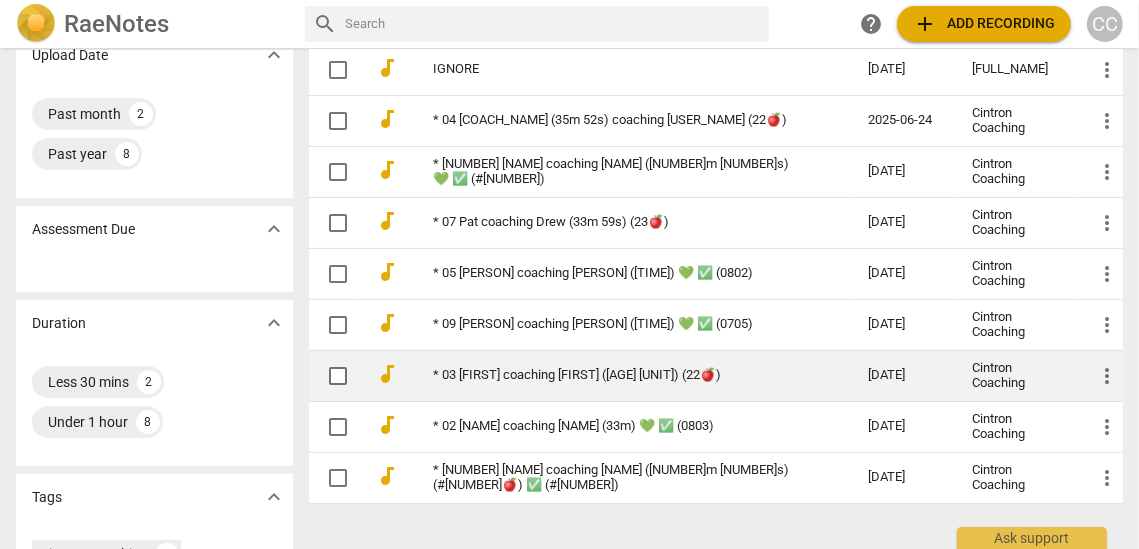 click on "* 03 [FIRST] coaching [FIRST] ([AGE] [UNIT]) (22🍎)" at bounding box center (615, 375) 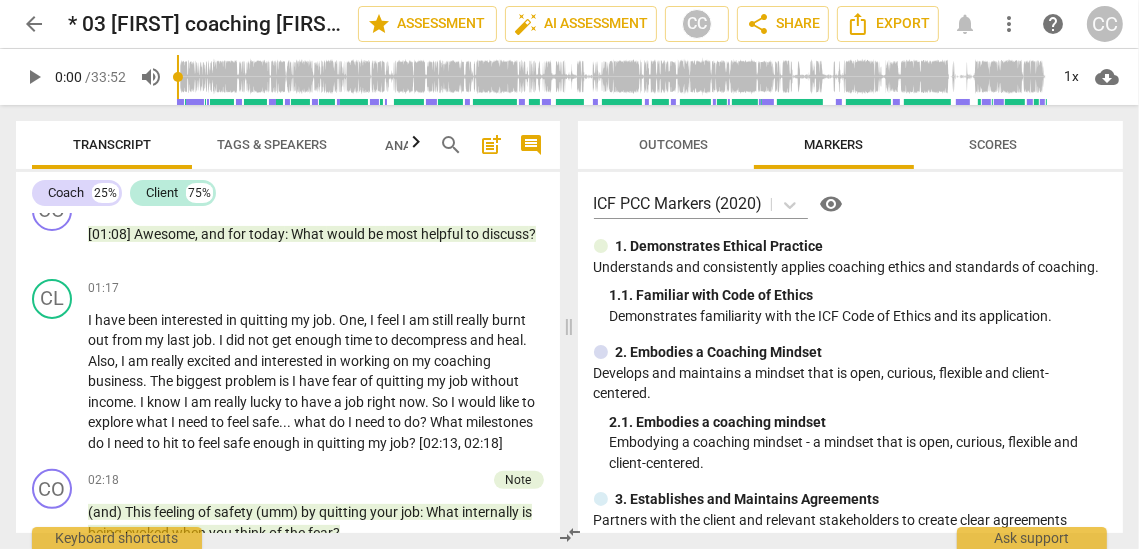 scroll, scrollTop: 496, scrollLeft: 0, axis: vertical 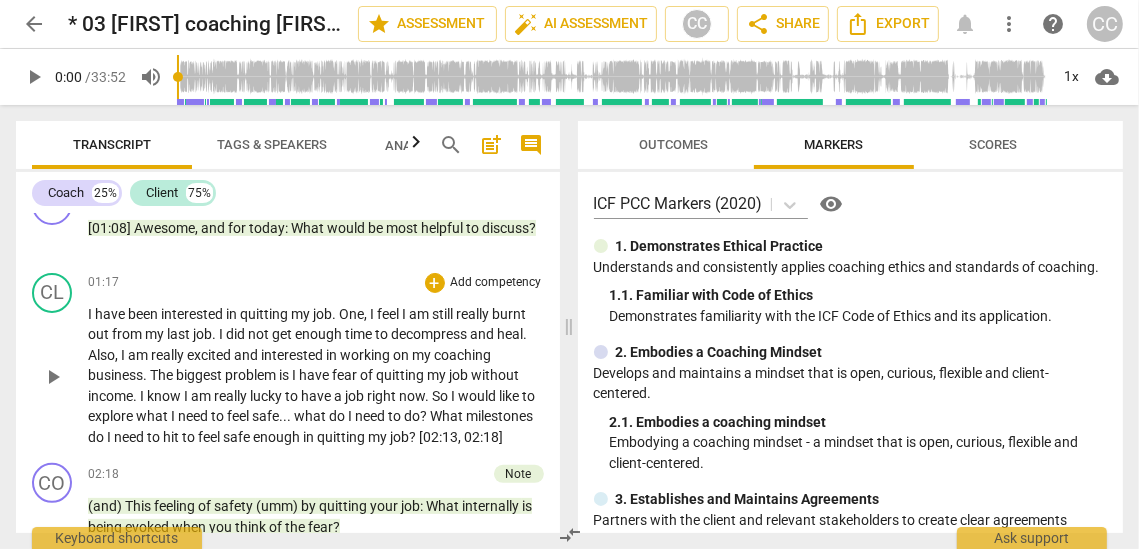 click on "enough" at bounding box center (278, 437) 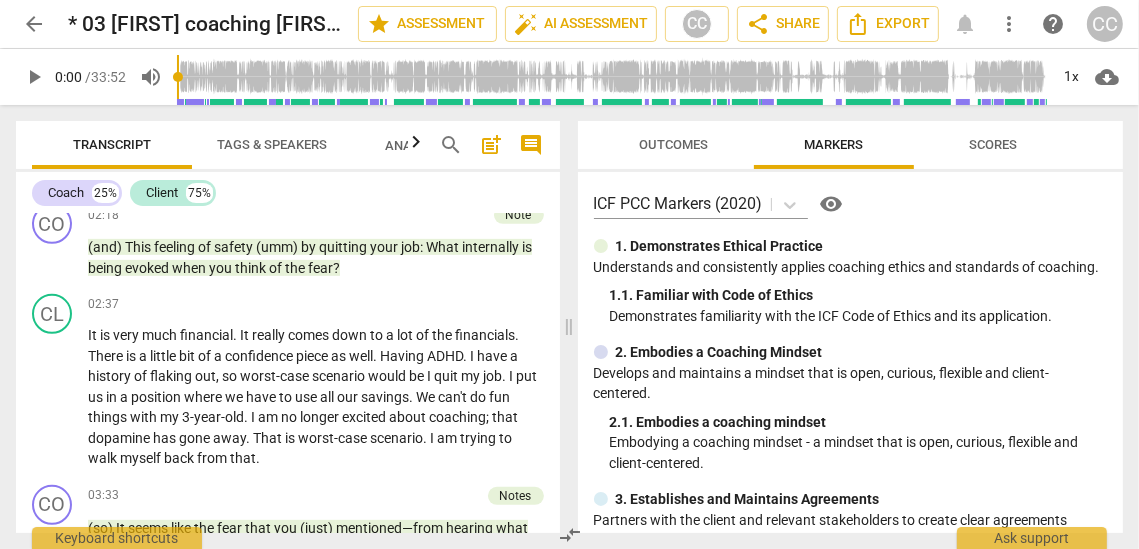 scroll, scrollTop: 784, scrollLeft: 0, axis: vertical 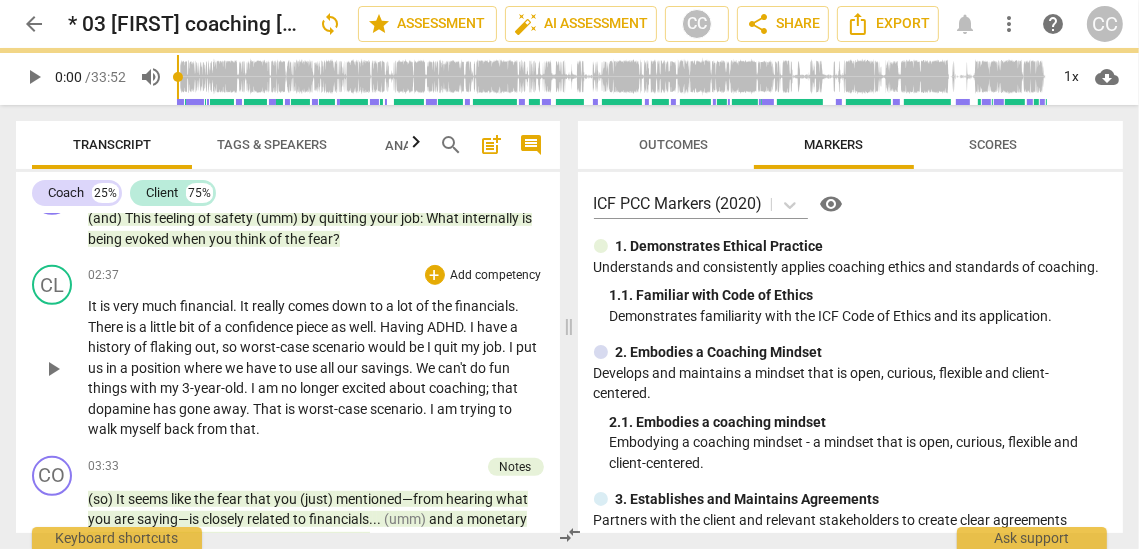 click on "worst-case" at bounding box center (334, 409) 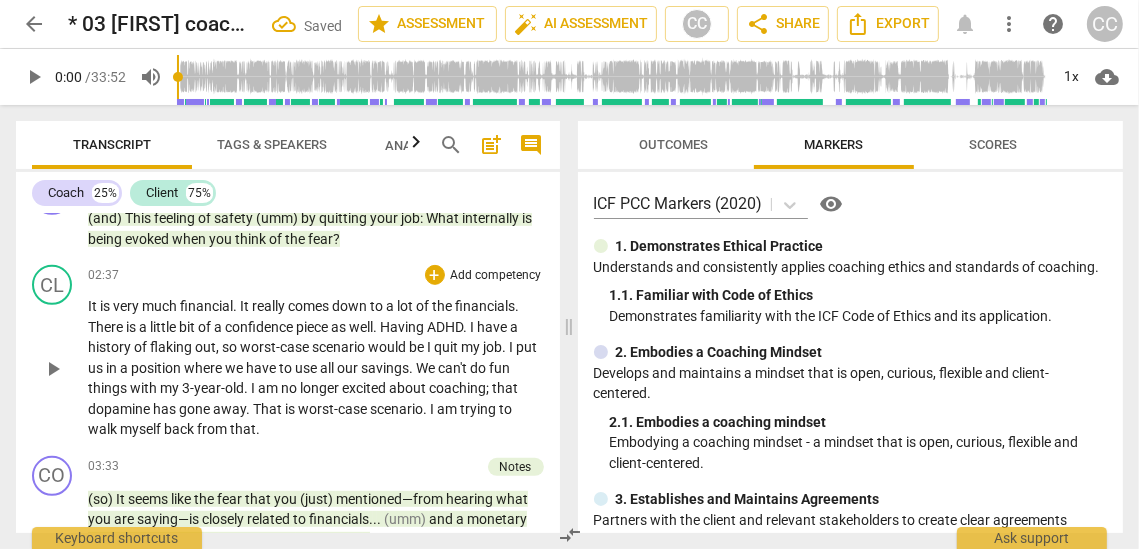 paste 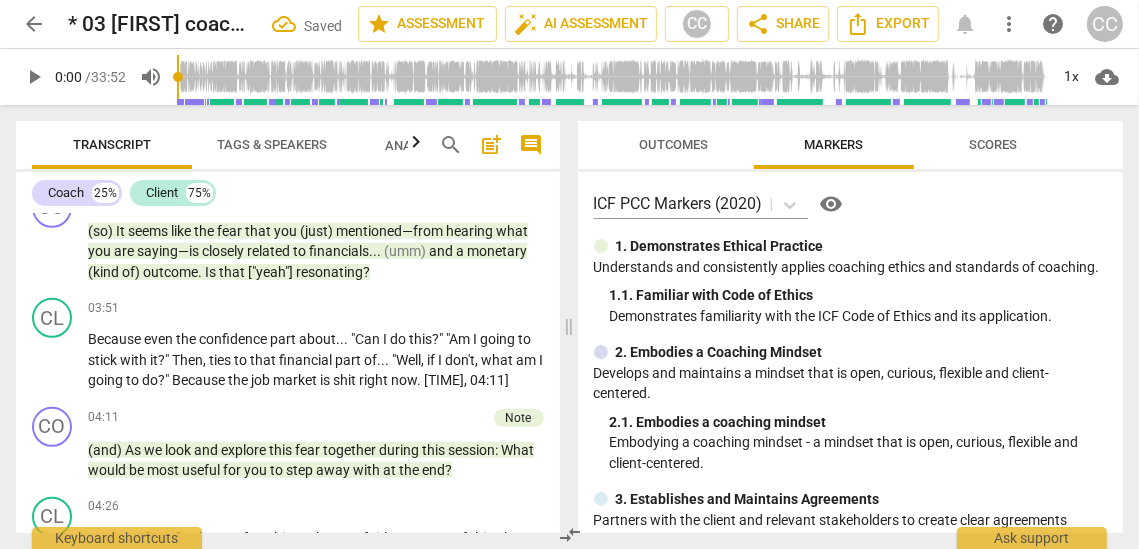 scroll, scrollTop: 1064, scrollLeft: 0, axis: vertical 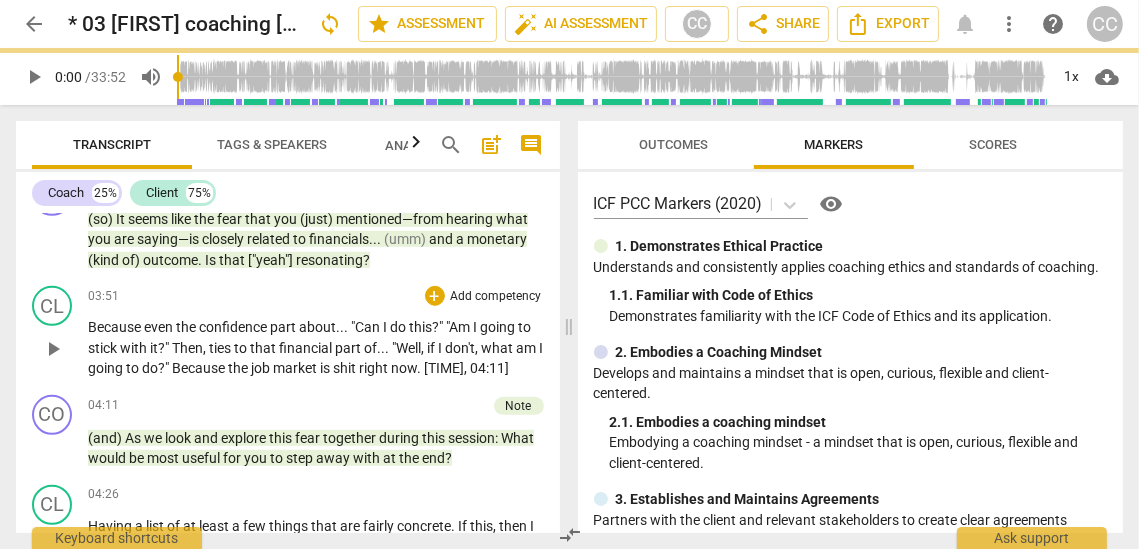click on "market" at bounding box center (296, 368) 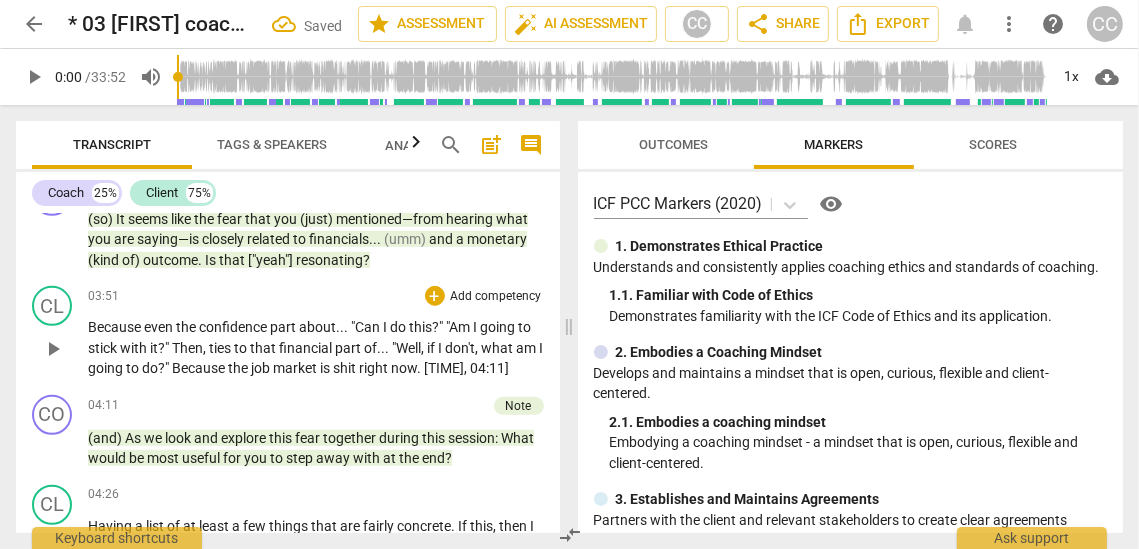 paste 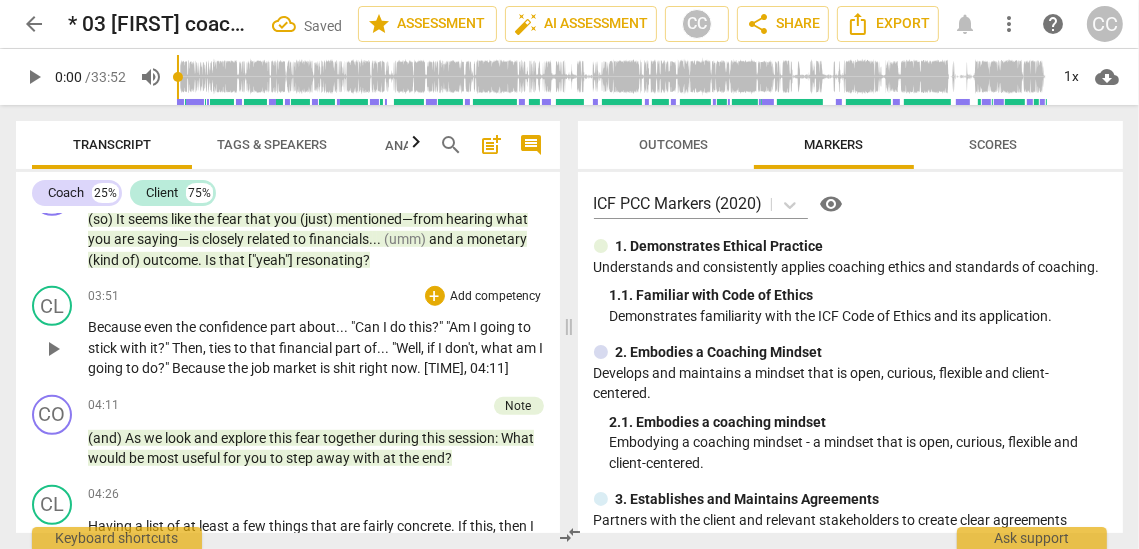 type 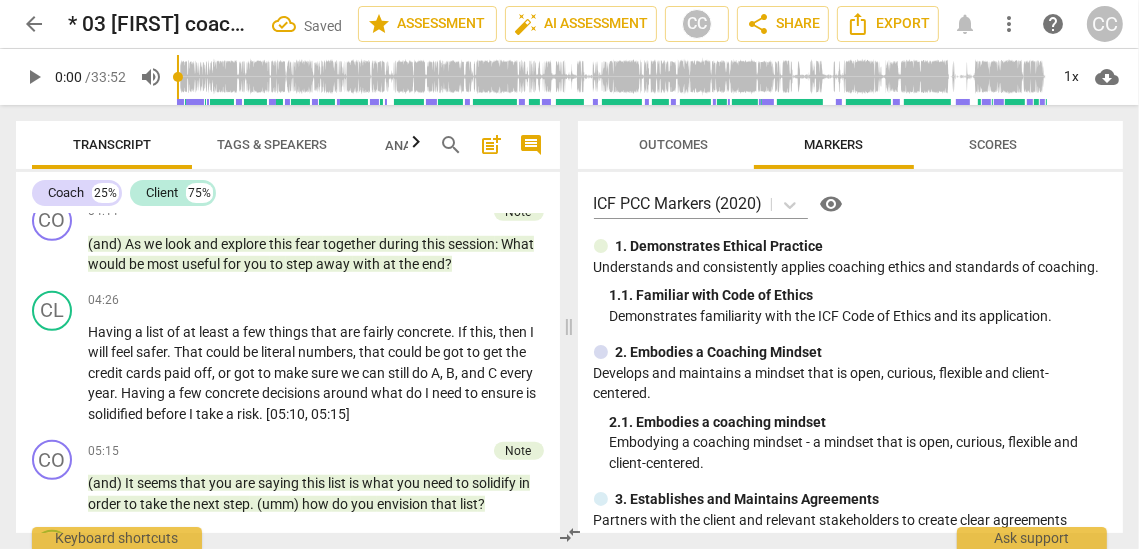 scroll, scrollTop: 1332, scrollLeft: 0, axis: vertical 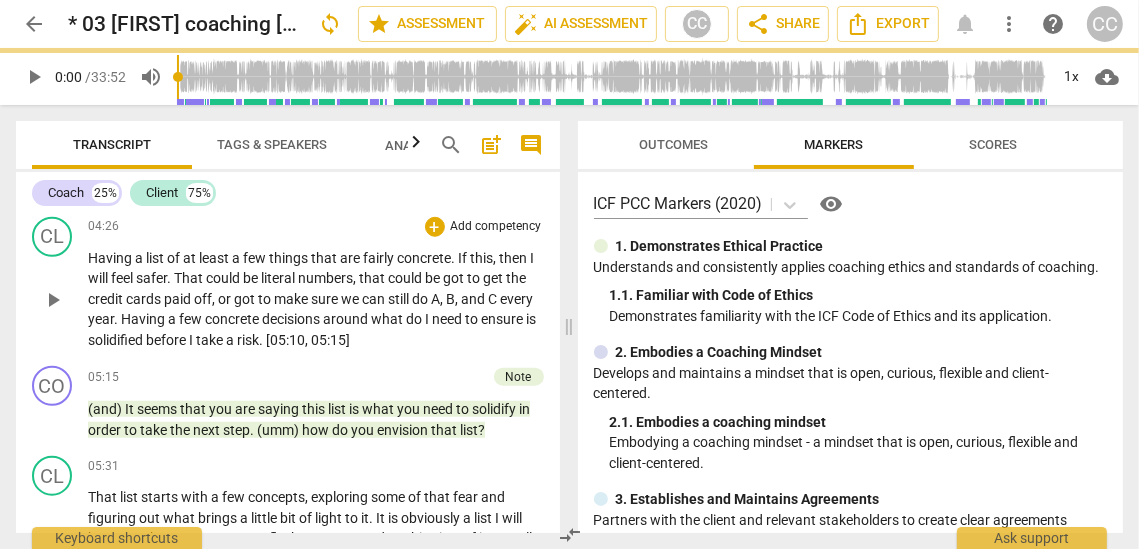 click on "a" at bounding box center (231, 340) 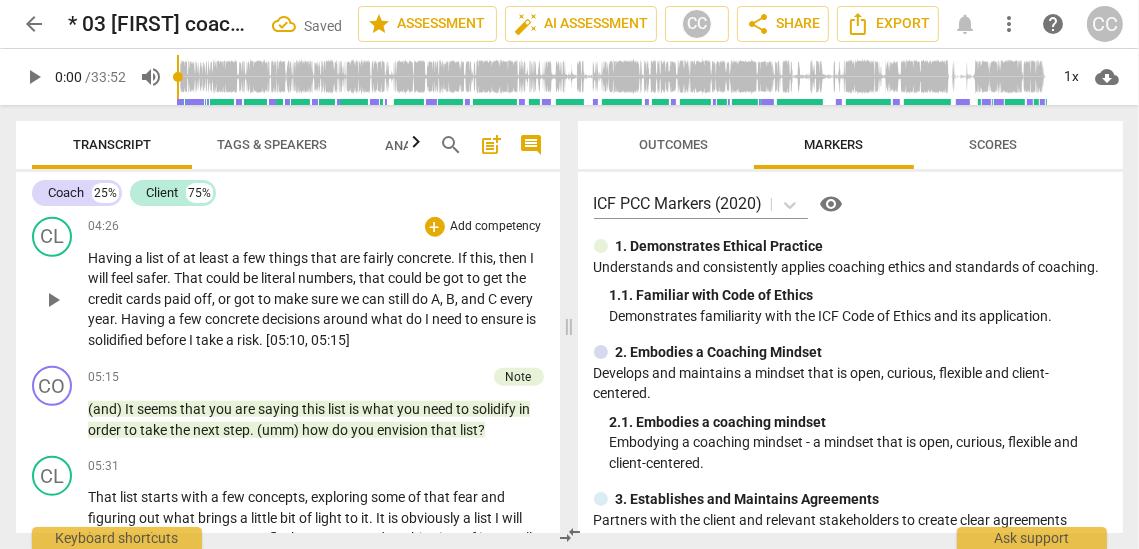 paste 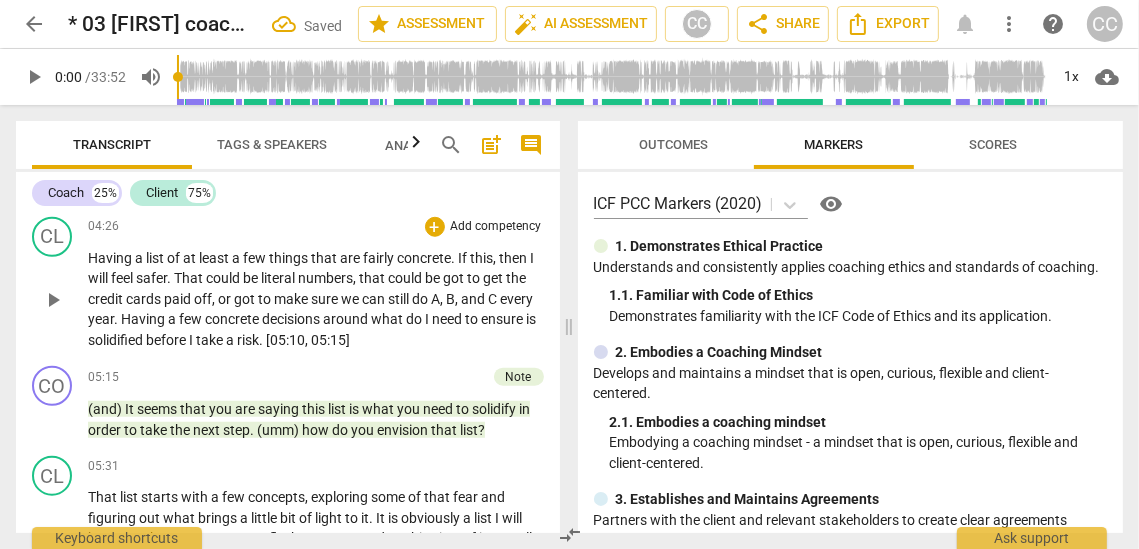 type 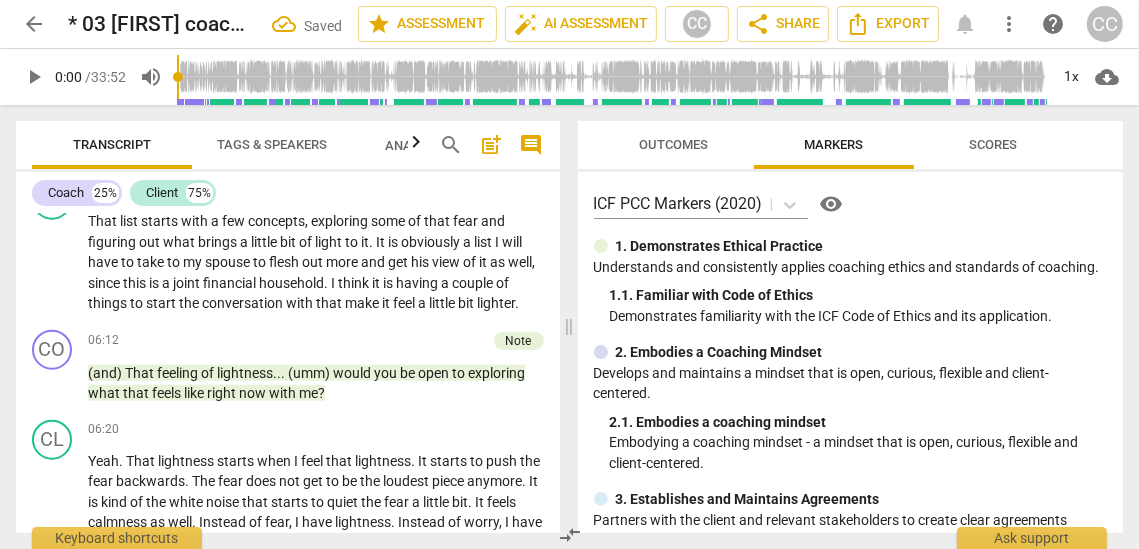 scroll, scrollTop: 1610, scrollLeft: 0, axis: vertical 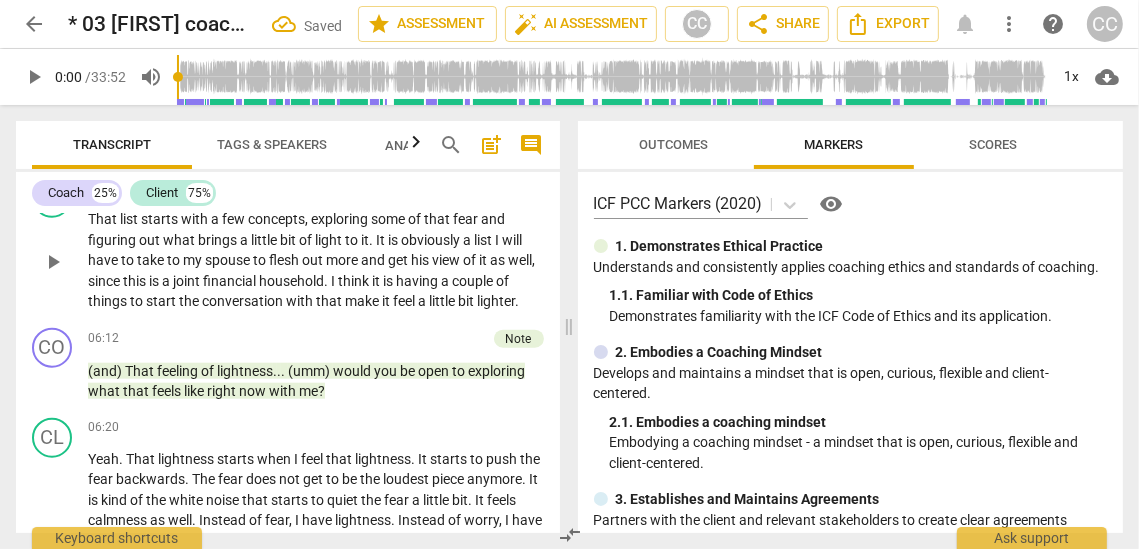 click on "with" at bounding box center (301, 301) 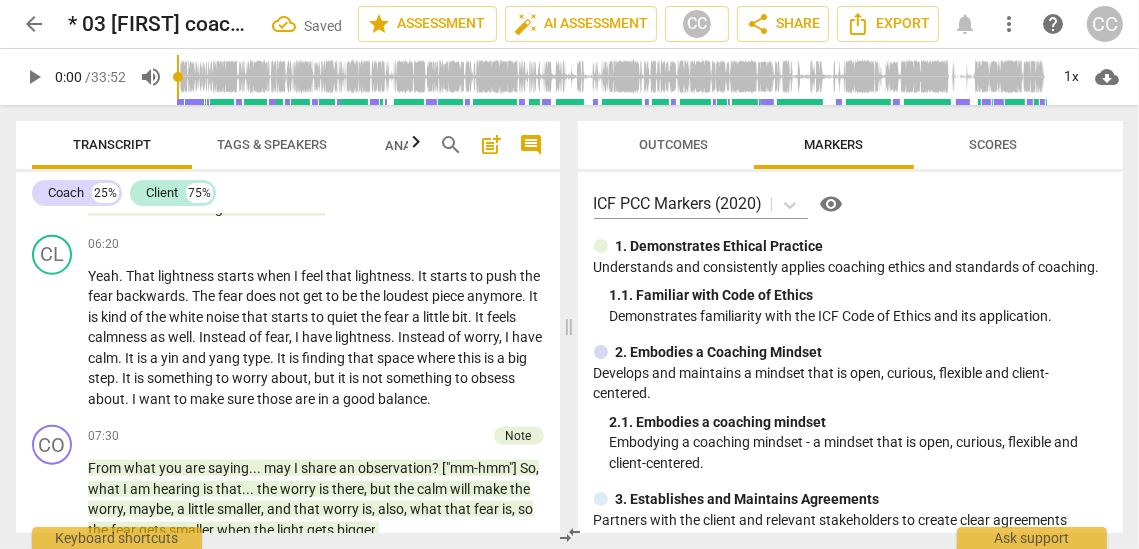 scroll, scrollTop: 1795, scrollLeft: 0, axis: vertical 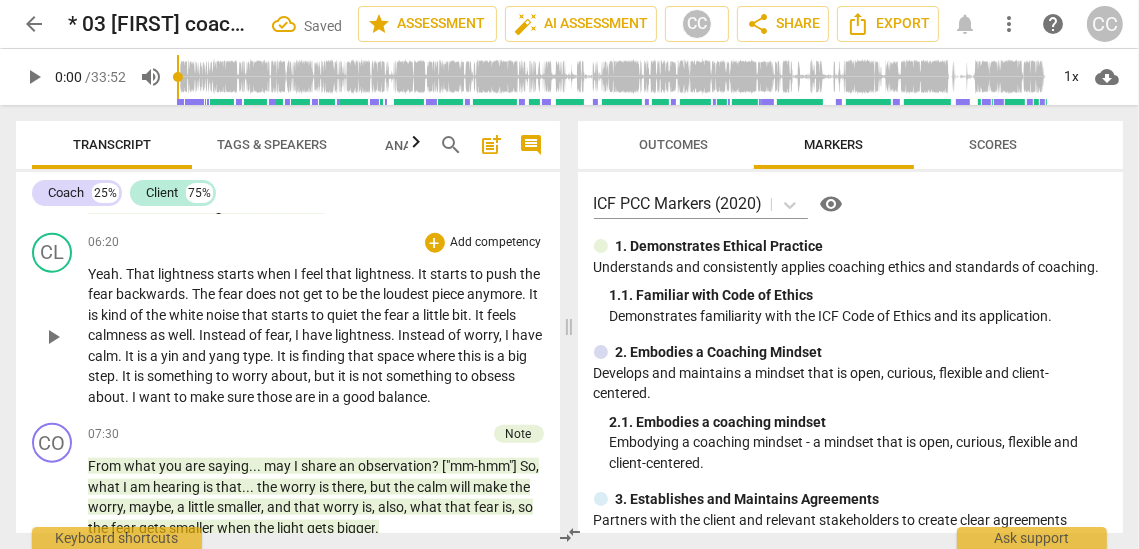 click on "sure" at bounding box center [242, 397] 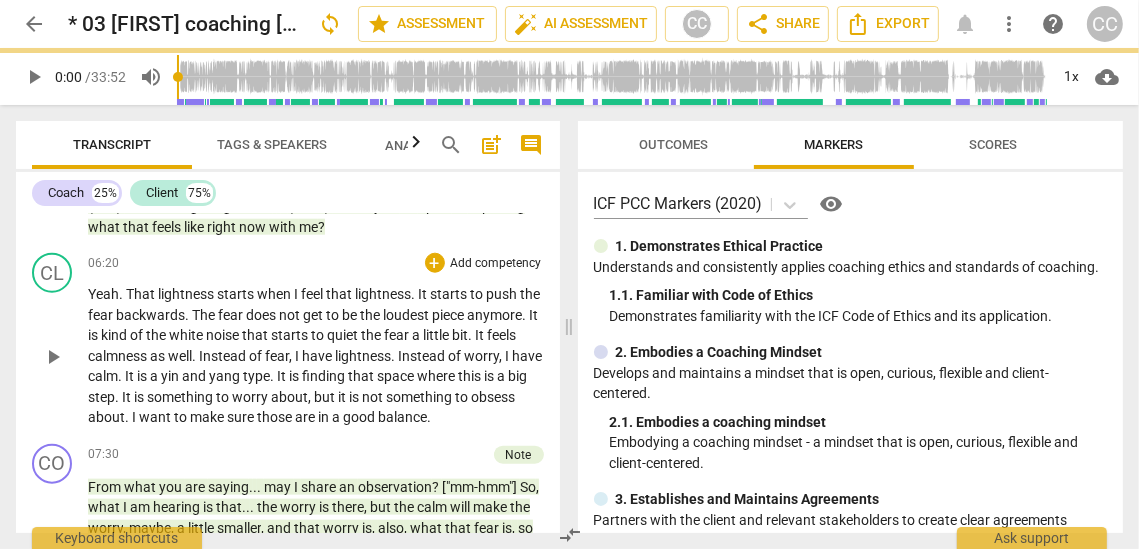 paste 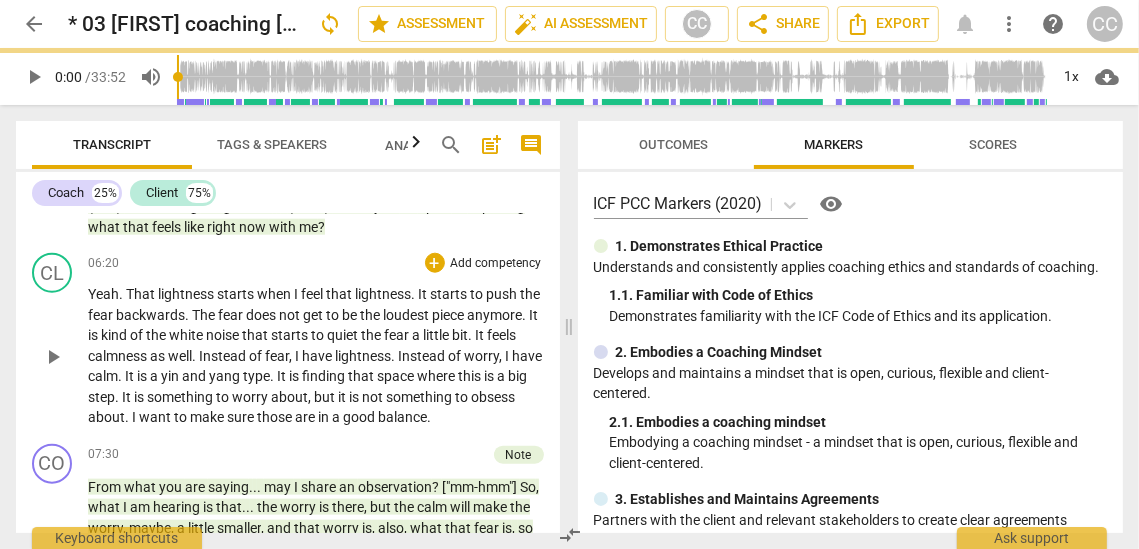 type 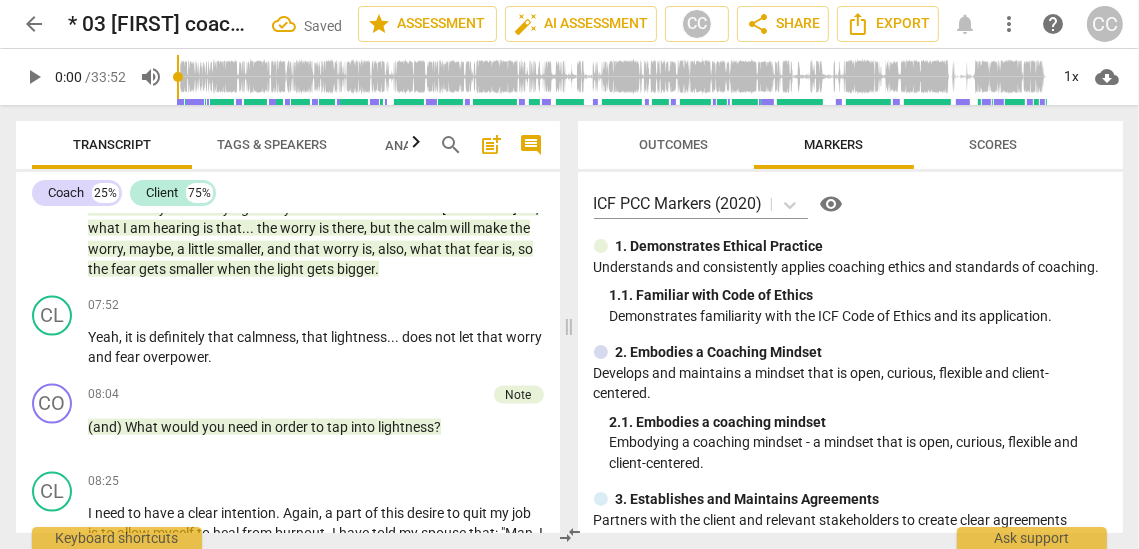 scroll, scrollTop: 2081, scrollLeft: 0, axis: vertical 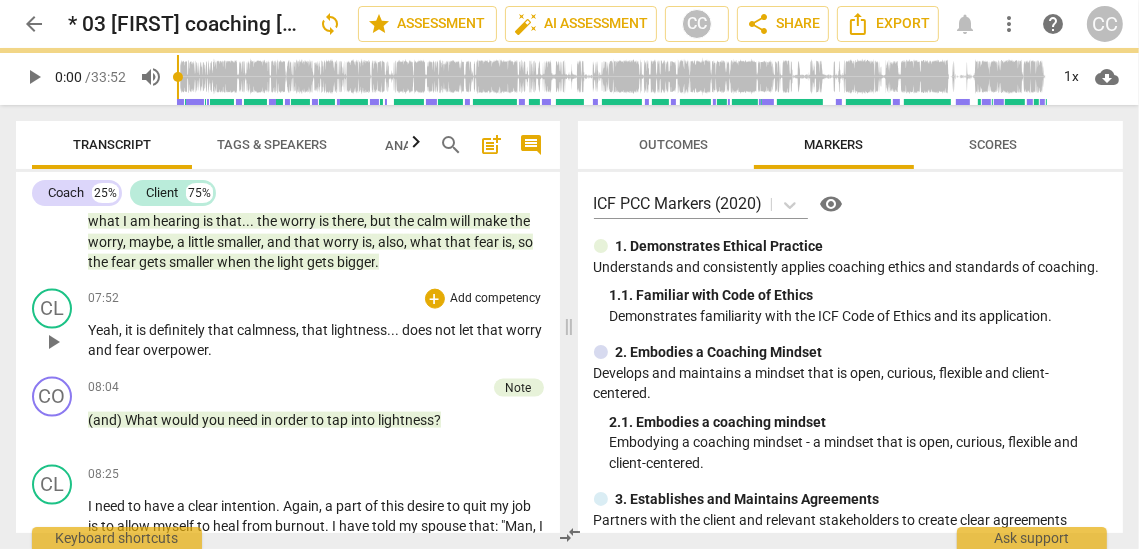 click on "that" at bounding box center (316, 330) 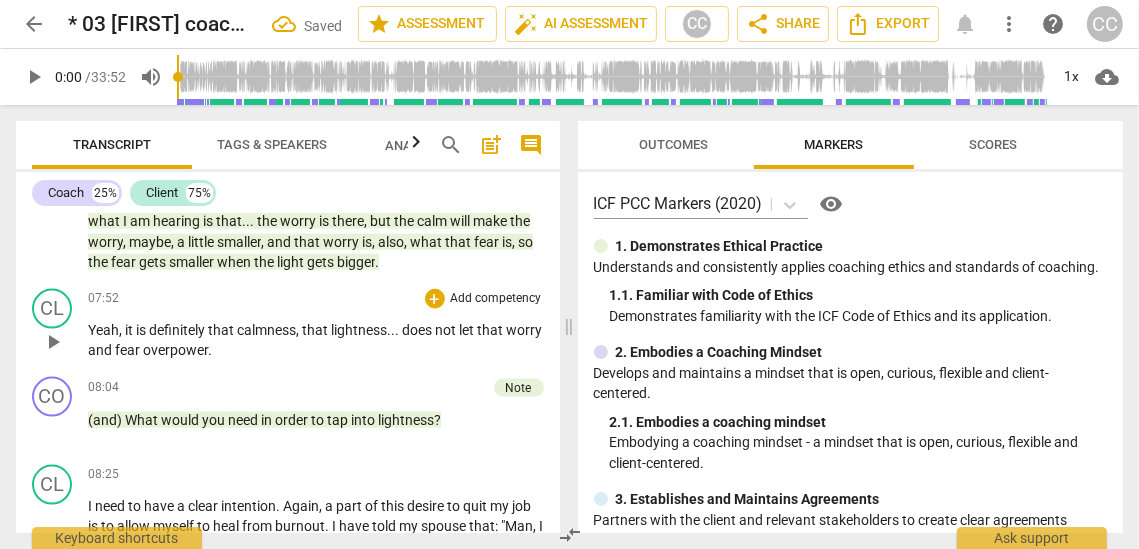 paste 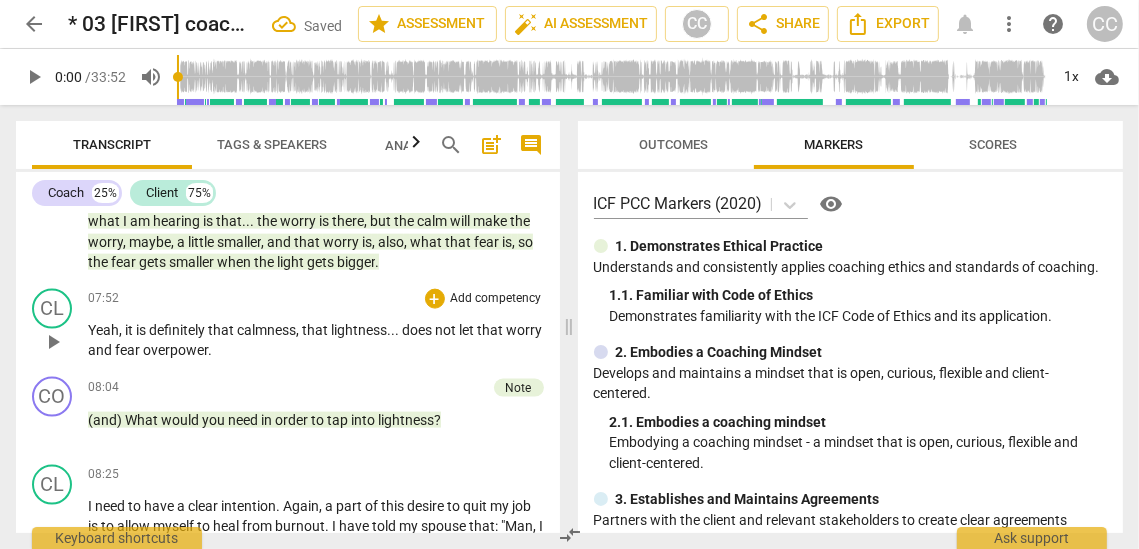 type 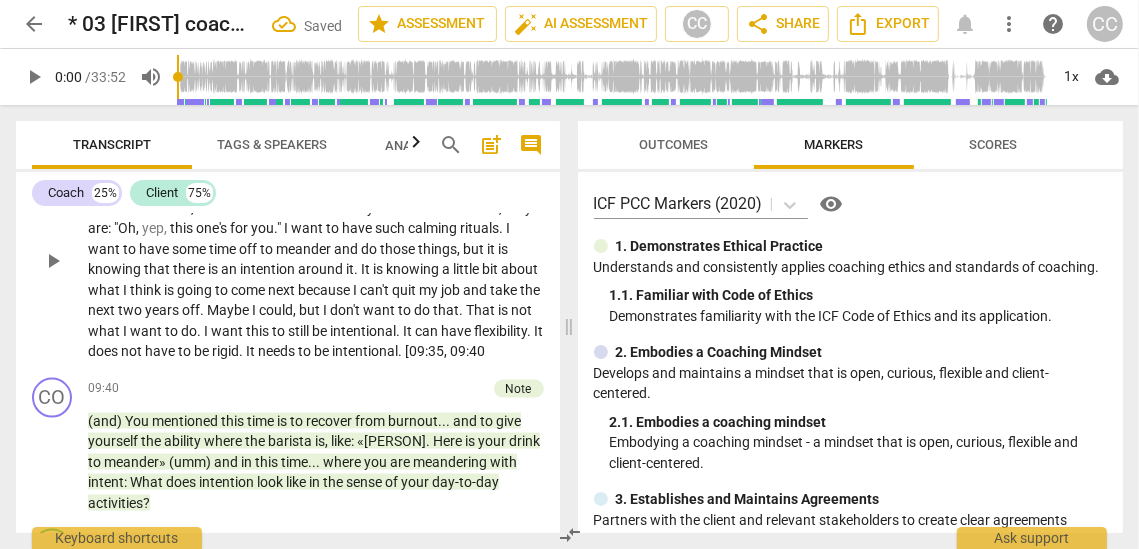 scroll, scrollTop: 2423, scrollLeft: 0, axis: vertical 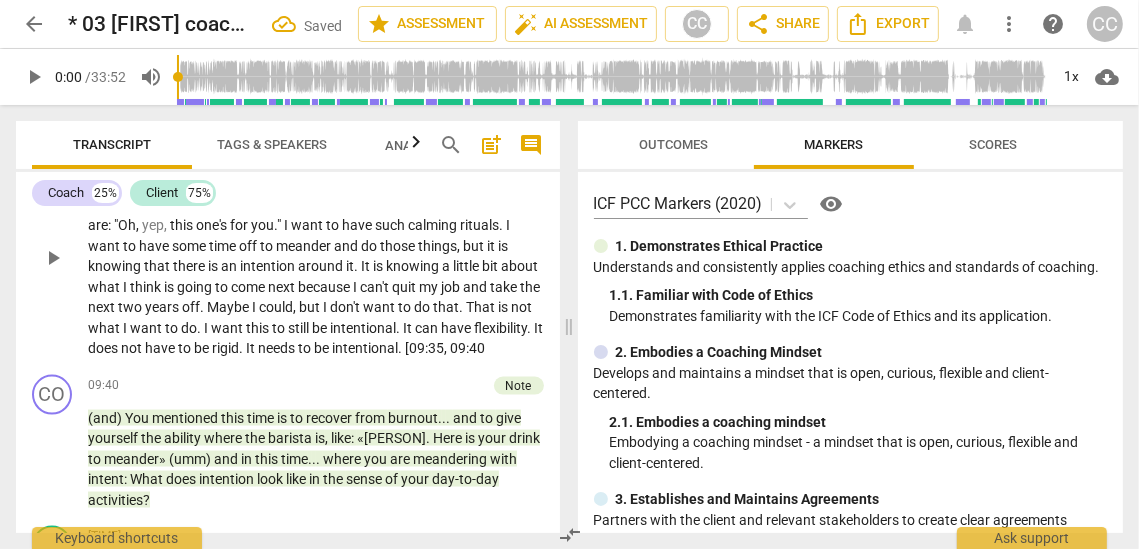 click on "be" at bounding box center (203, 348) 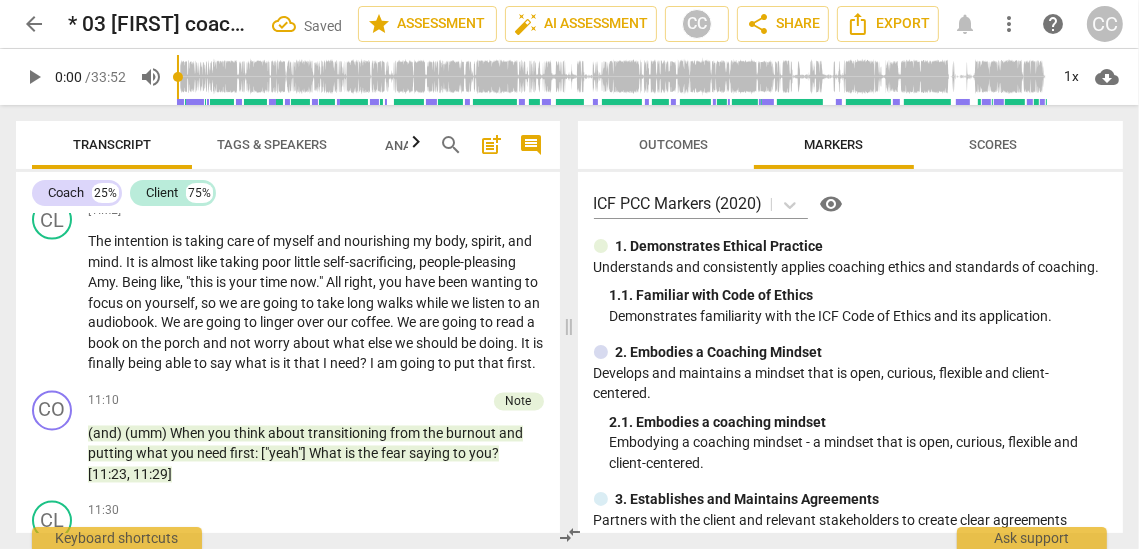 scroll, scrollTop: 2762, scrollLeft: 0, axis: vertical 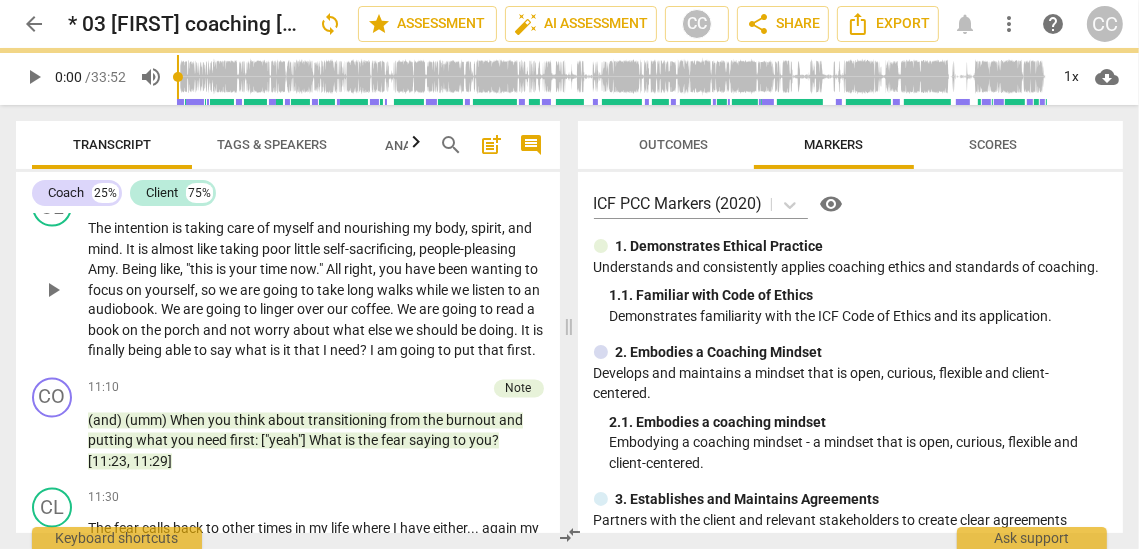 click on "The   intention   is   taking   care   of   myself   and   nourishing   my   body ,   spirit ,   and   mind .   It   is   almost   like   taking   poor   little   self-sacrificing ,   people-pleasing   Amy .   Being   like ,   "this   is   your   time   now . "   All   right ,   you   have   been   wanting   to   focus   on   yourself ,   so   we   are   going   to   take   long   walks   while   we   listen   to   an   audiobook .   We   are   going   to   linger   over   our   coffee .   We   are   going   to   read   a   book   on   the   porch   and   not   worry   about   what   else   we   should   be   doing .   It   is   finally   being   able   to   say   what   is   it   that   I   need ?   I   am   going   to   put   that   first ." at bounding box center [316, 290] 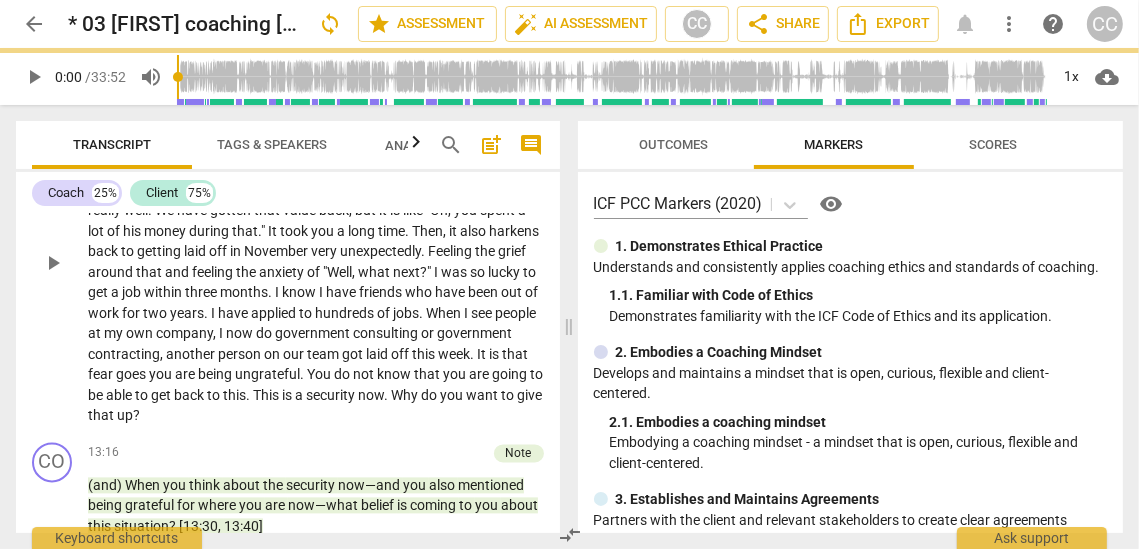 scroll, scrollTop: 3226, scrollLeft: 0, axis: vertical 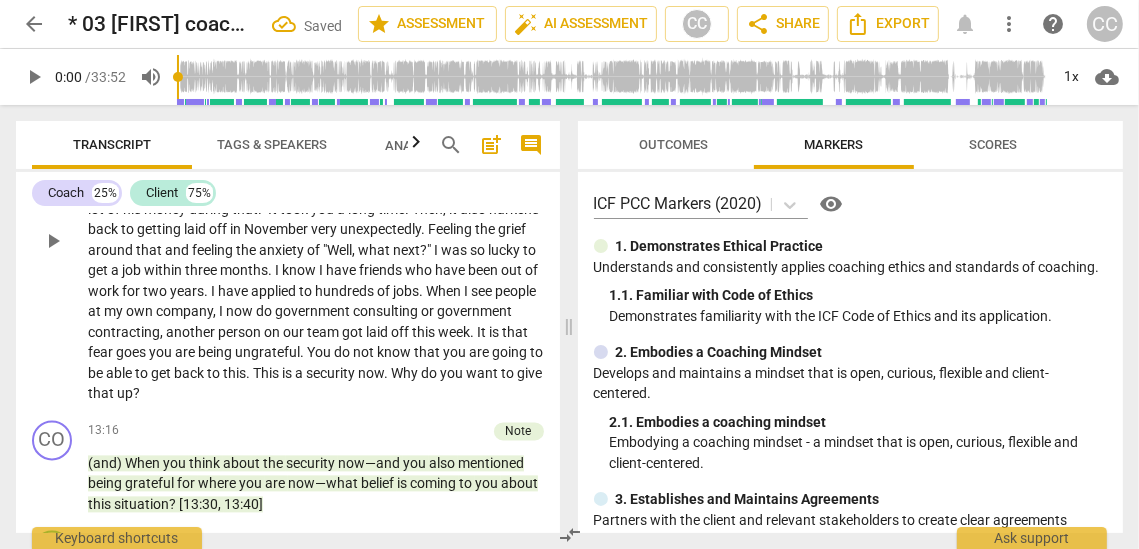 click on "want" at bounding box center [483, 373] 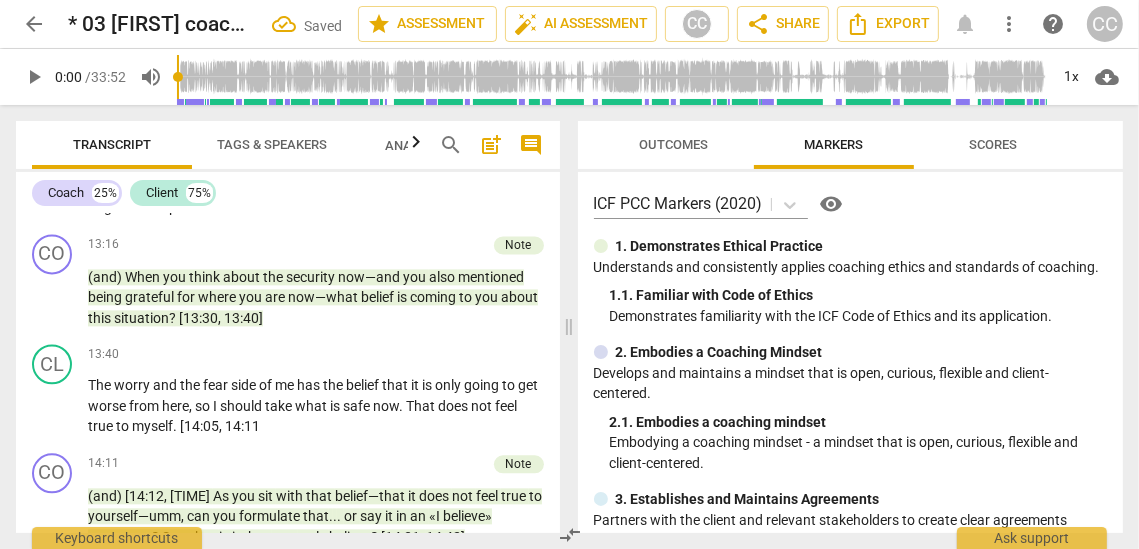 scroll, scrollTop: 3416, scrollLeft: 0, axis: vertical 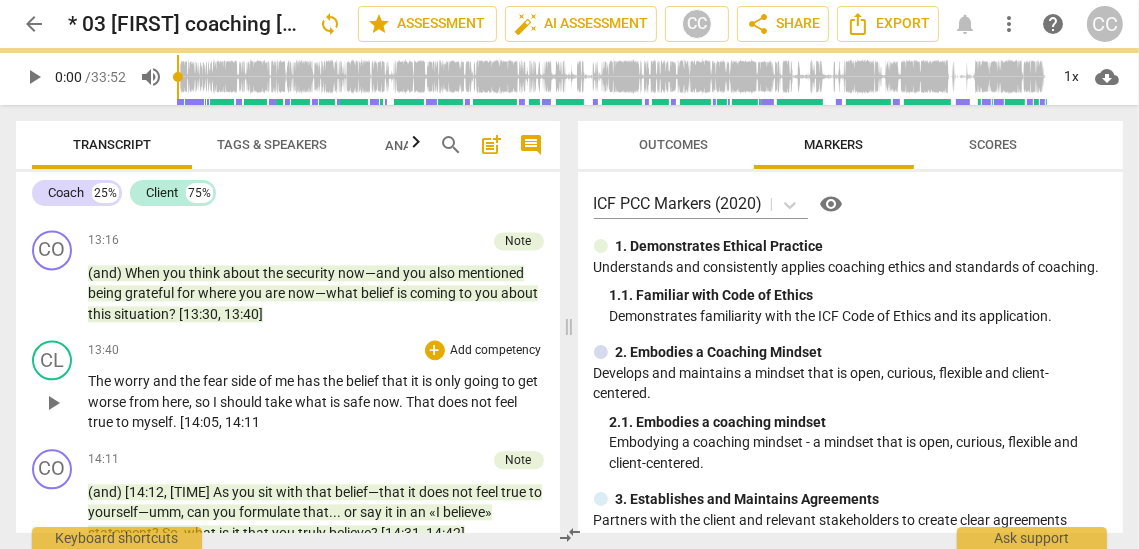 click on "what" at bounding box center [312, 402] 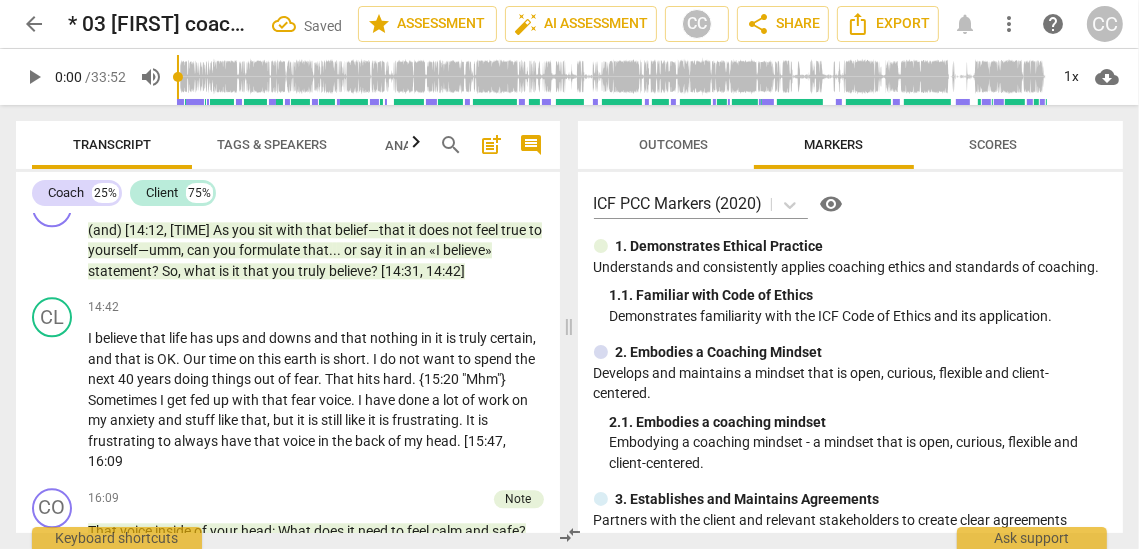 scroll, scrollTop: 3677, scrollLeft: 0, axis: vertical 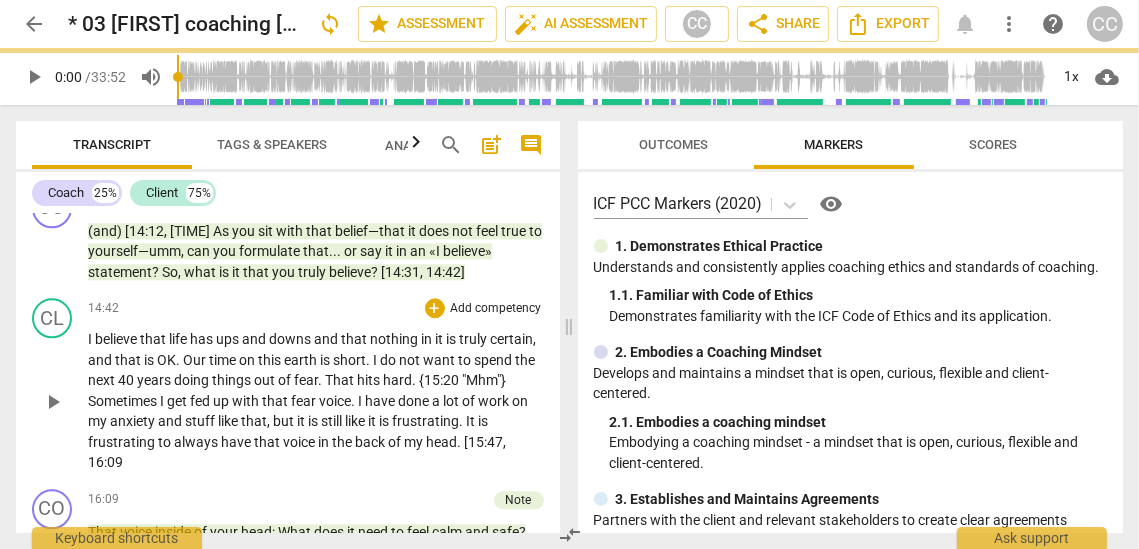click on "in" at bounding box center (325, 442) 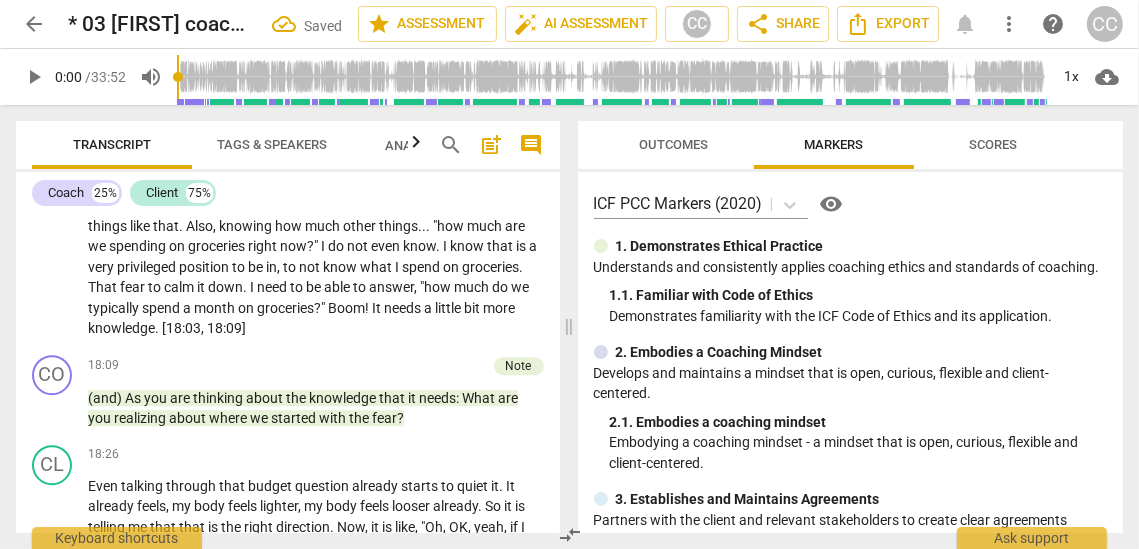 scroll, scrollTop: 4276, scrollLeft: 0, axis: vertical 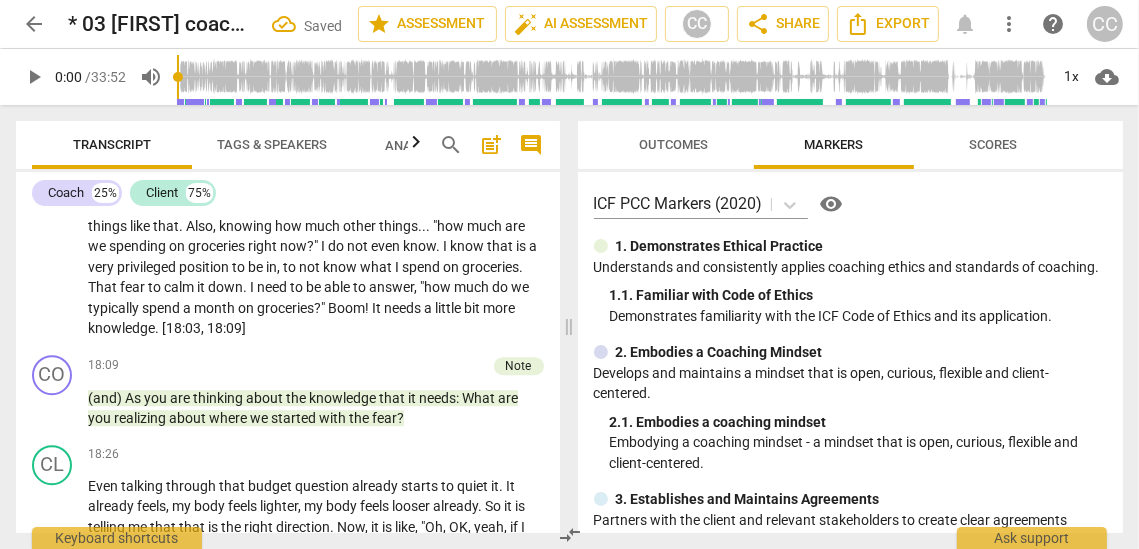click on "groceries" at bounding box center (285, 308) 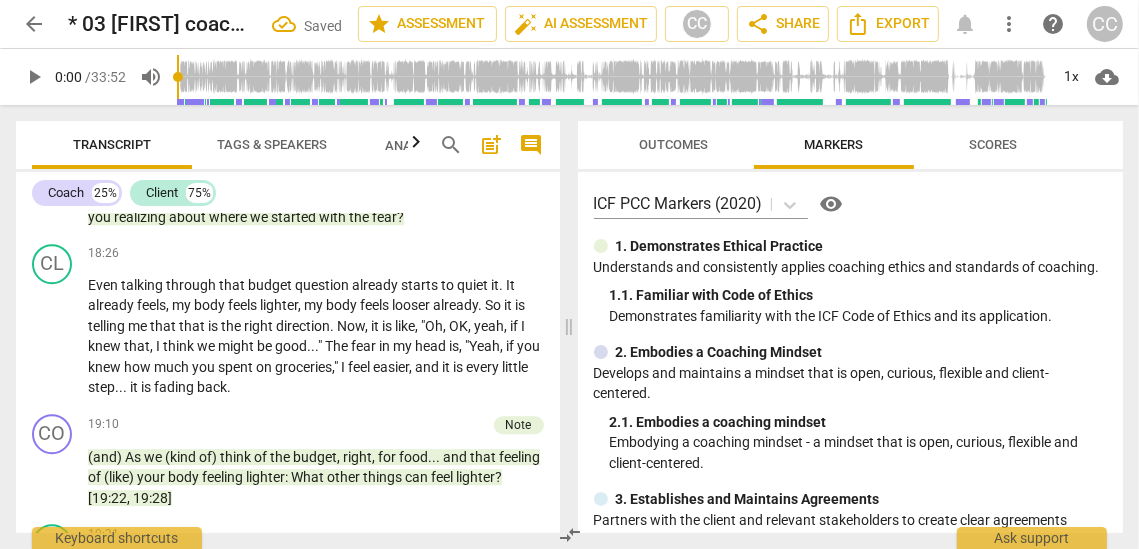 scroll, scrollTop: 4480, scrollLeft: 0, axis: vertical 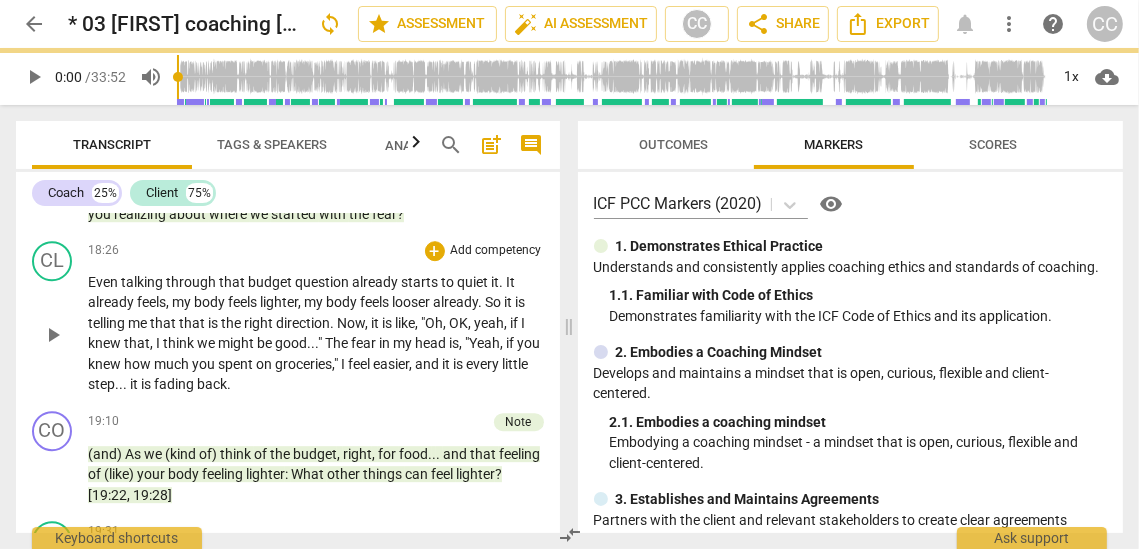 click on "groceries" at bounding box center (303, 364) 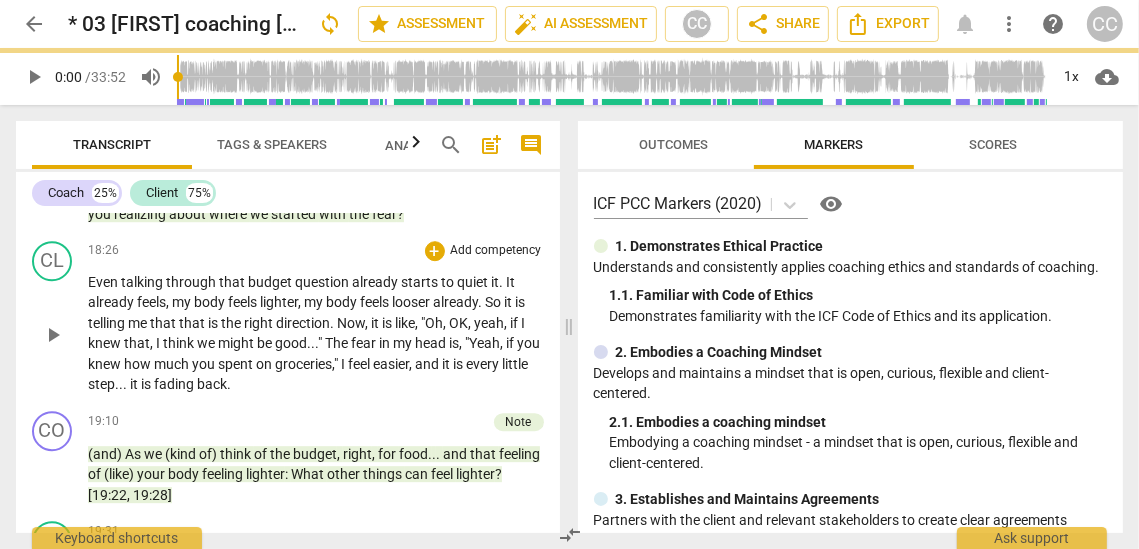 paste 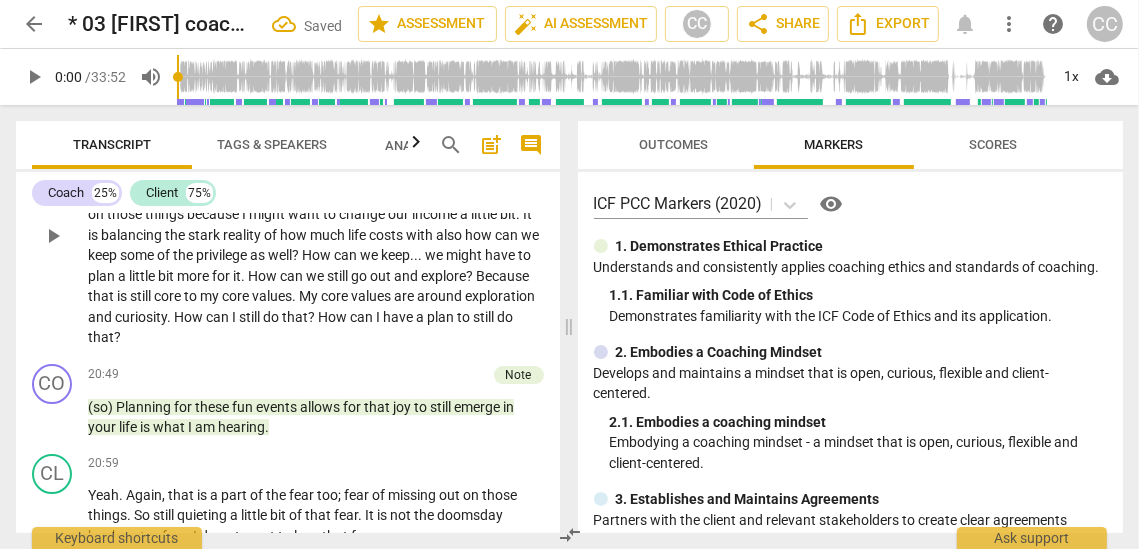 scroll, scrollTop: 4914, scrollLeft: 0, axis: vertical 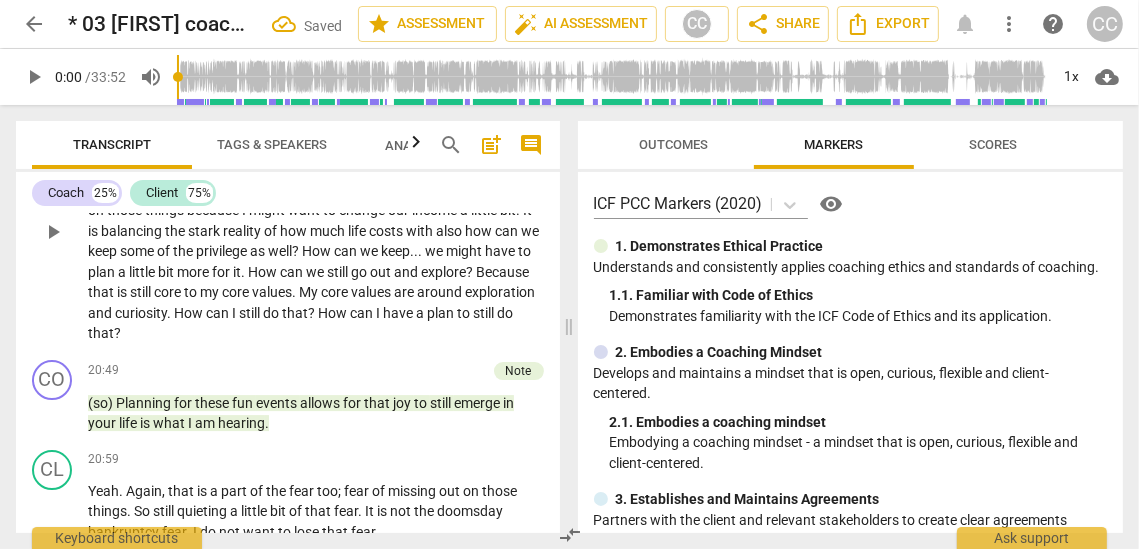 click on "How" at bounding box center (190, 313) 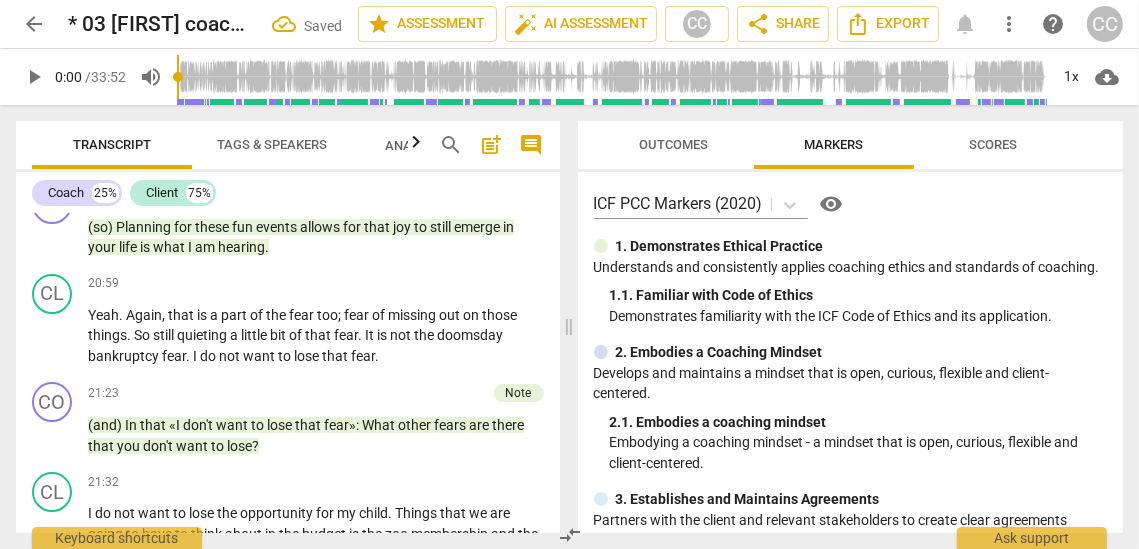 scroll, scrollTop: 5093, scrollLeft: 0, axis: vertical 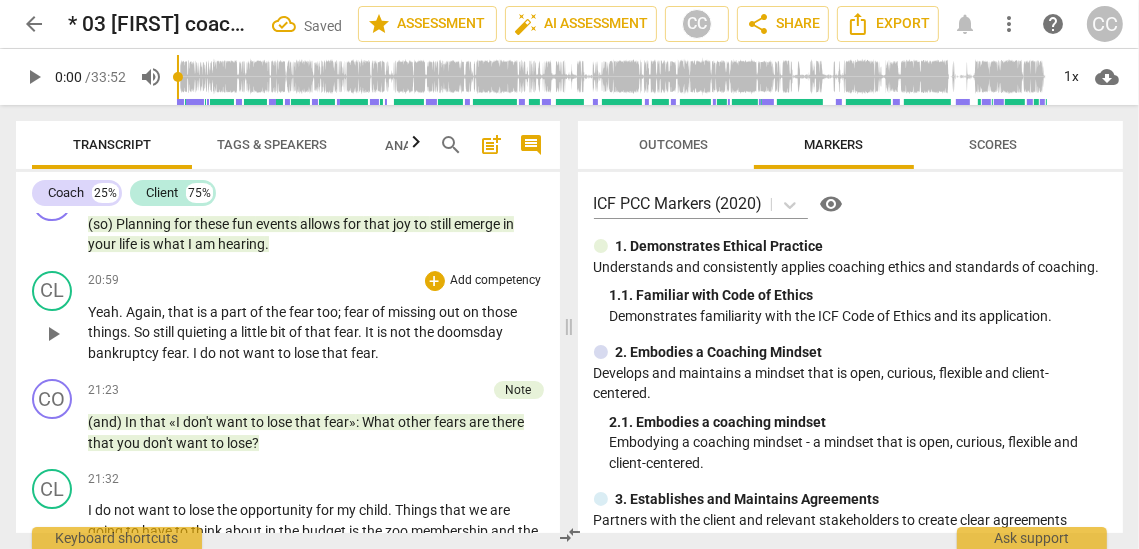 click on "to" at bounding box center (286, 353) 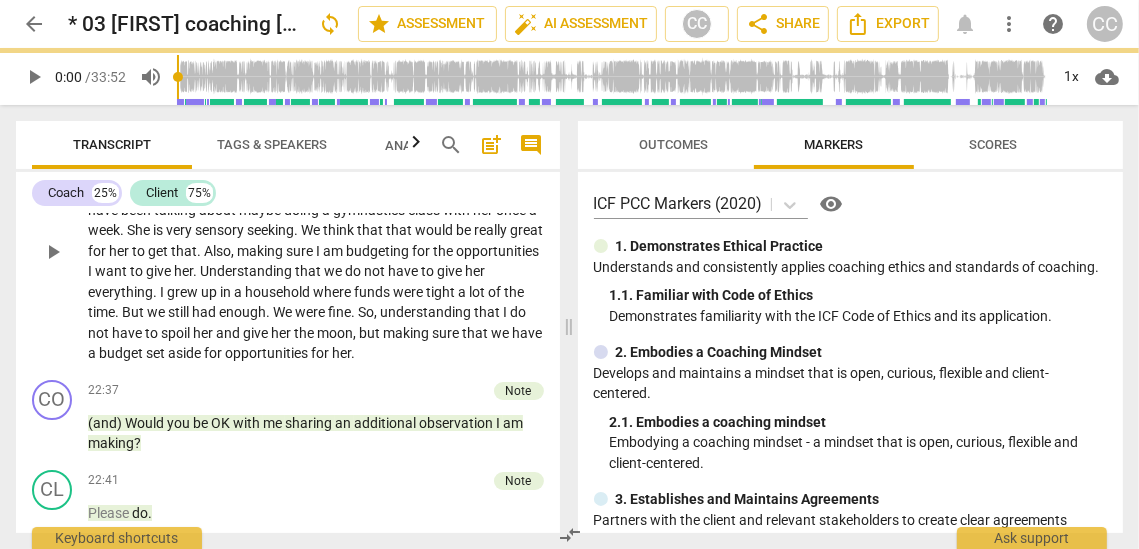 scroll, scrollTop: 5495, scrollLeft: 0, axis: vertical 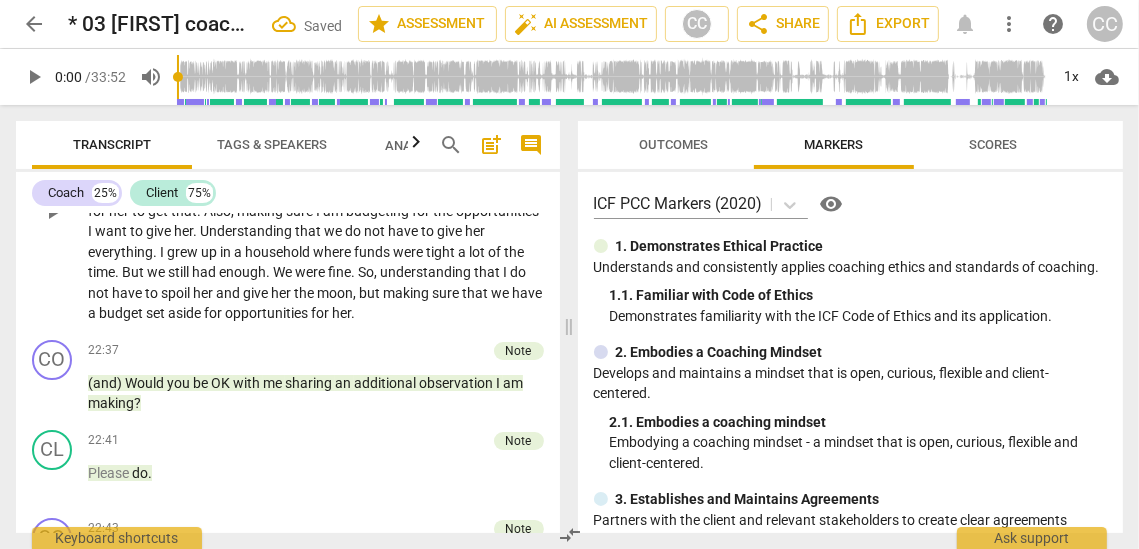 click on "for" at bounding box center (214, 313) 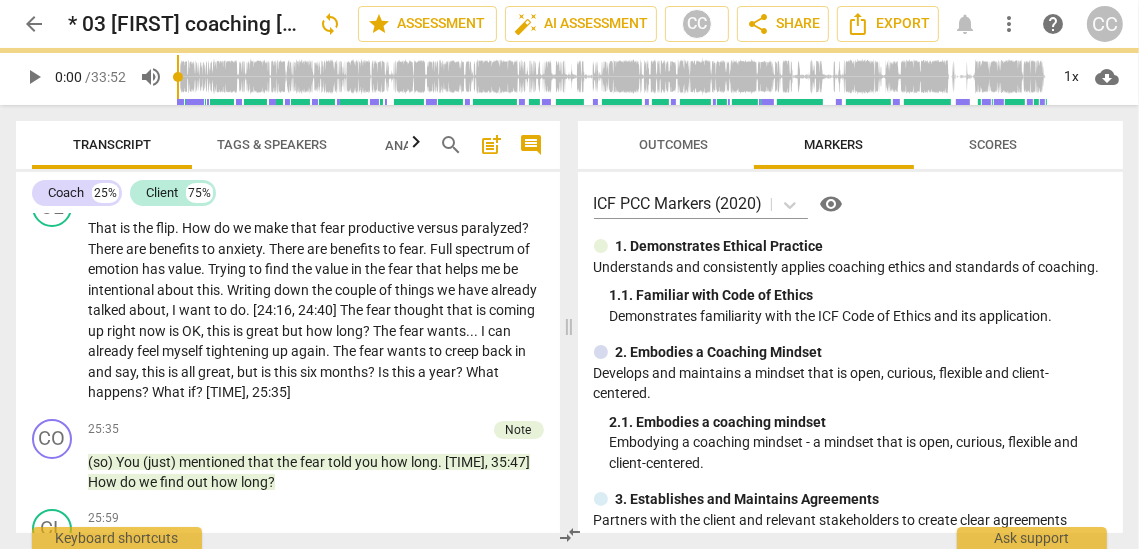 scroll, scrollTop: 5979, scrollLeft: 0, axis: vertical 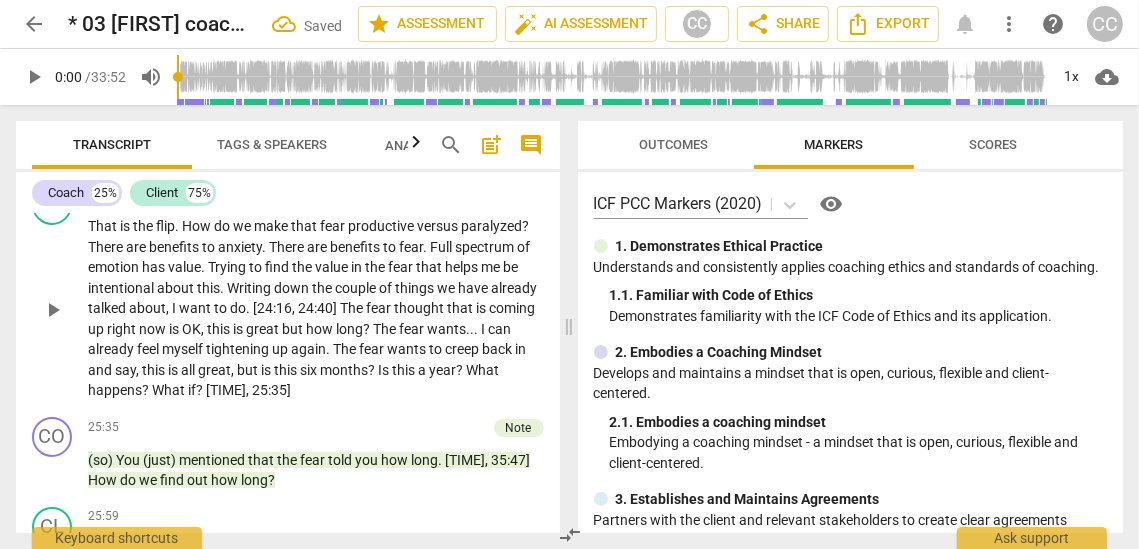 click on "this" at bounding box center [287, 370] 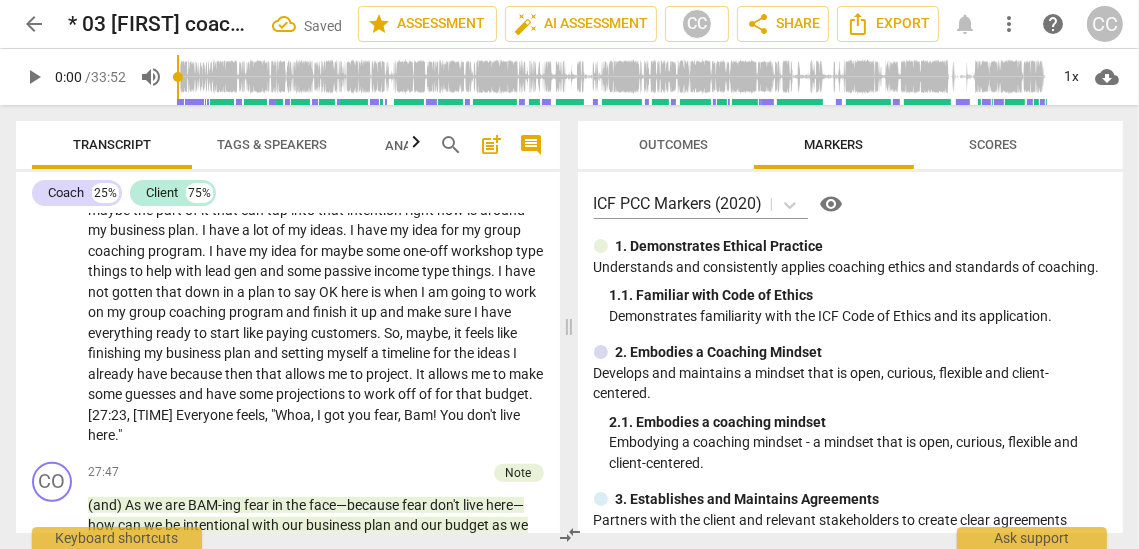 scroll, scrollTop: 6400, scrollLeft: 0, axis: vertical 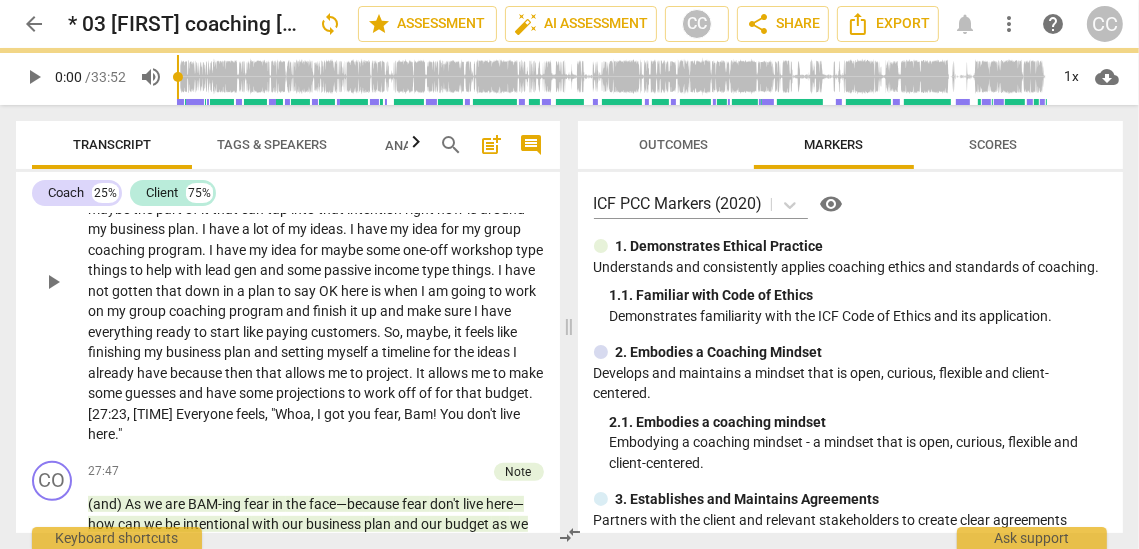 click on "Everyone" at bounding box center (206, 414) 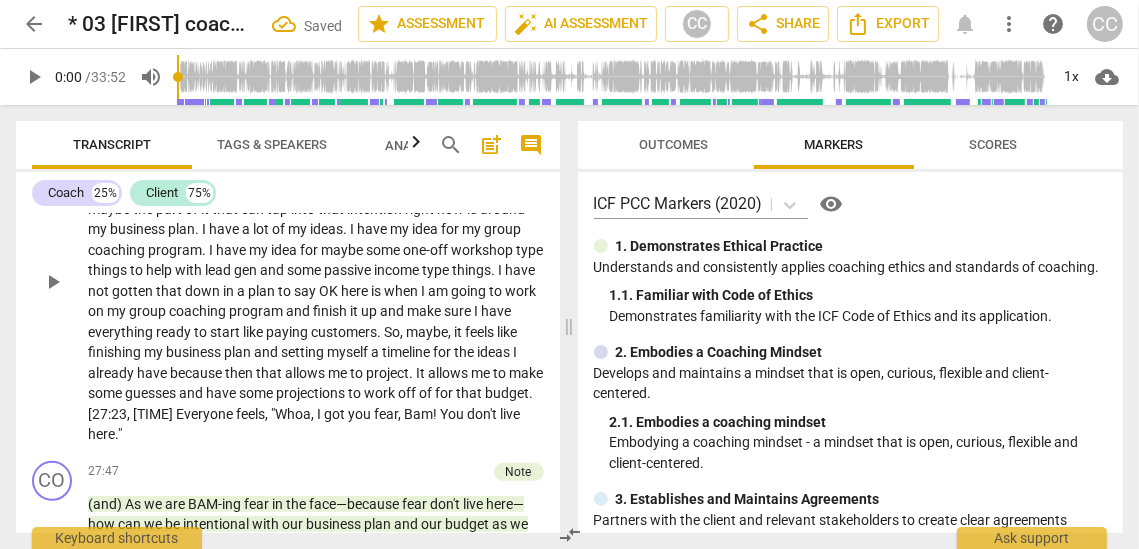 paste 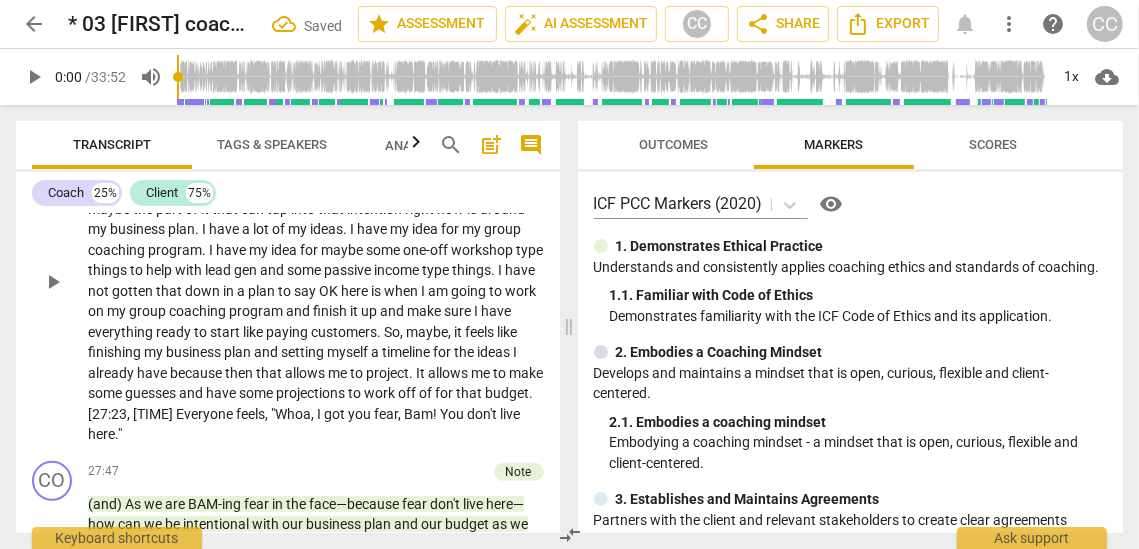 type 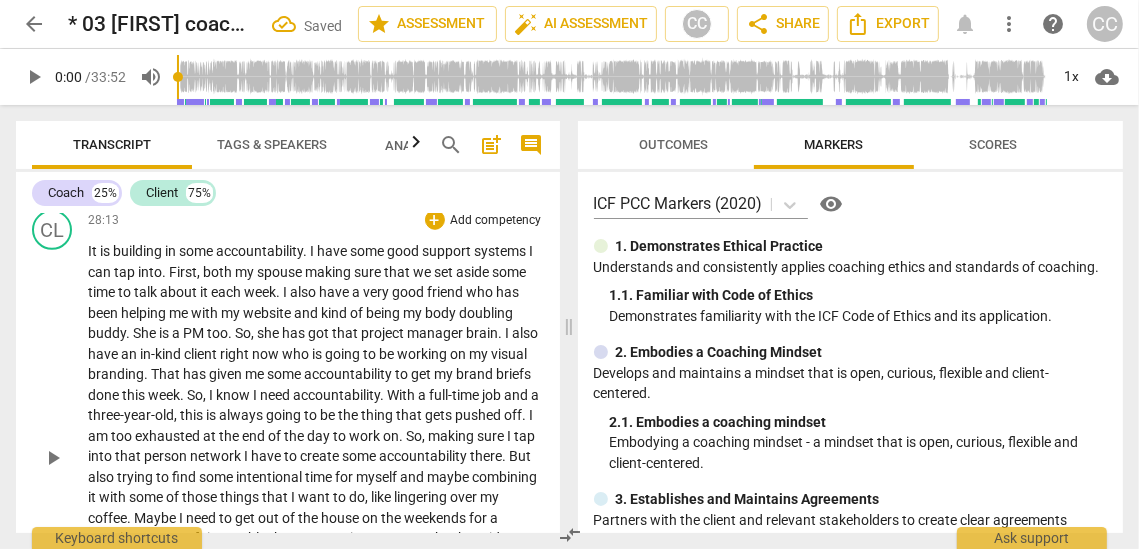 scroll, scrollTop: 6960, scrollLeft: 0, axis: vertical 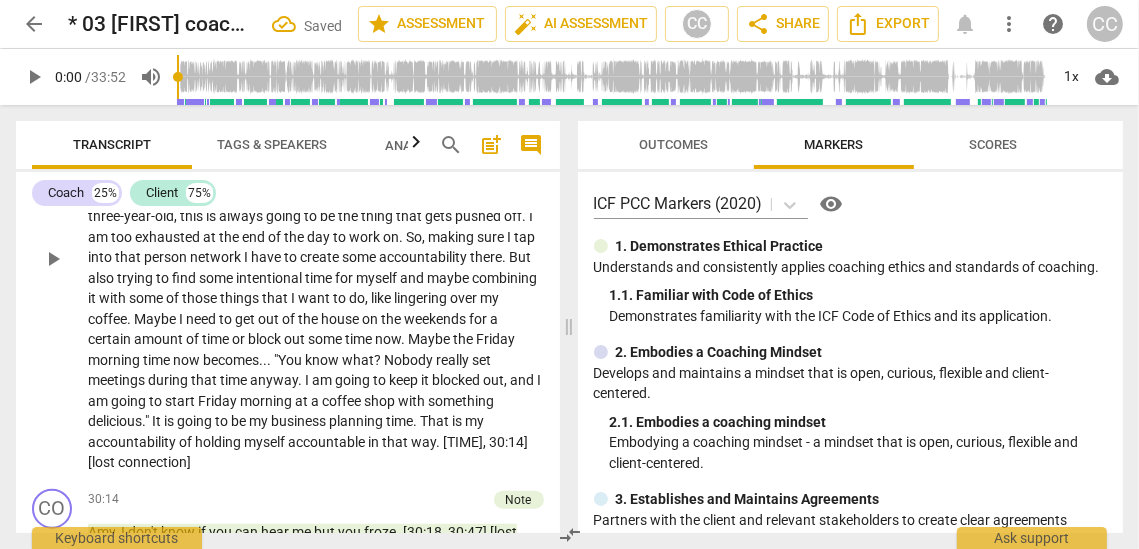 click on "accountable" at bounding box center (328, 442) 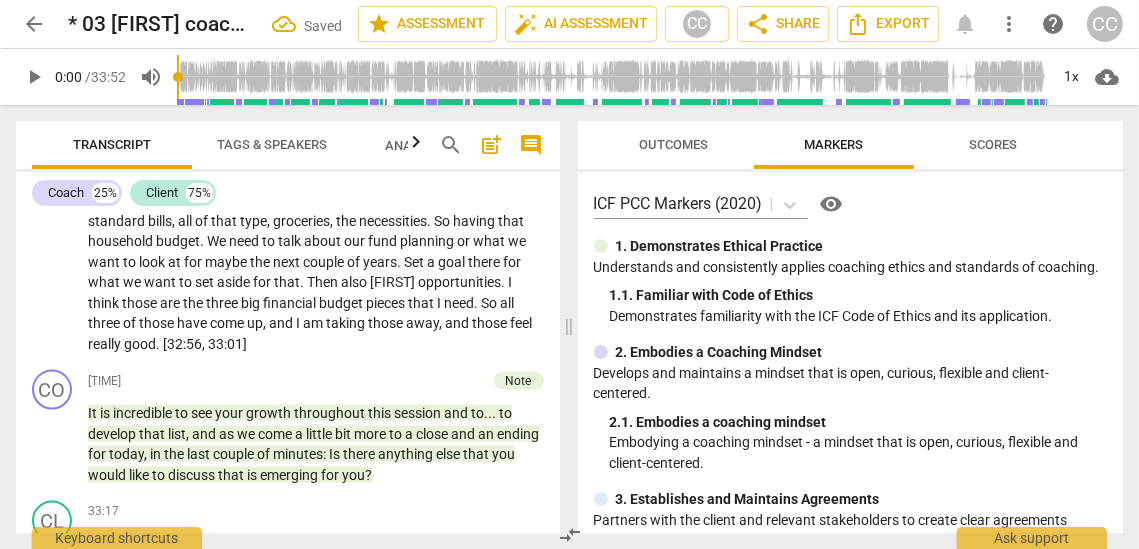 scroll, scrollTop: 7903, scrollLeft: 0, axis: vertical 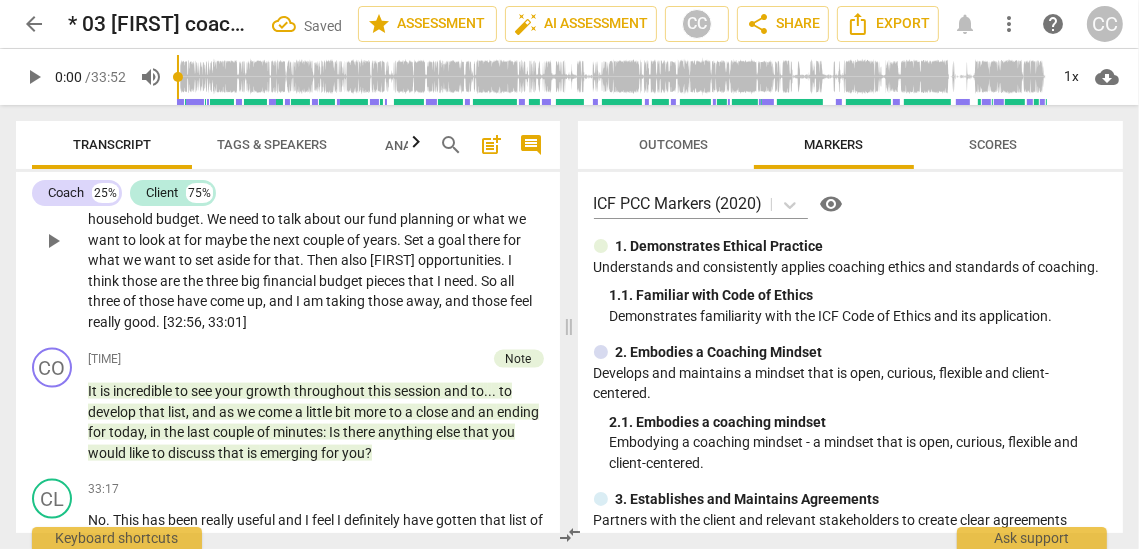 click on "and" at bounding box center [282, 301] 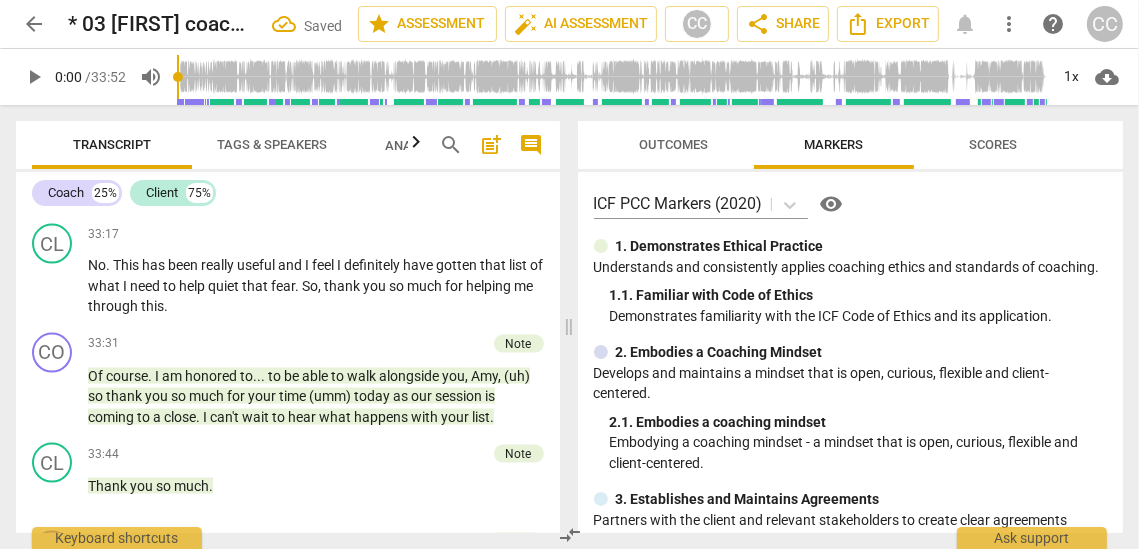 scroll, scrollTop: 8164, scrollLeft: 0, axis: vertical 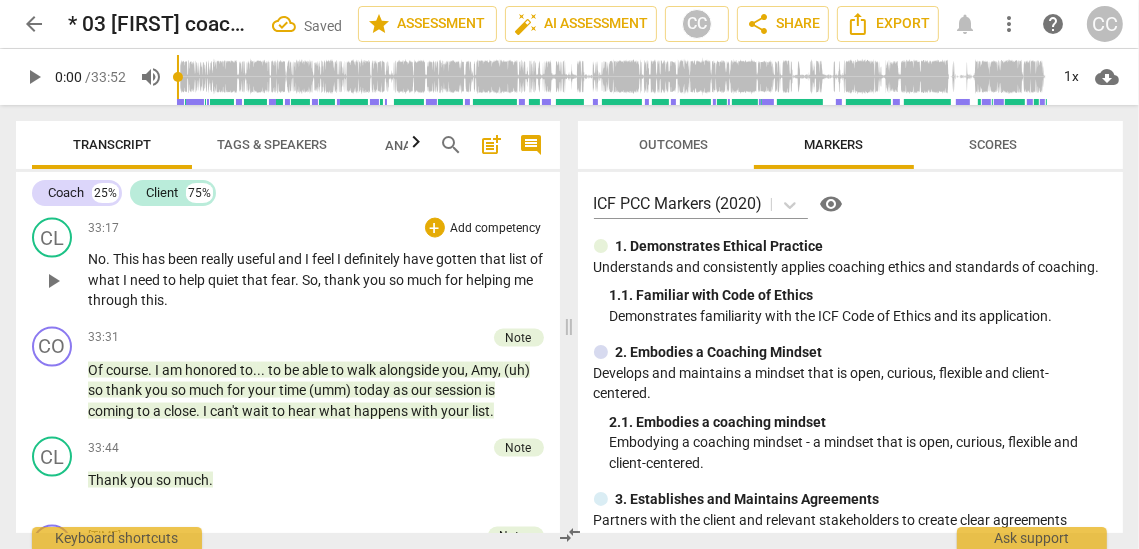 click on "thank" at bounding box center [343, 280] 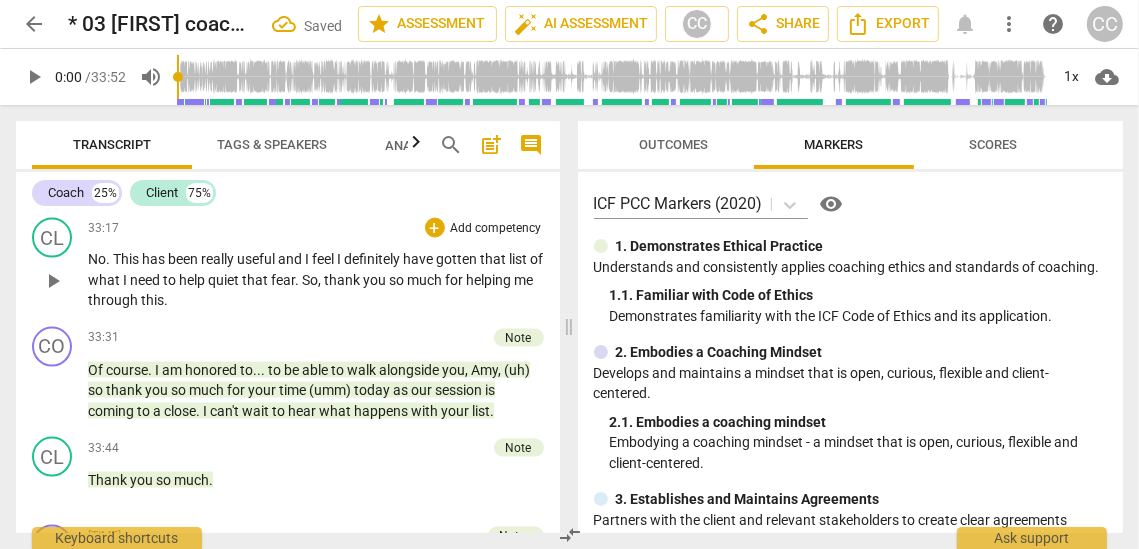 paste 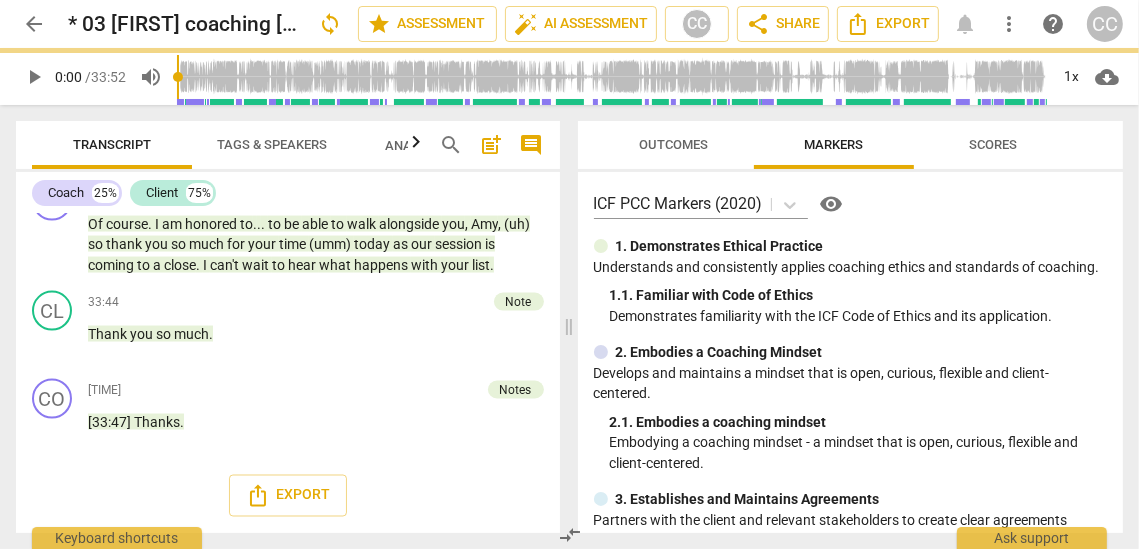 scroll, scrollTop: 7313, scrollLeft: 0, axis: vertical 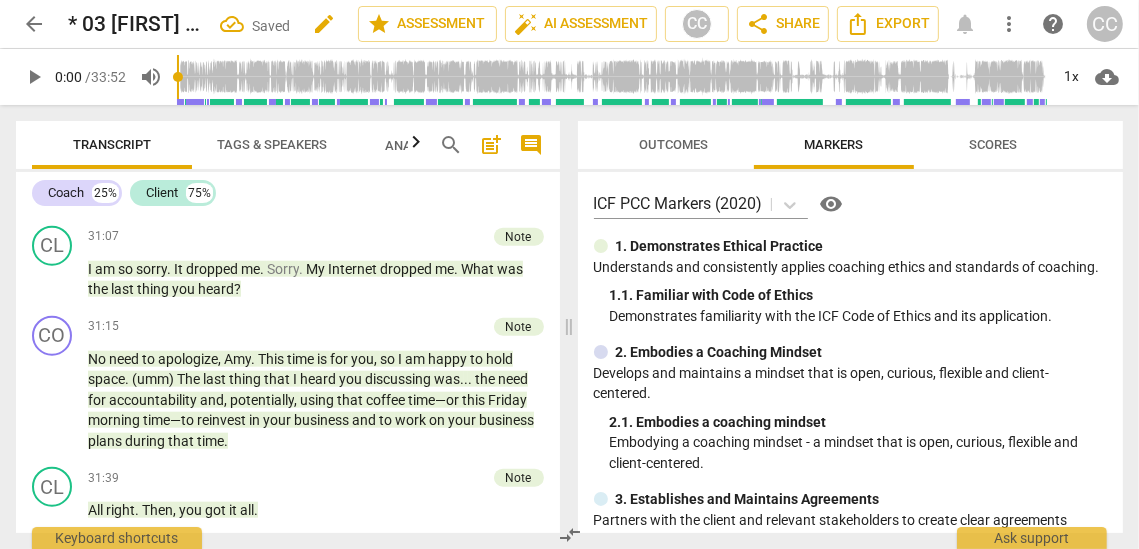 click on "edit" at bounding box center (324, 24) 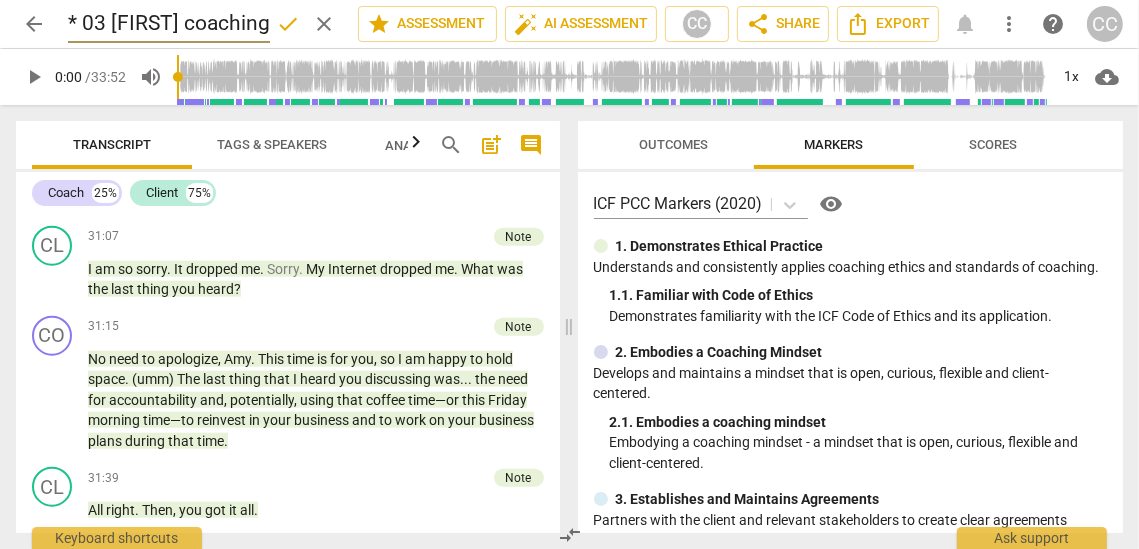 scroll, scrollTop: 0, scrollLeft: 224, axis: horizontal 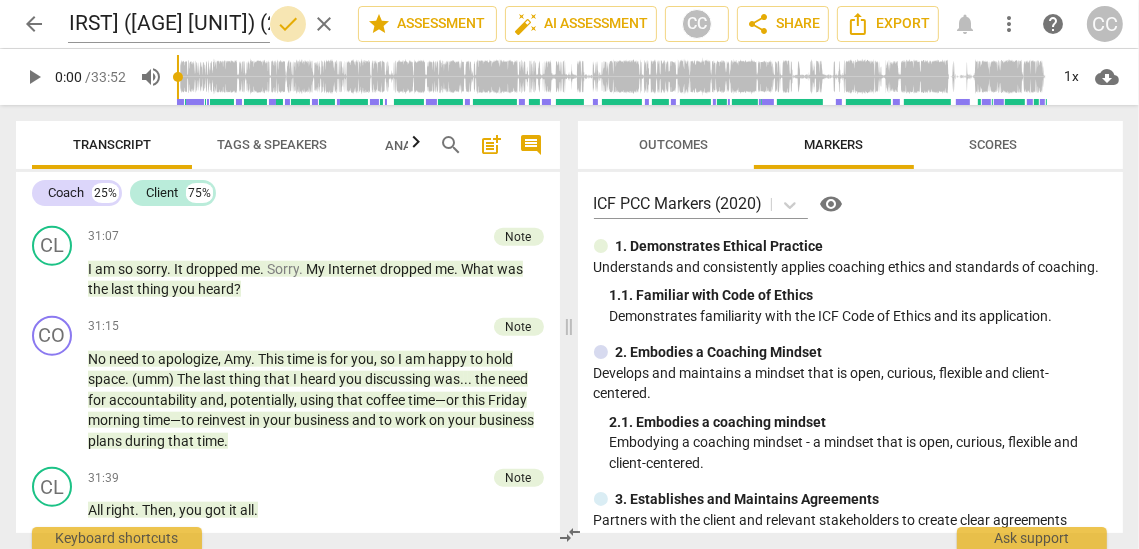 click on "done" at bounding box center [288, 24] 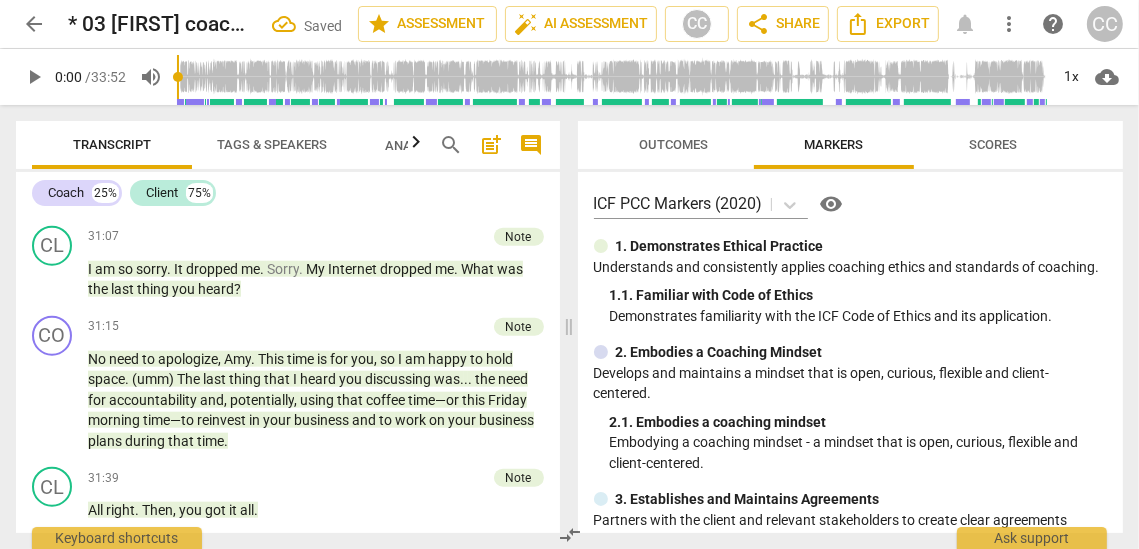 click on "arrow_back" at bounding box center [34, 24] 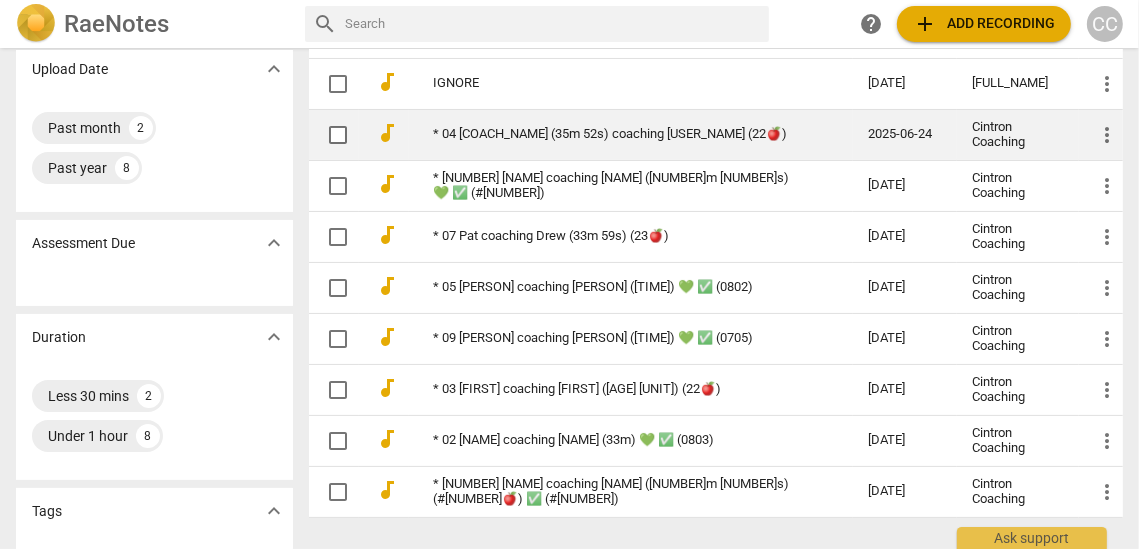 scroll, scrollTop: 195, scrollLeft: 0, axis: vertical 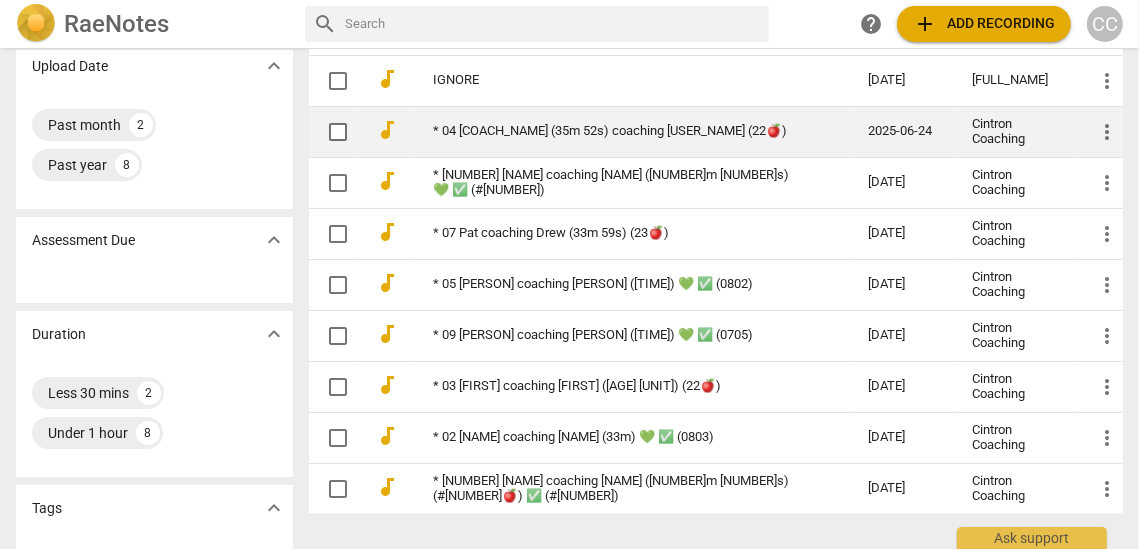 click on "* 04 [COACH_NAME] (35m 52s) coaching [USER_NAME] (22🍎)" at bounding box center (631, 131) 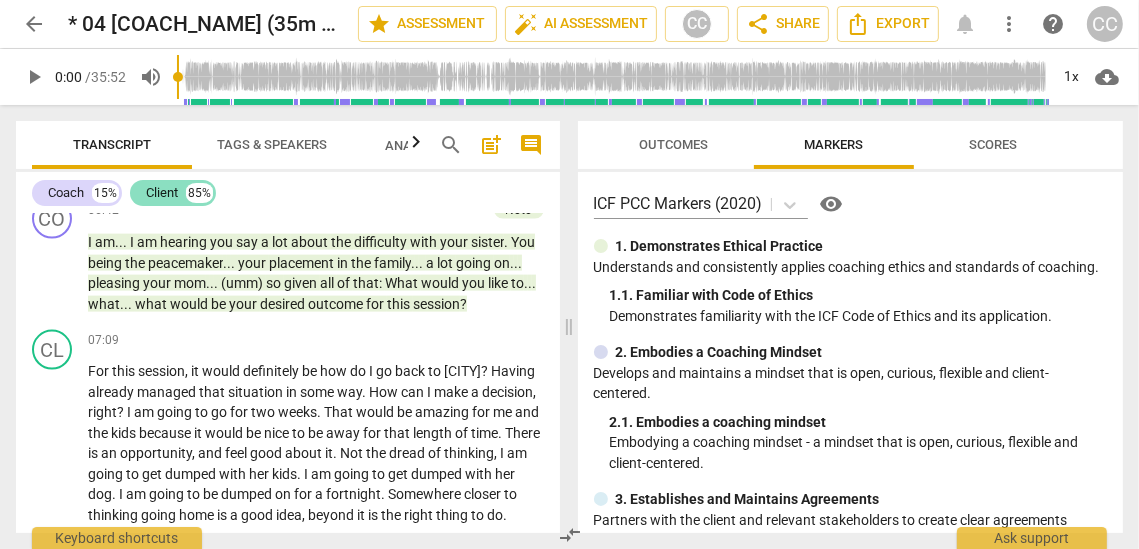 click on "Client" at bounding box center (162, 193) 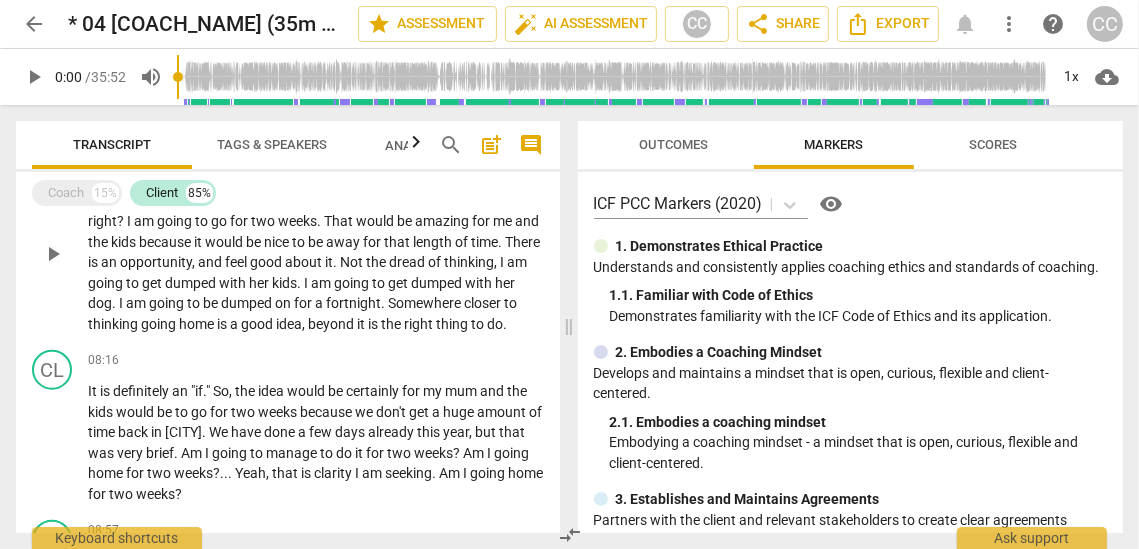 scroll, scrollTop: 1657, scrollLeft: 0, axis: vertical 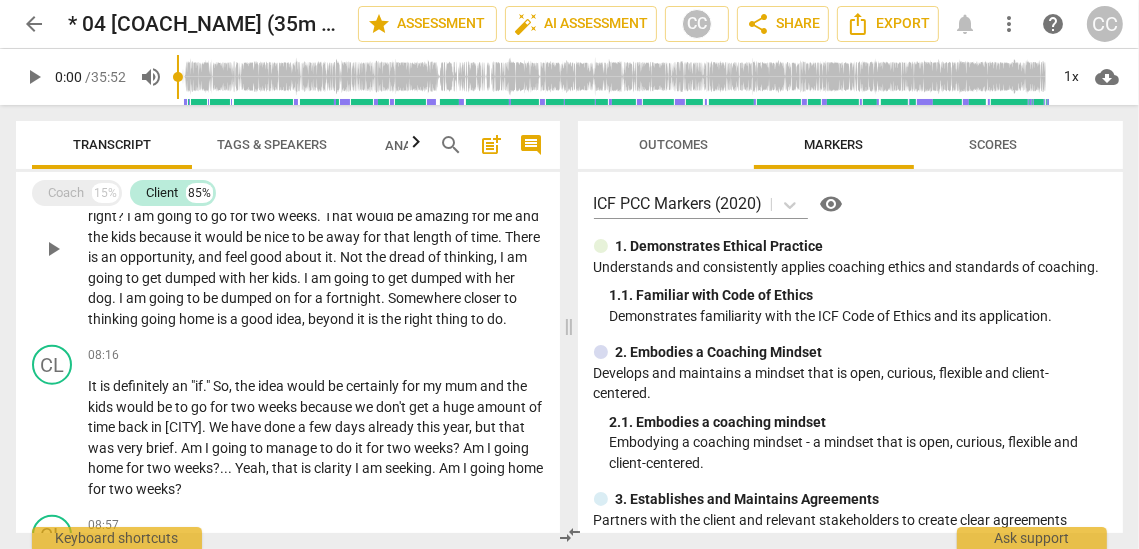 click on "home" at bounding box center [198, 319] 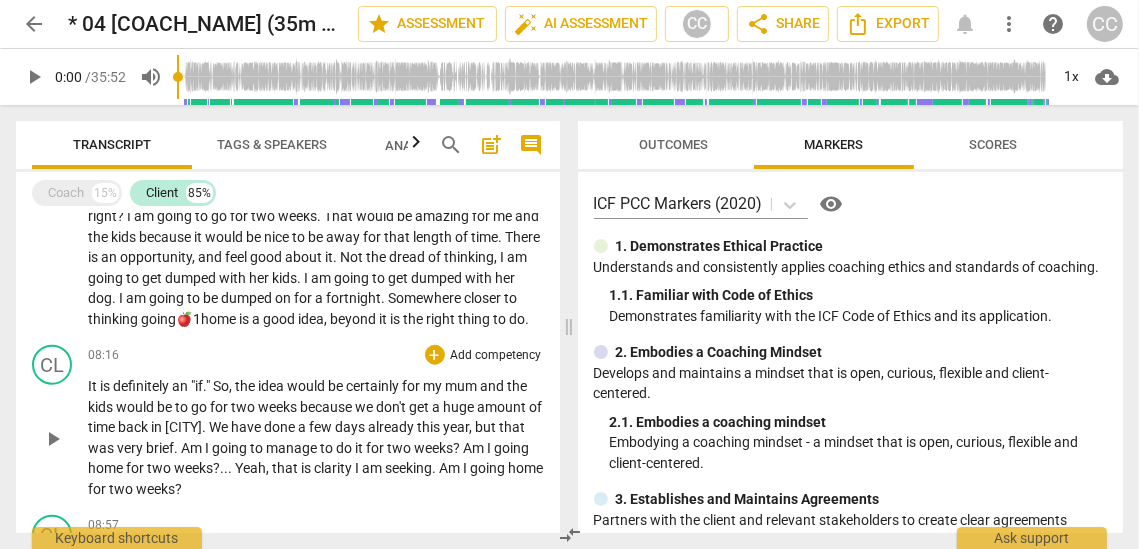 scroll, scrollTop: 1742, scrollLeft: 0, axis: vertical 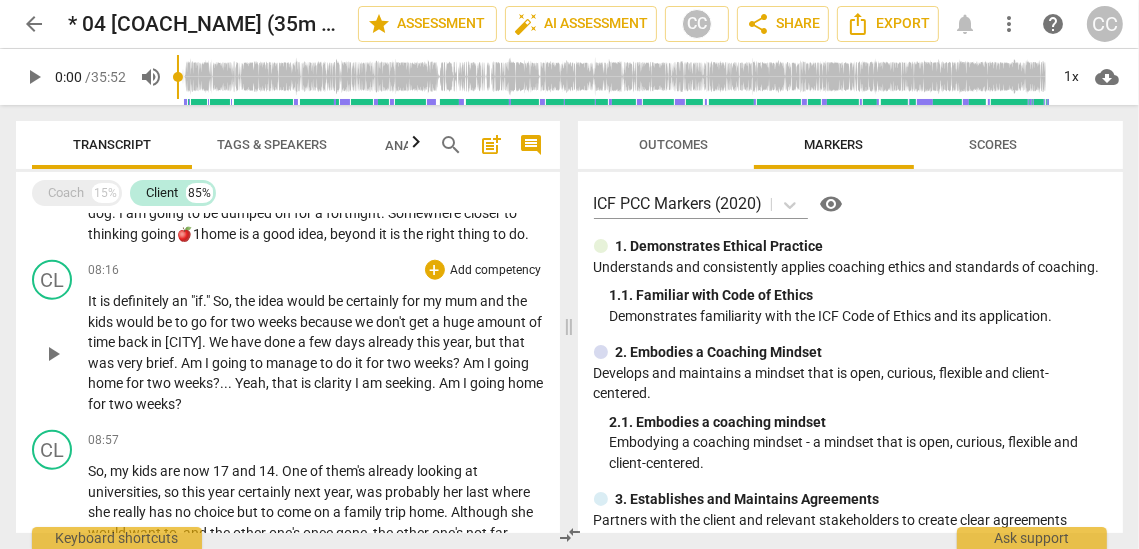 click on "clarity" at bounding box center [334, 383] 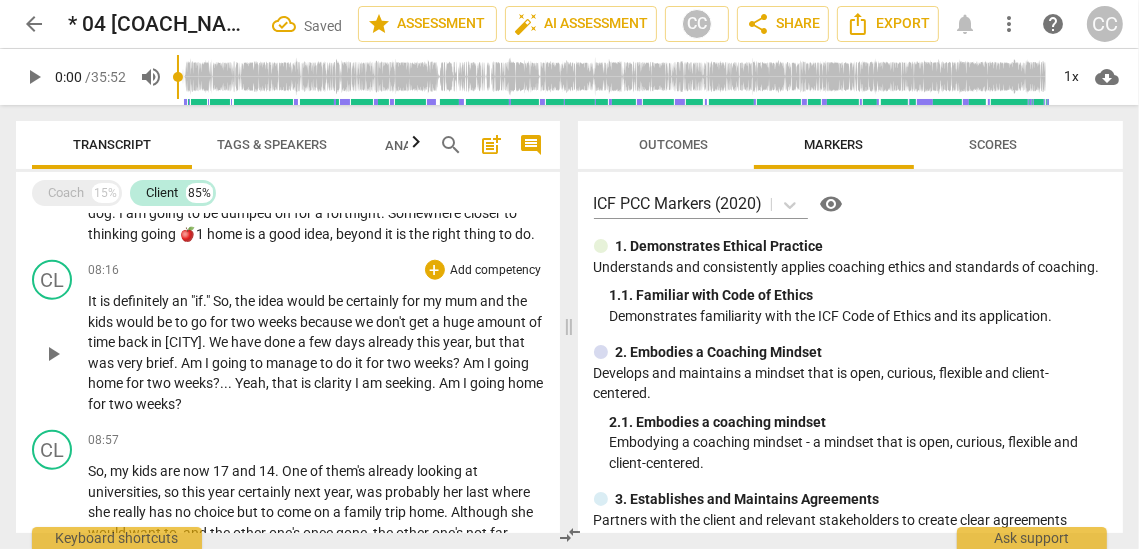 paste 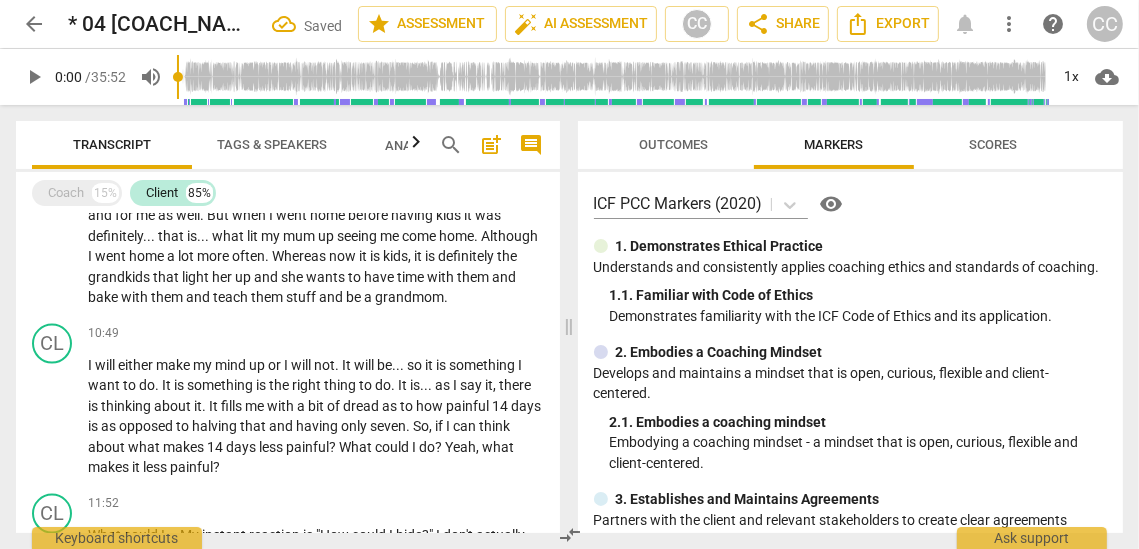 scroll, scrollTop: 2244, scrollLeft: 0, axis: vertical 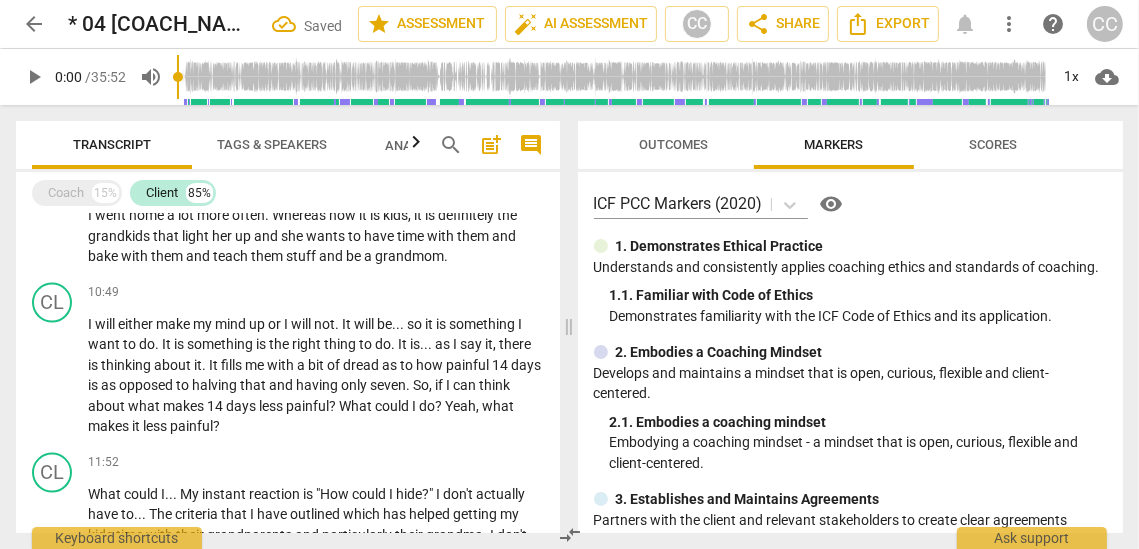 click on "stuff" at bounding box center (302, 256) 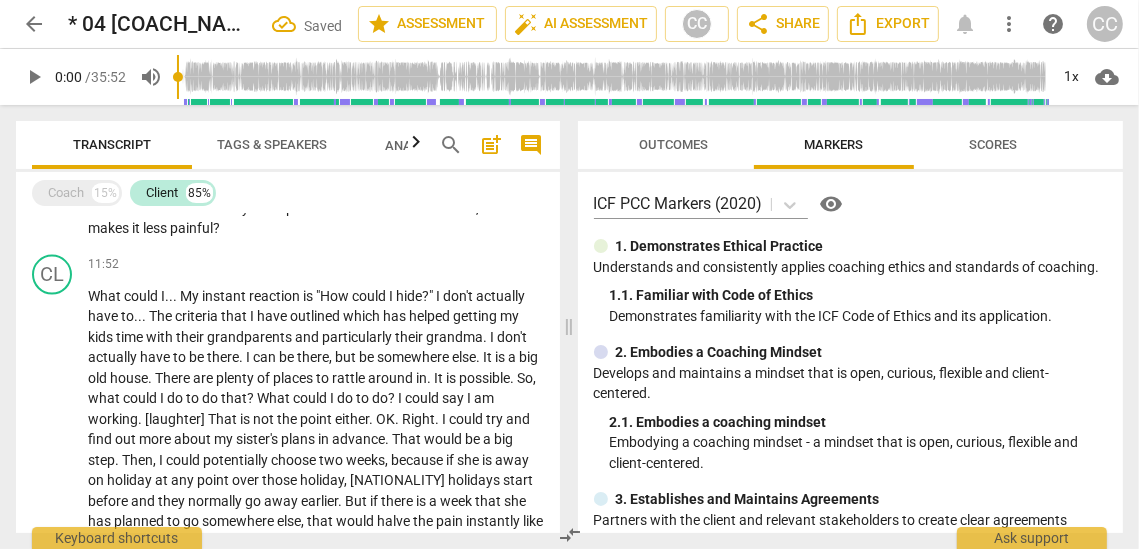 scroll, scrollTop: 2450, scrollLeft: 0, axis: vertical 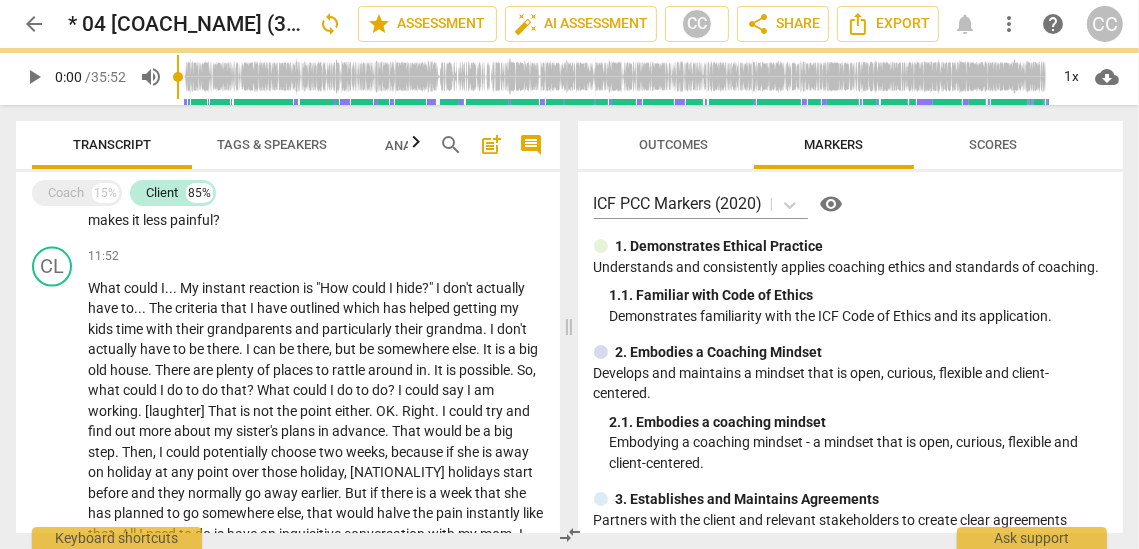 click on "painful" at bounding box center (191, 220) 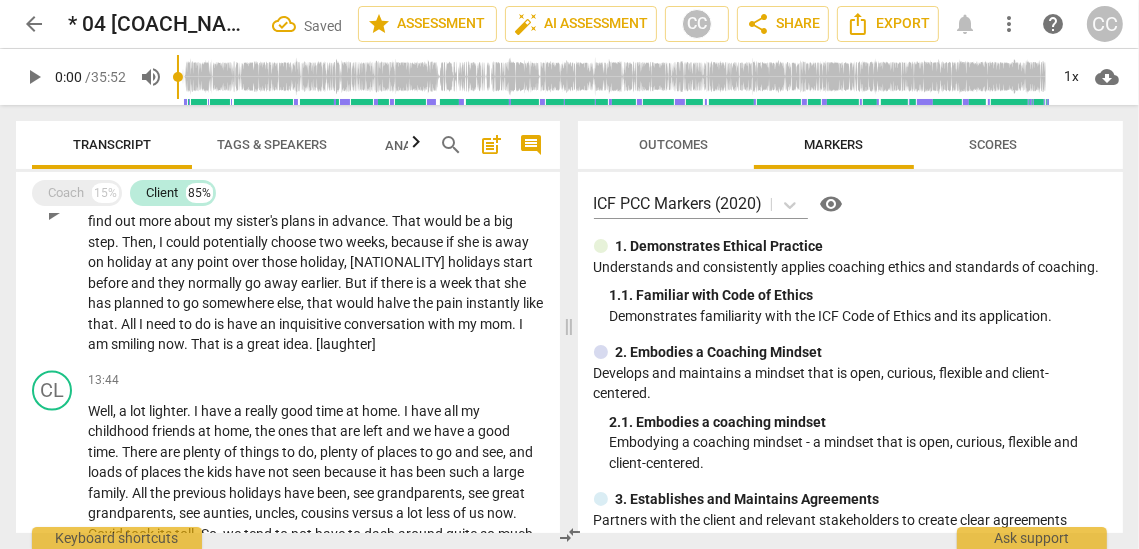 scroll, scrollTop: 2661, scrollLeft: 0, axis: vertical 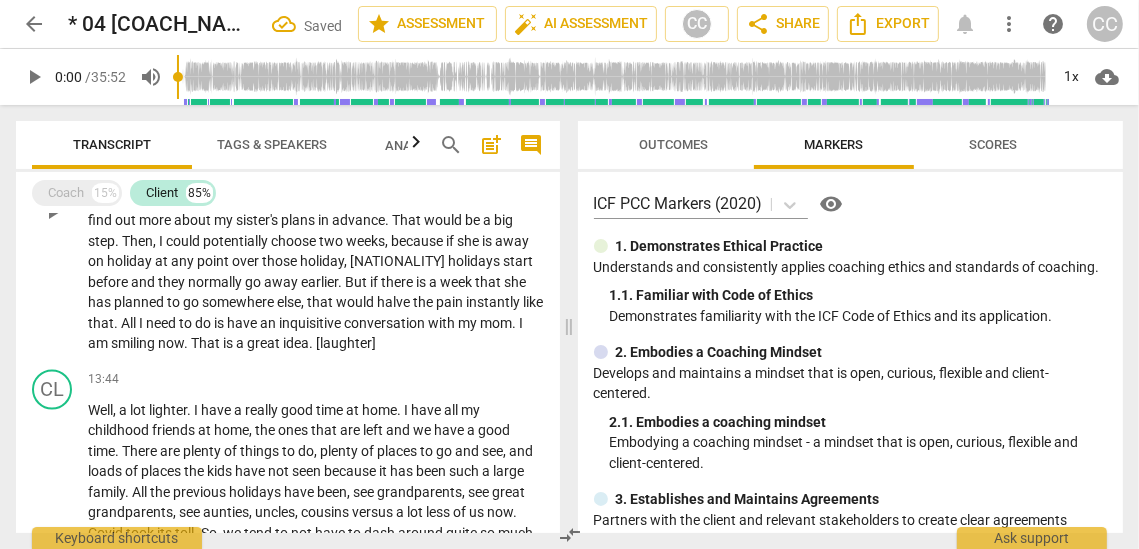 click on "." at bounding box center [515, 323] 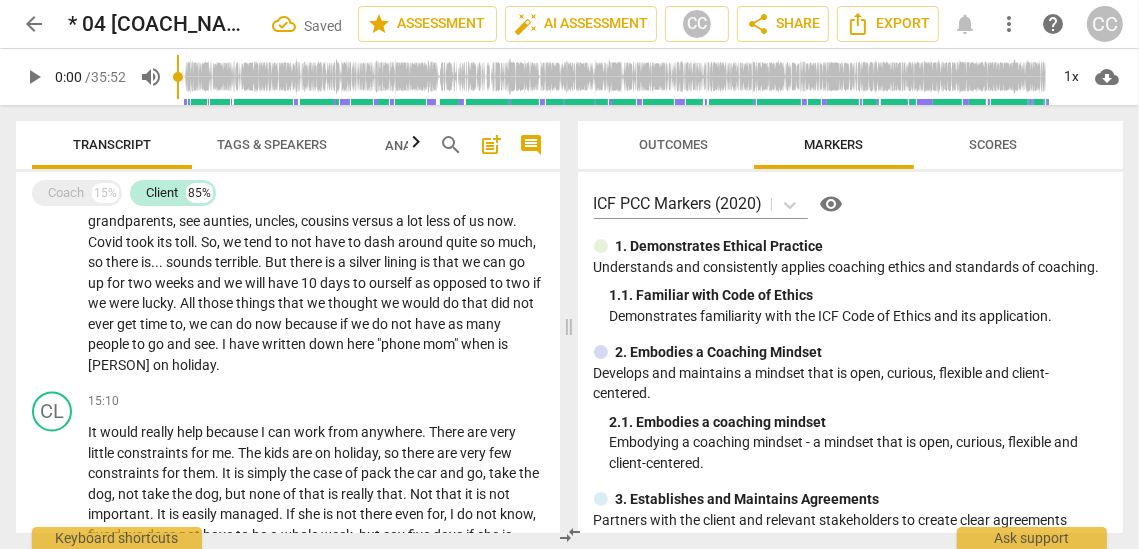 scroll, scrollTop: 2952, scrollLeft: 0, axis: vertical 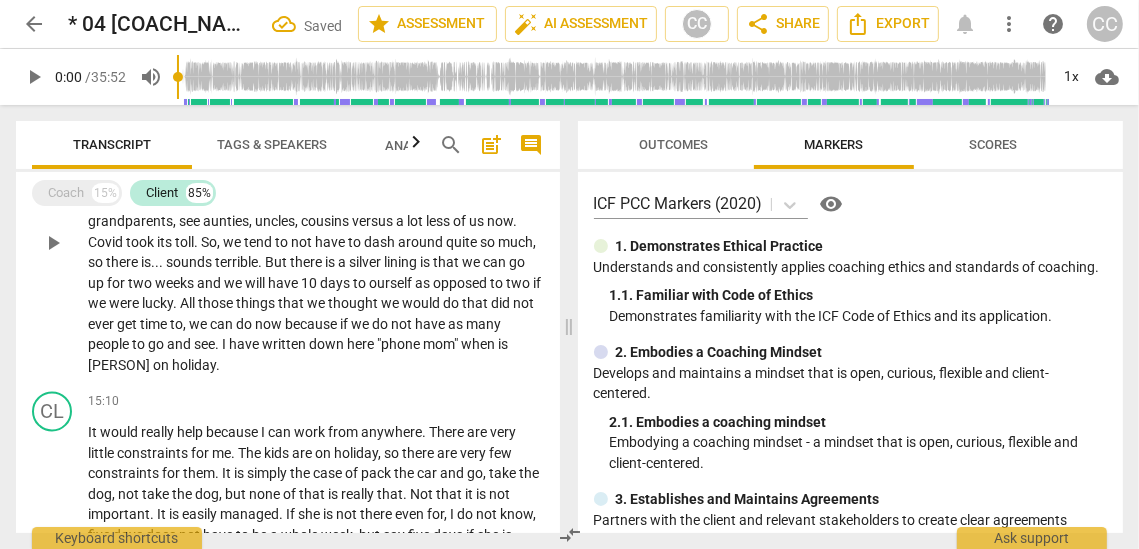 click on "I" at bounding box center [225, 345] 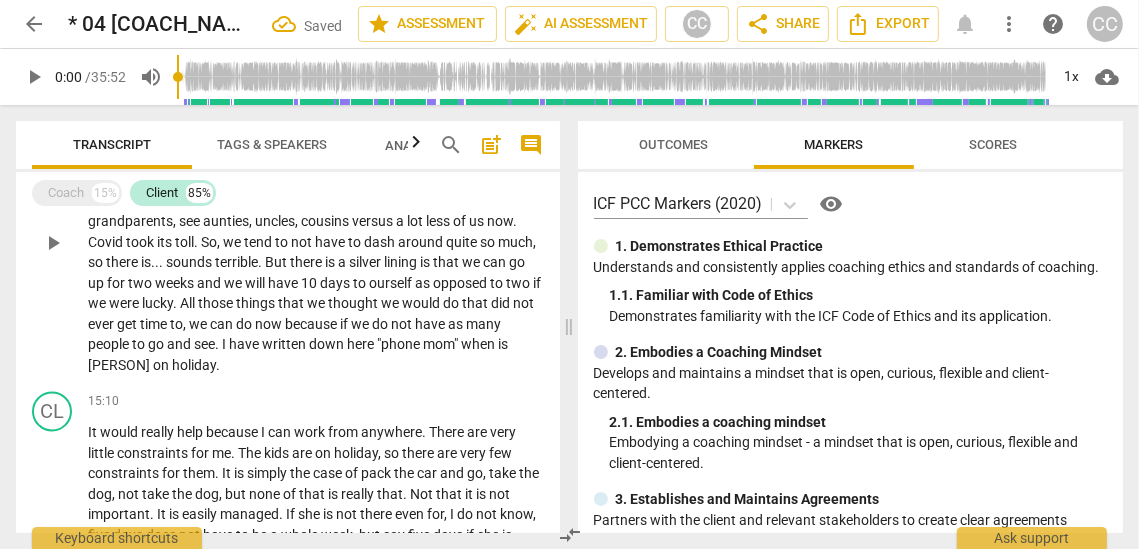 paste 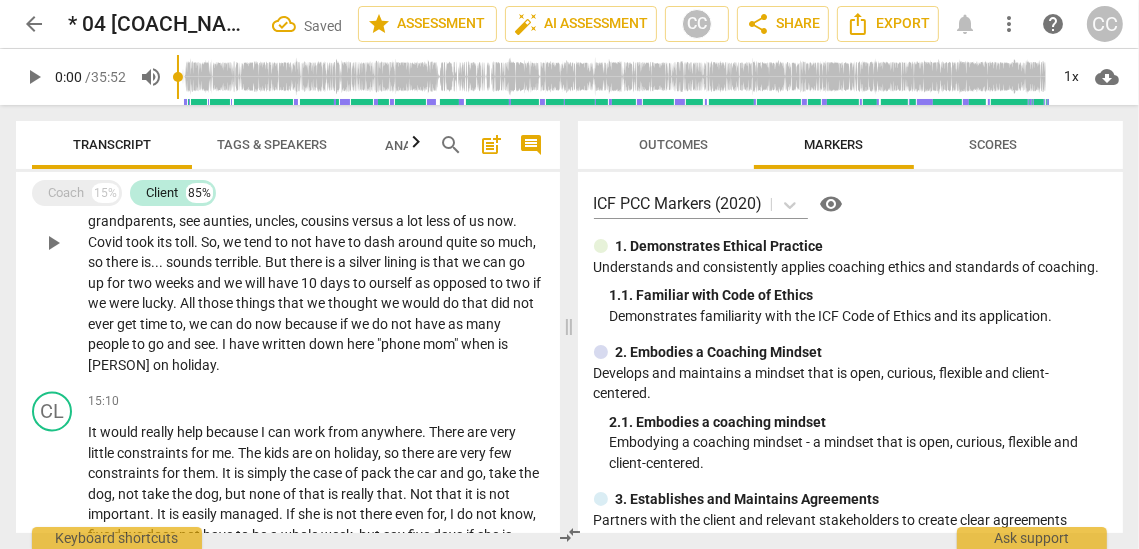 type 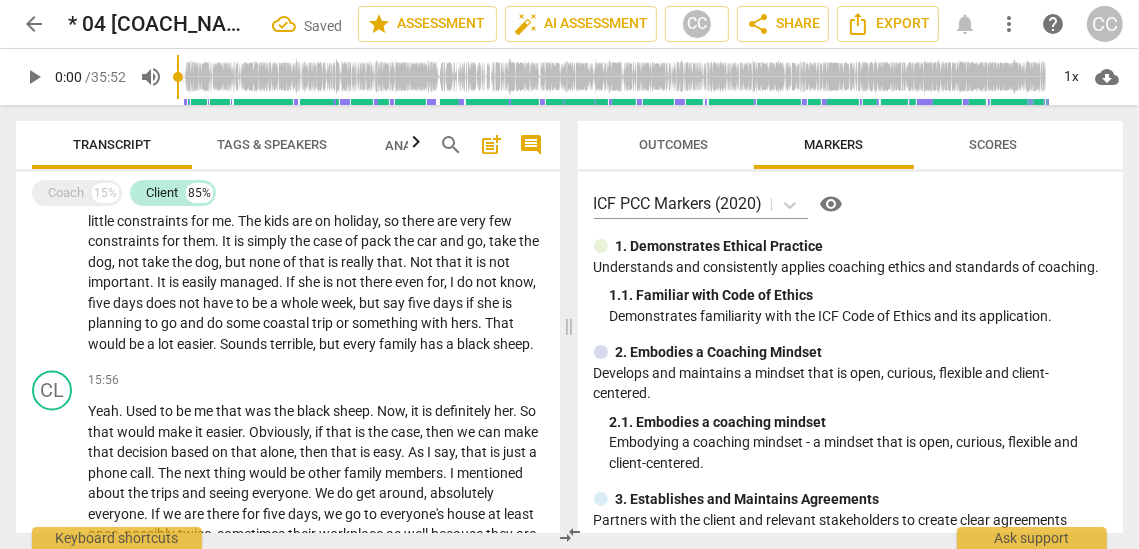 scroll, scrollTop: 3196, scrollLeft: 0, axis: vertical 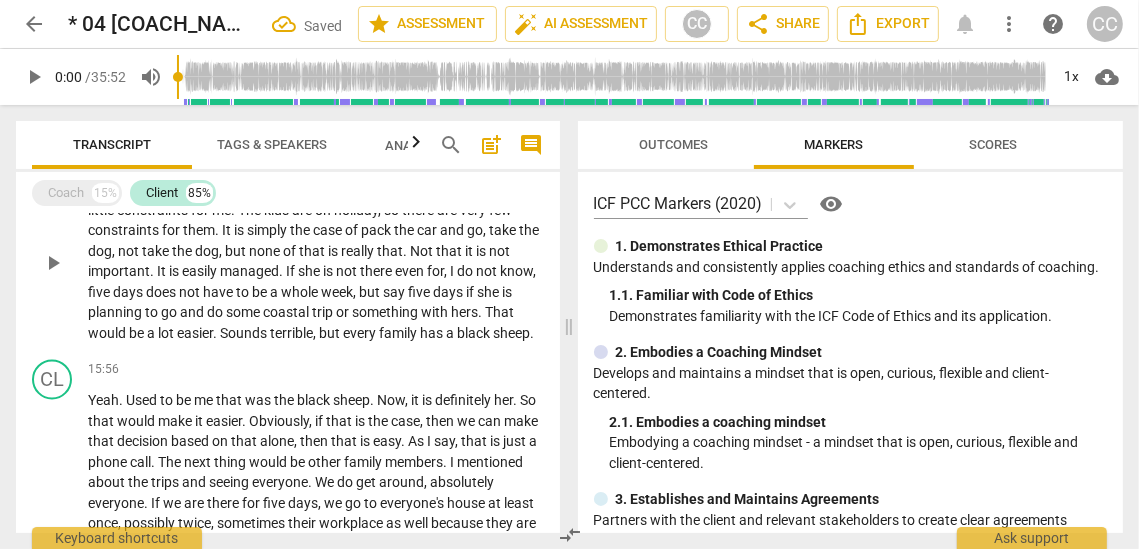 click on "terrible" at bounding box center (291, 333) 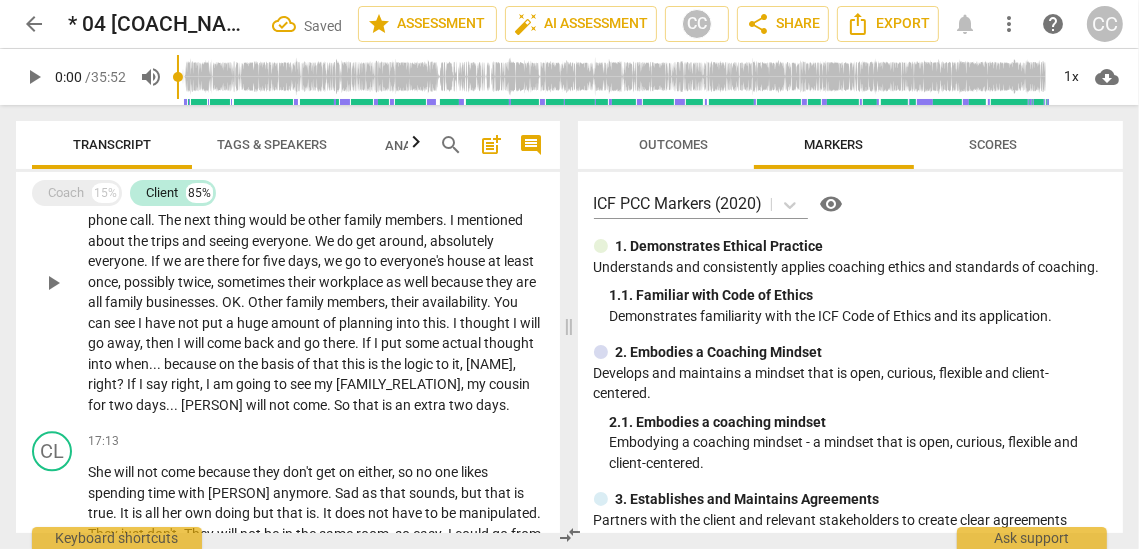 scroll, scrollTop: 3463, scrollLeft: 0, axis: vertical 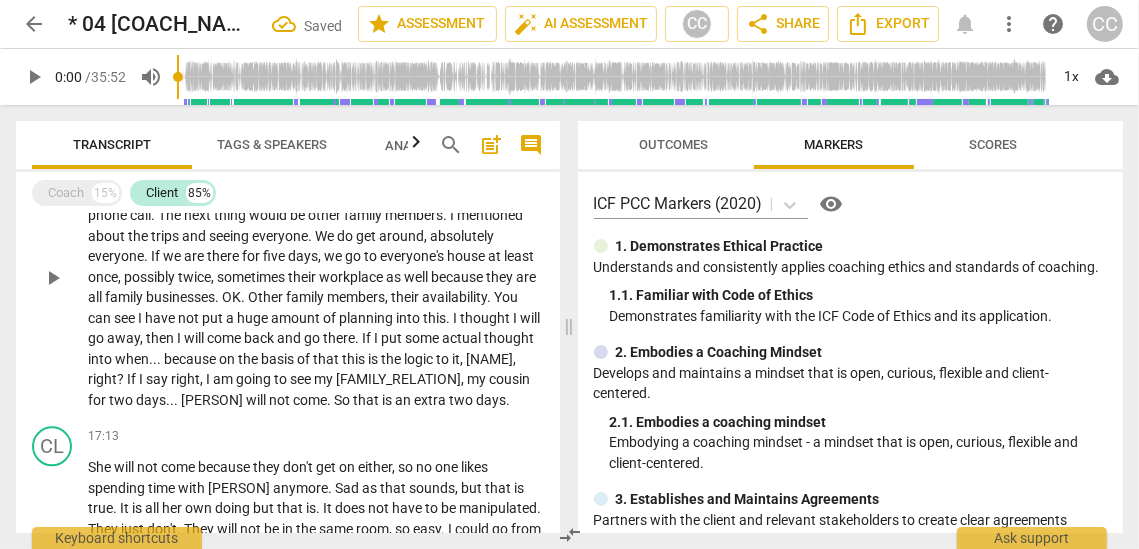 click on "." at bounding box center [330, 400] 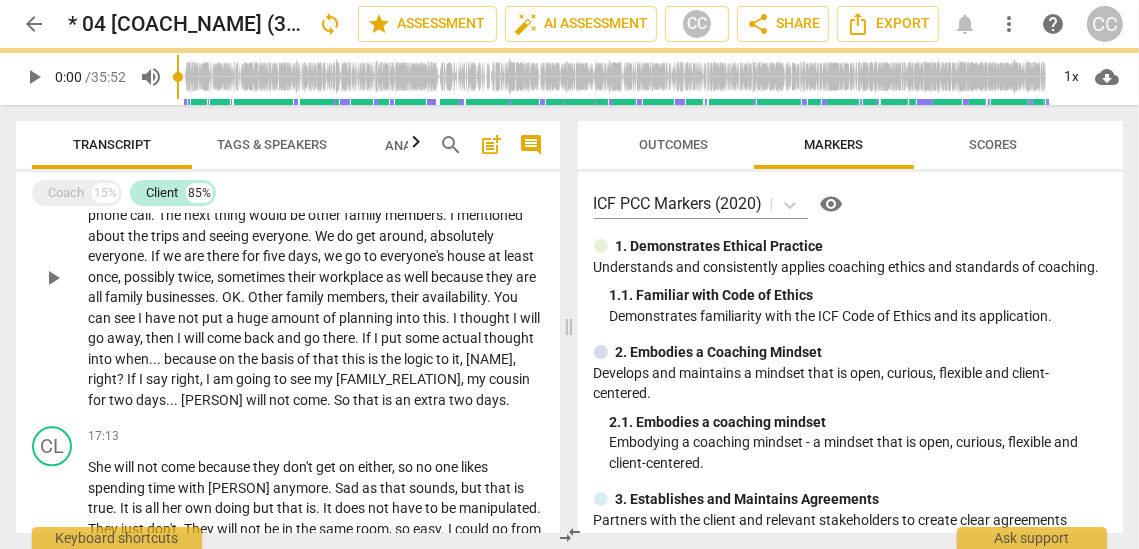paste 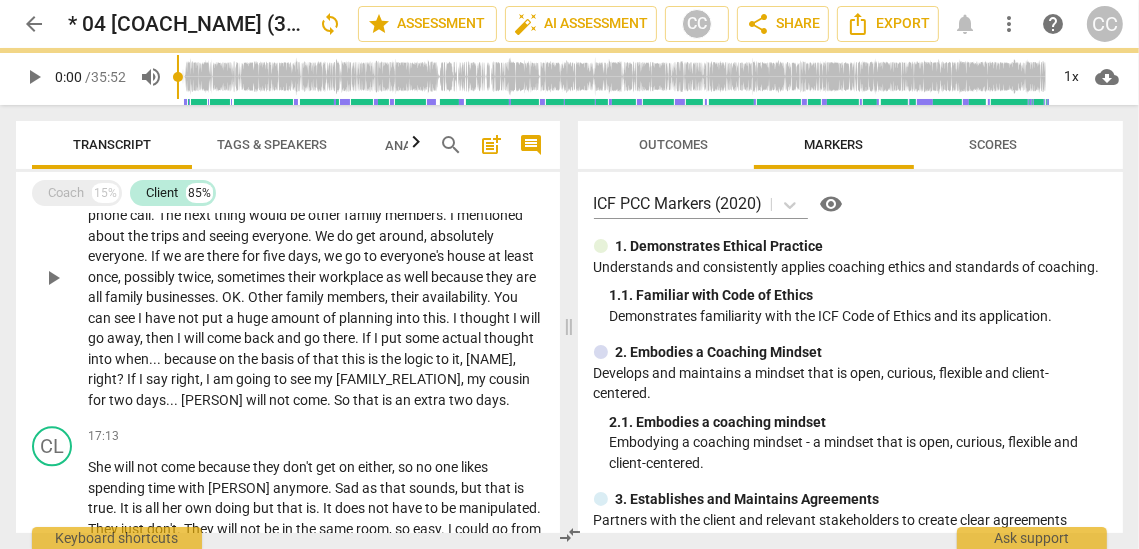 type 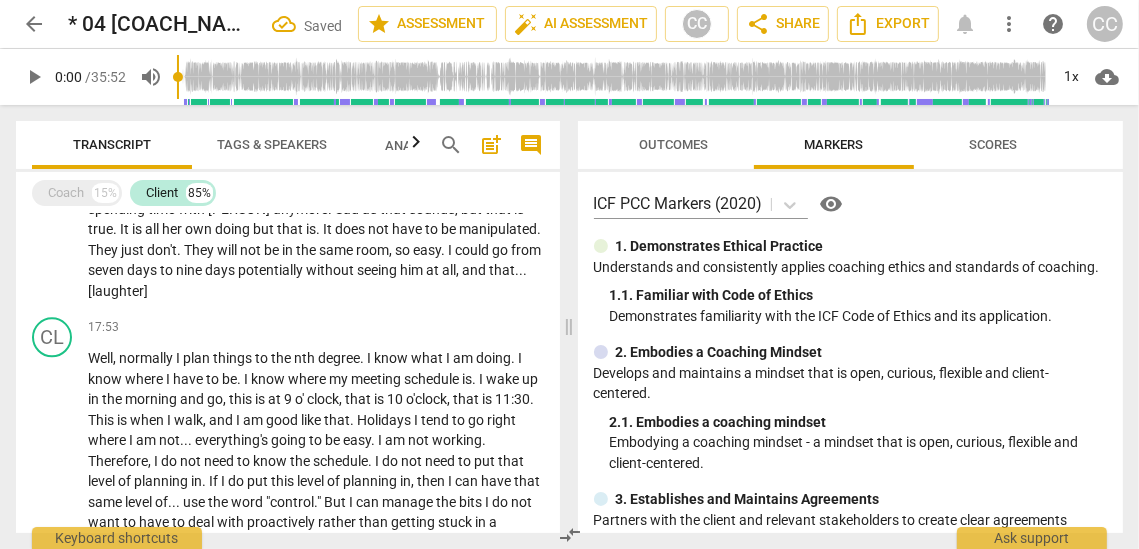 scroll, scrollTop: 3747, scrollLeft: 0, axis: vertical 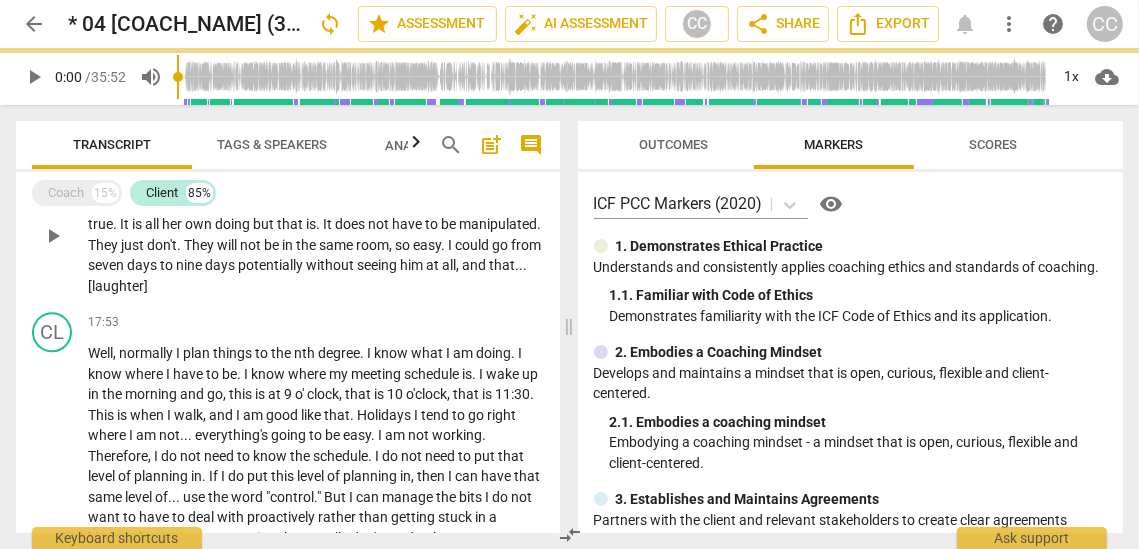 click on "seeing" at bounding box center [378, 265] 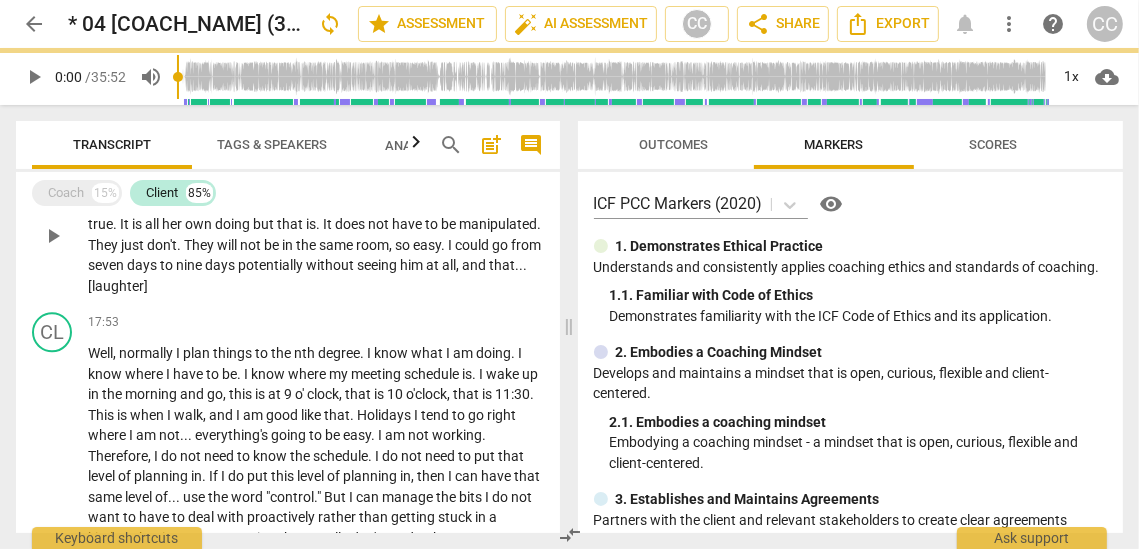 paste 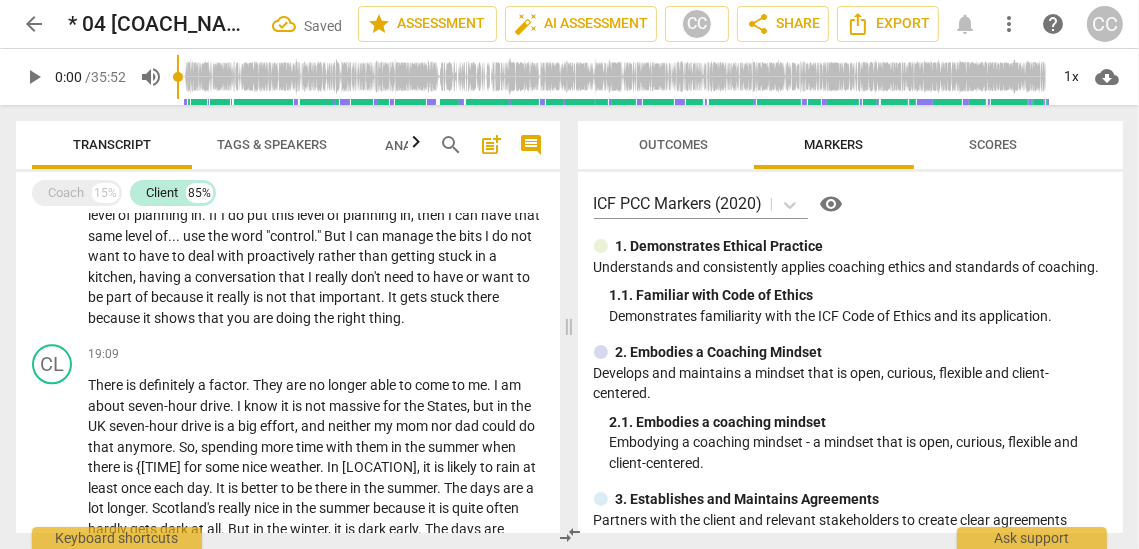 scroll, scrollTop: 4009, scrollLeft: 0, axis: vertical 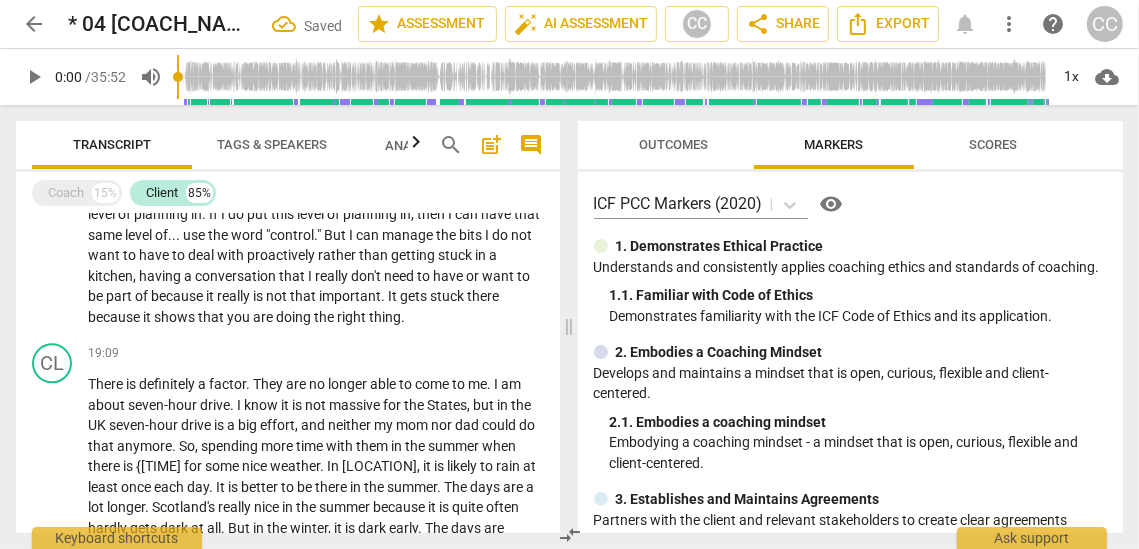 click on "right" at bounding box center [353, 317] 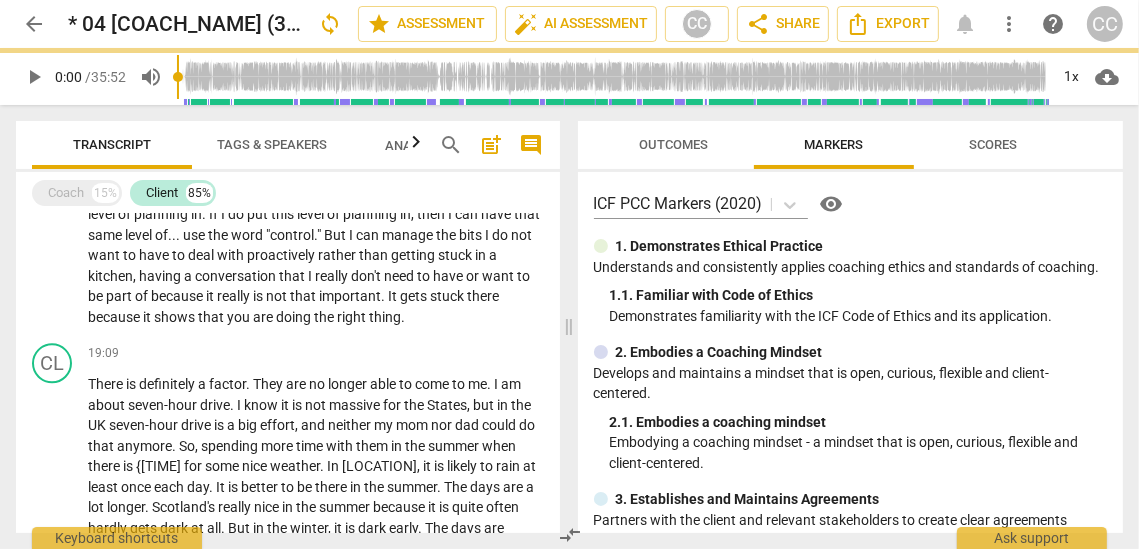 paste 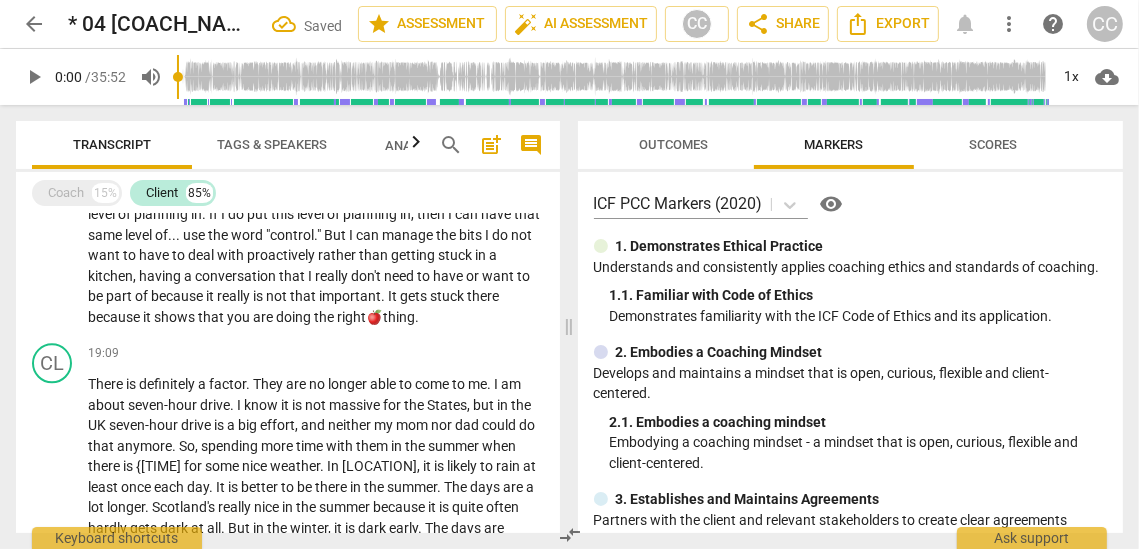 type 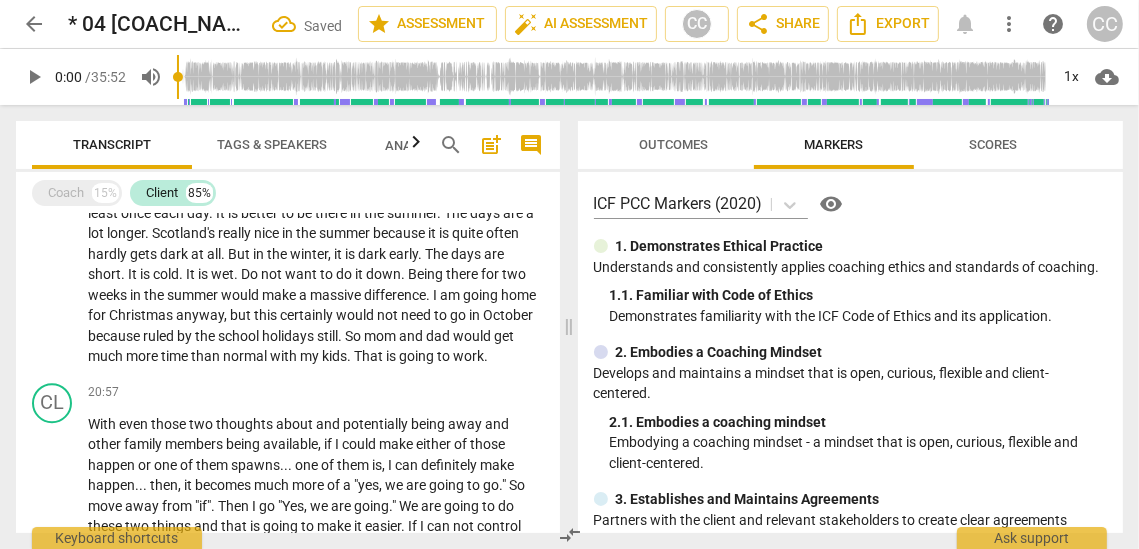 scroll, scrollTop: 4283, scrollLeft: 0, axis: vertical 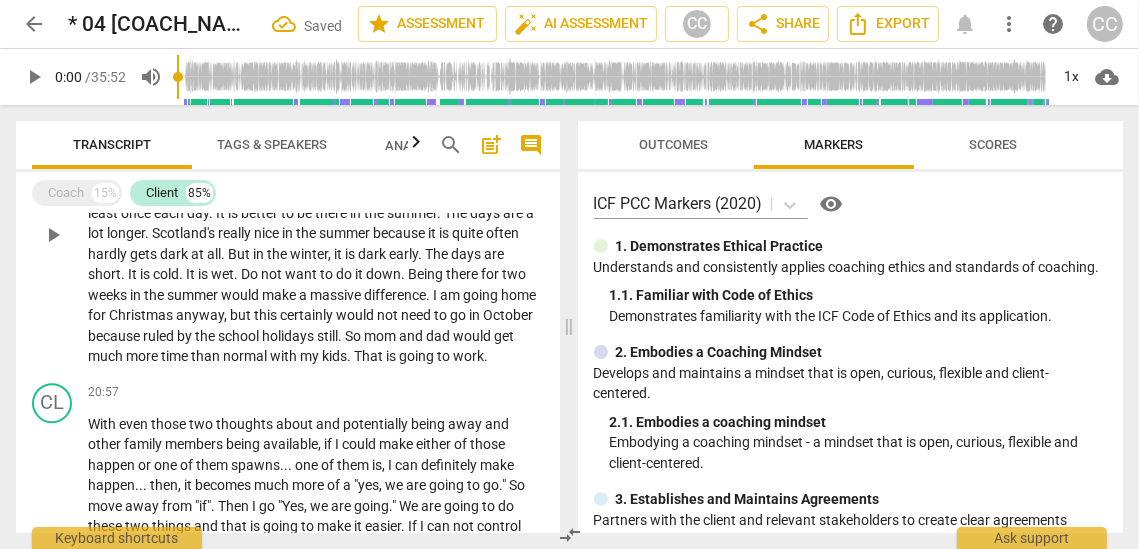click on "with" at bounding box center [285, 356] 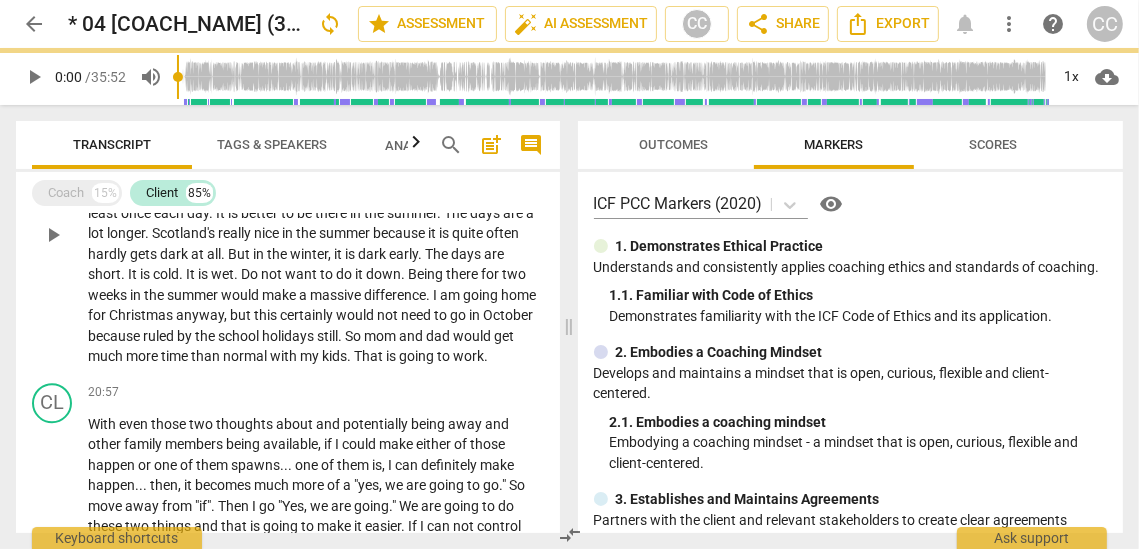 paste 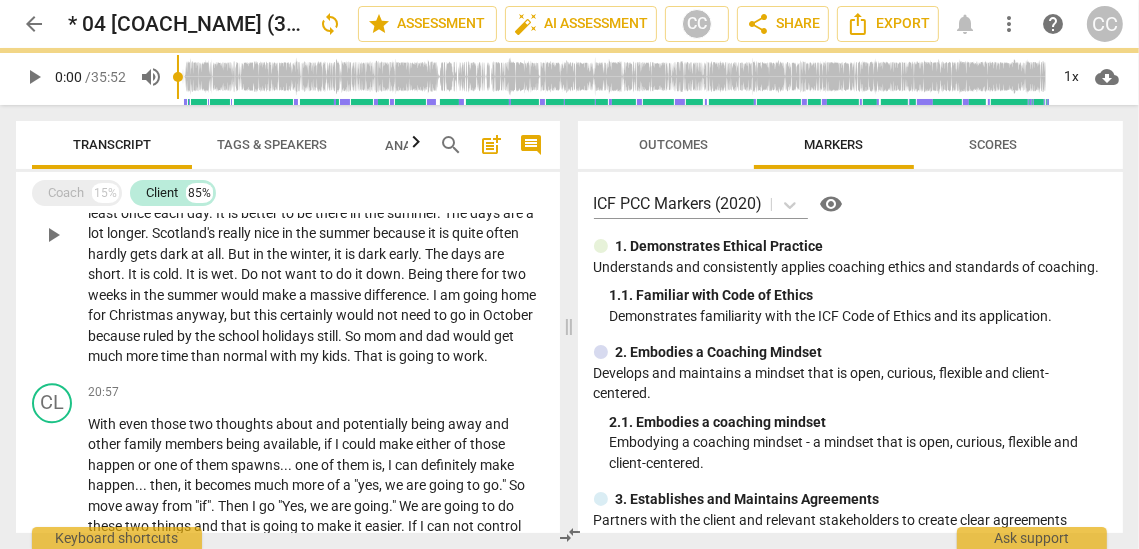 type 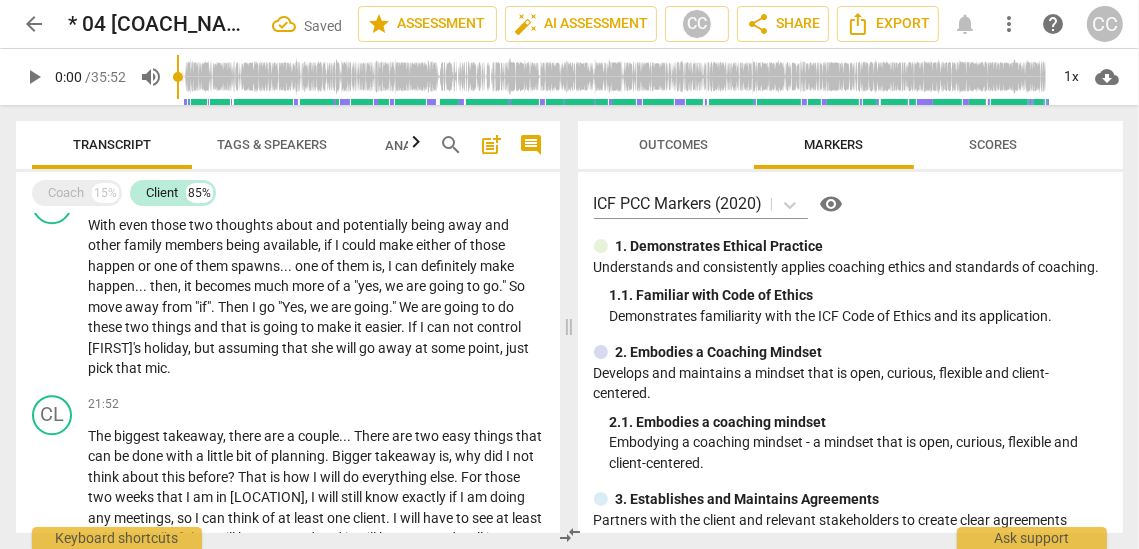 scroll, scrollTop: 4489, scrollLeft: 0, axis: vertical 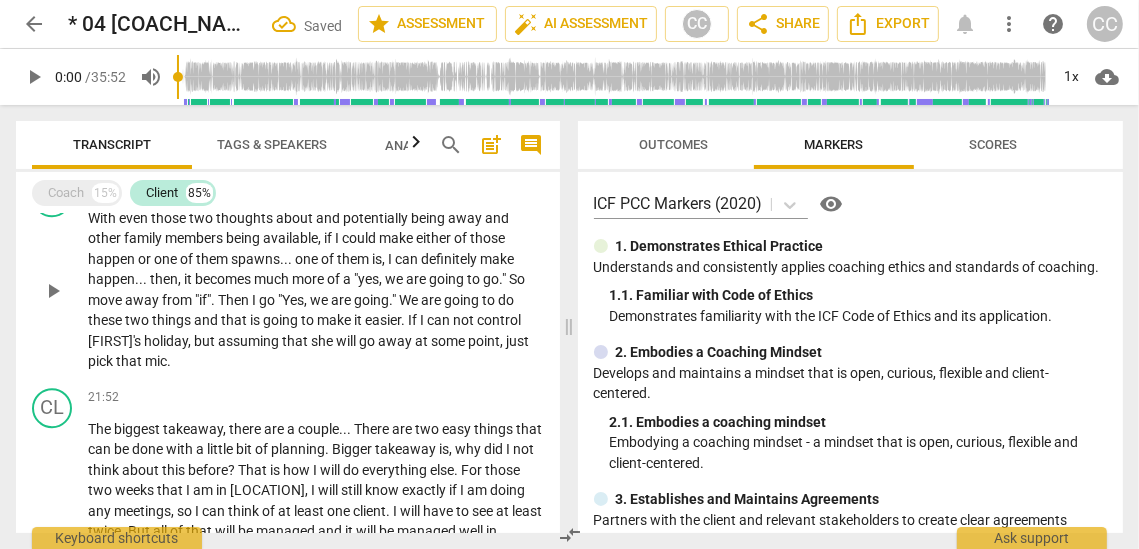 click on "away" at bounding box center [396, 341] 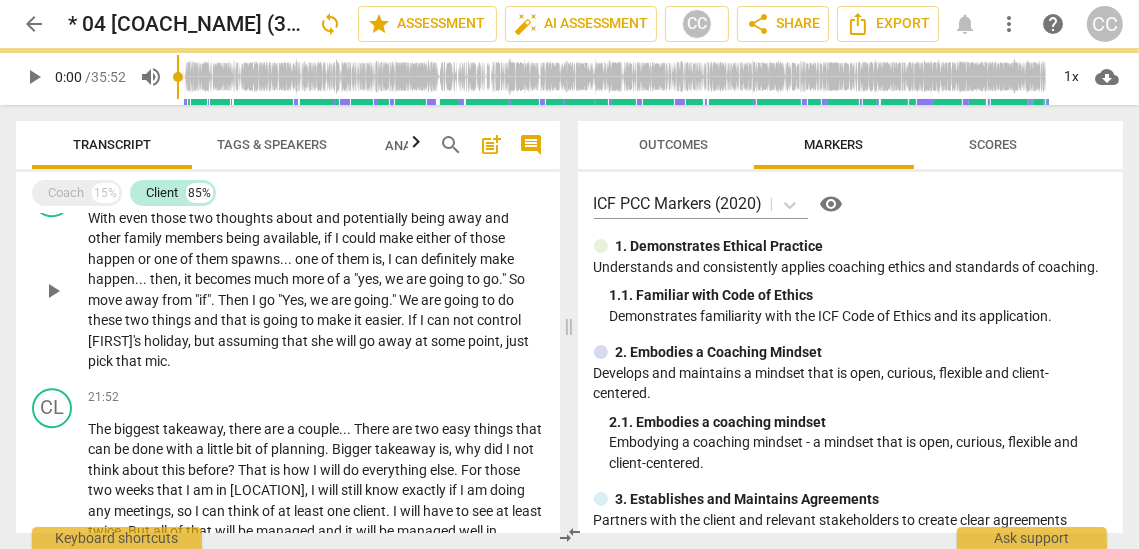 paste 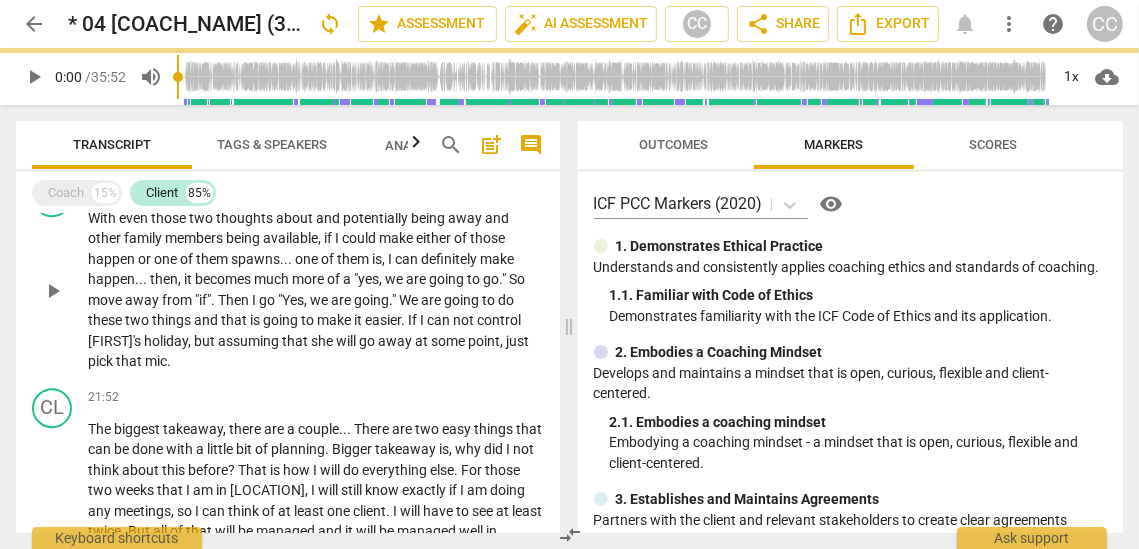 type 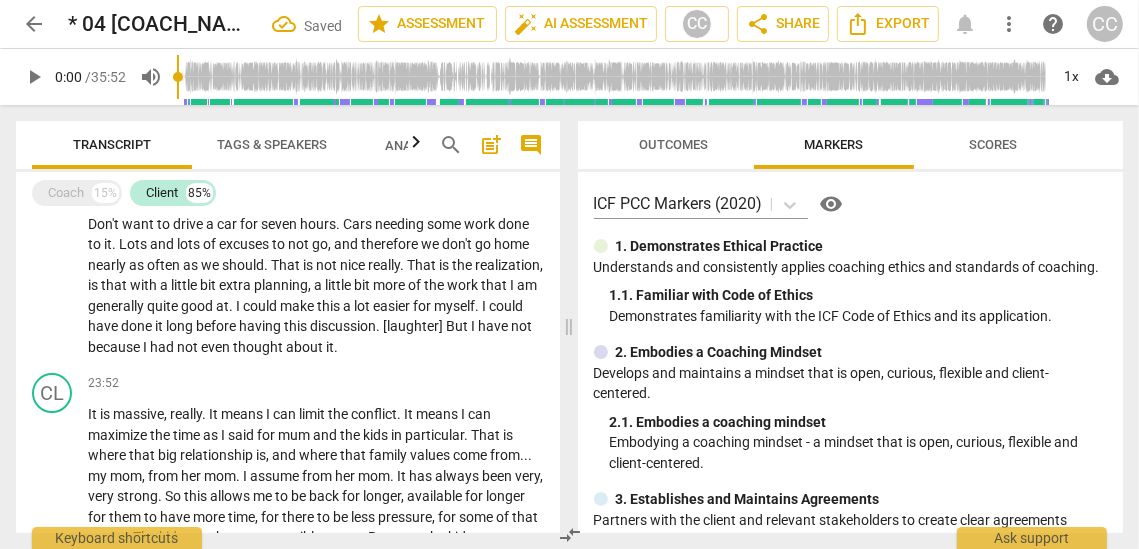 scroll, scrollTop: 4984, scrollLeft: 0, axis: vertical 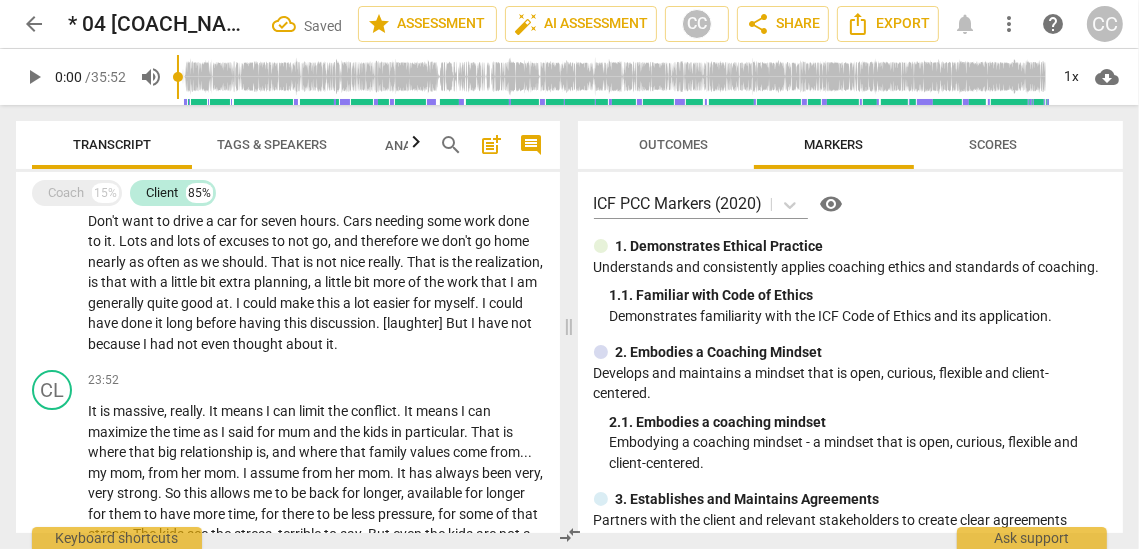 click on "have" at bounding box center (494, 323) 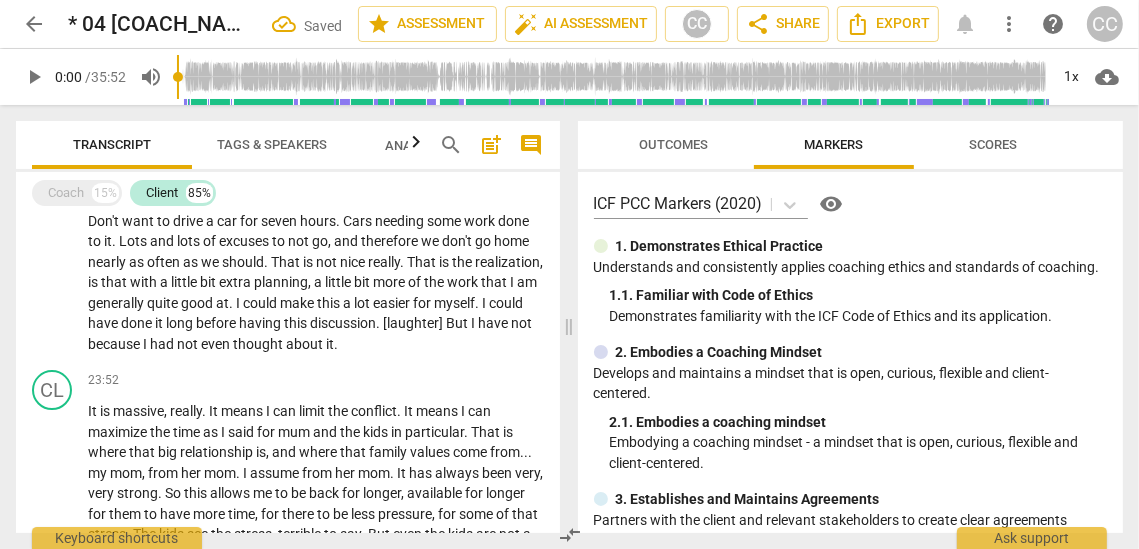 type 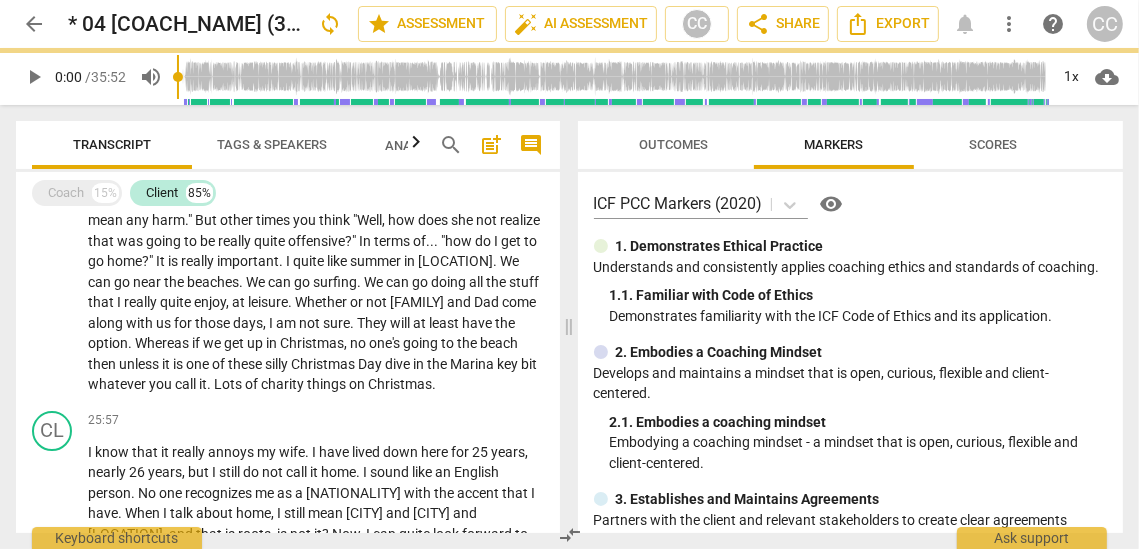 scroll, scrollTop: 5380, scrollLeft: 0, axis: vertical 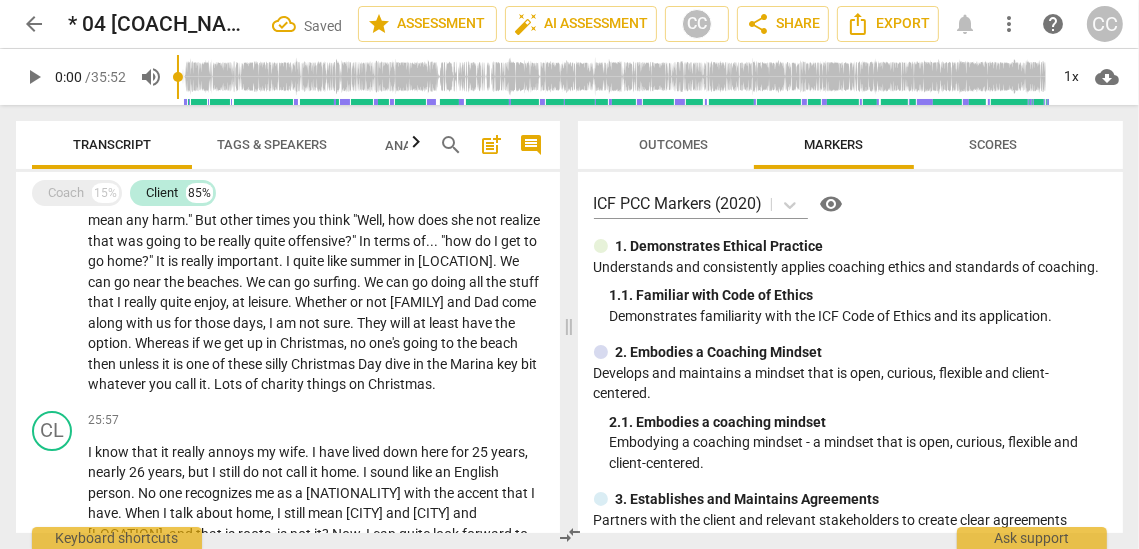 click on "of" at bounding box center (253, 384) 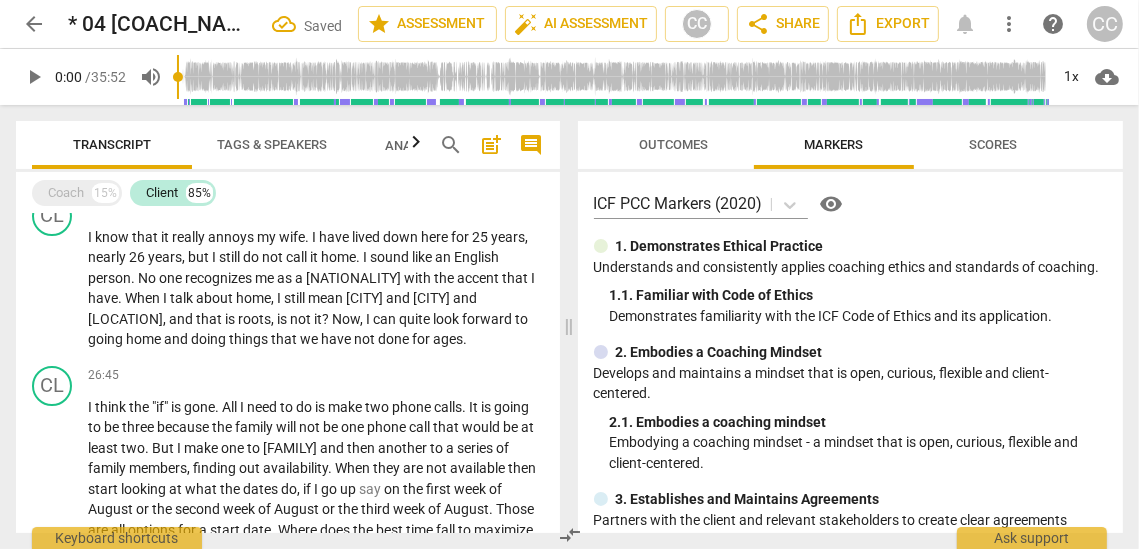 scroll, scrollTop: 5641, scrollLeft: 0, axis: vertical 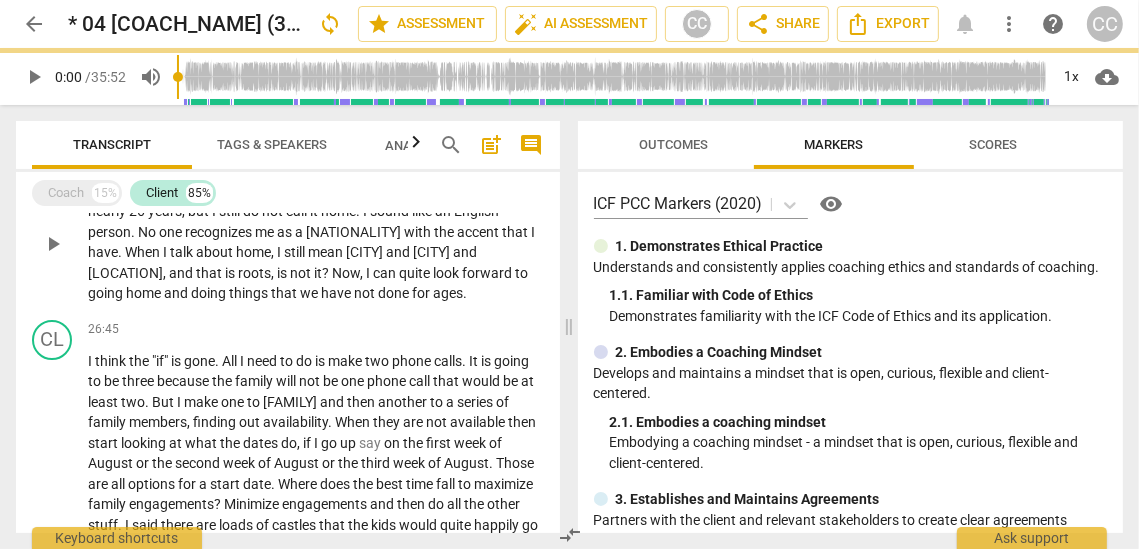 click on "done" at bounding box center [395, 293] 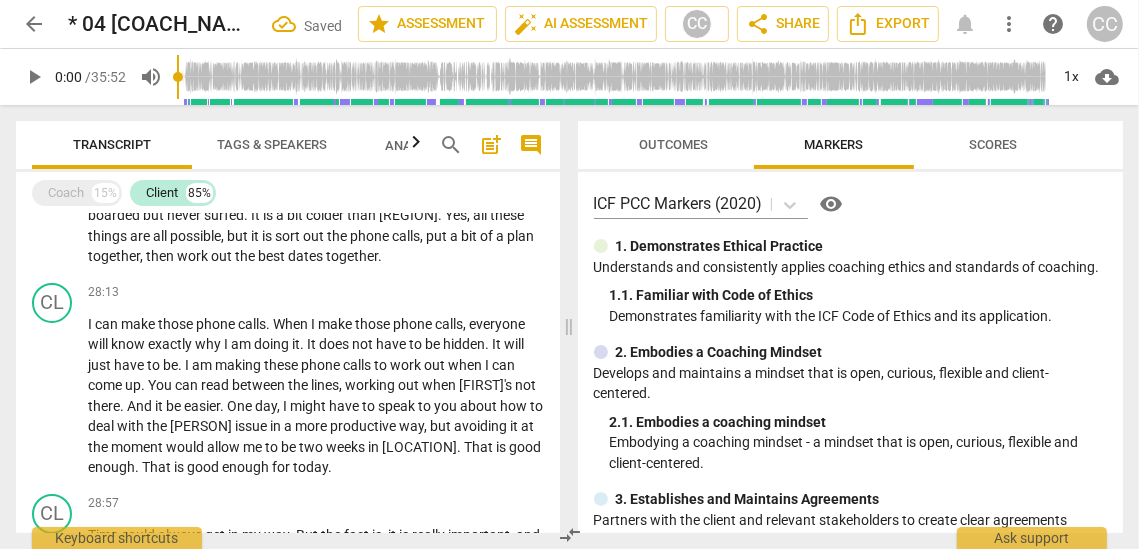 scroll, scrollTop: 6013, scrollLeft: 0, axis: vertical 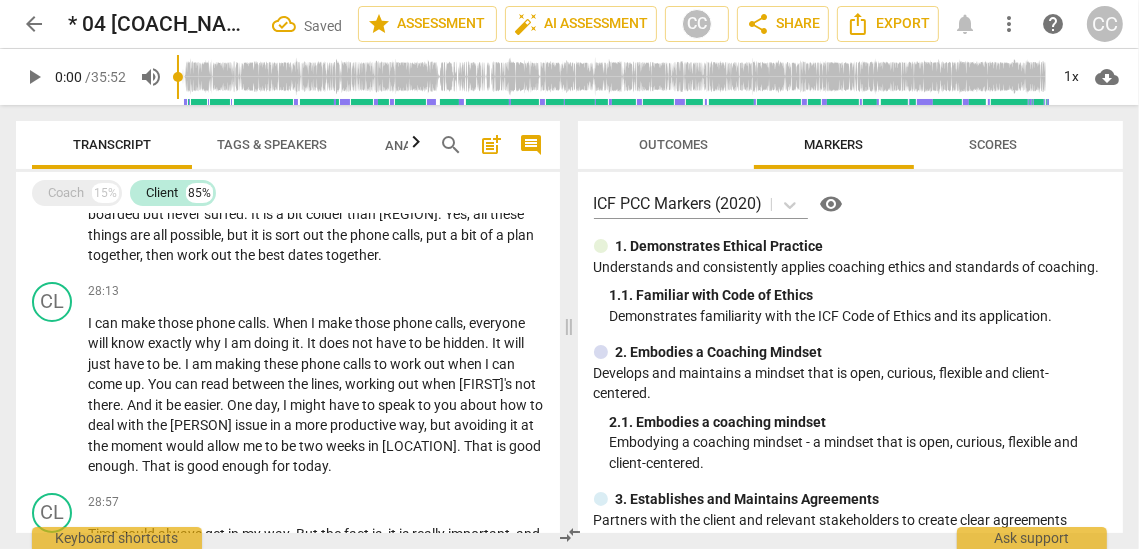 click on "out" at bounding box center [223, 255] 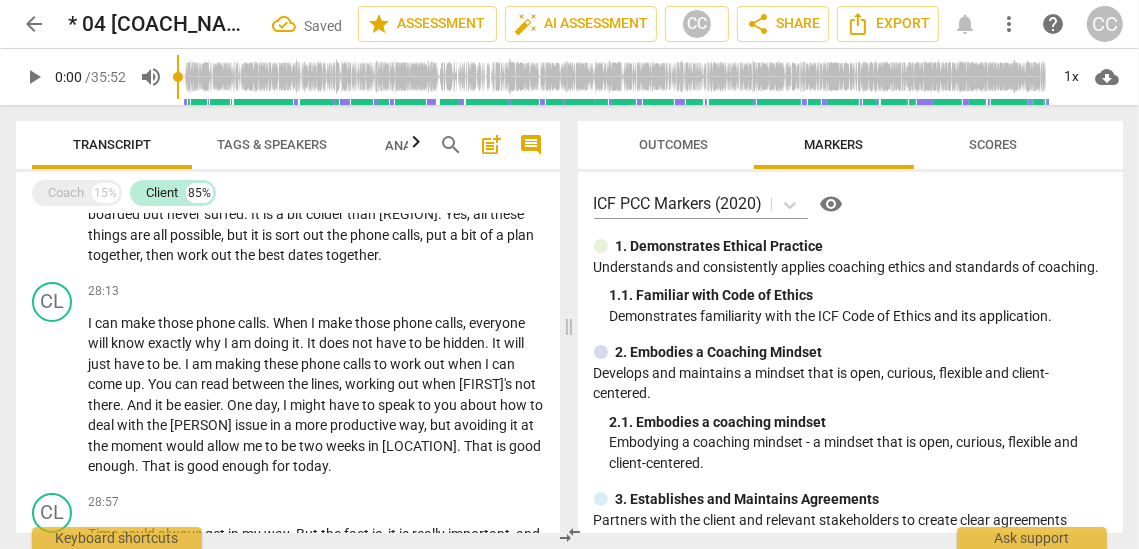 paste 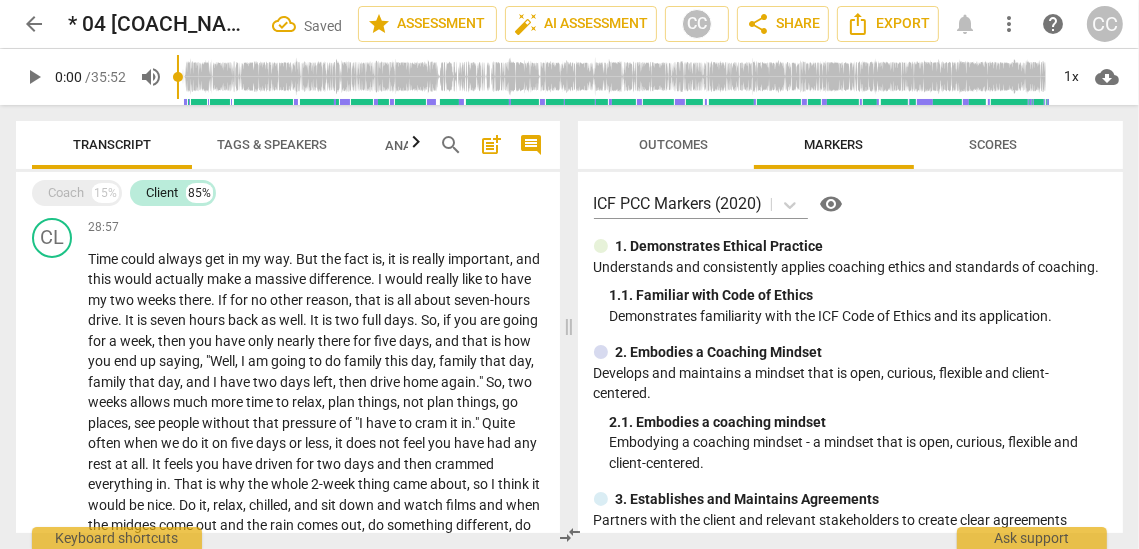 scroll, scrollTop: 6298, scrollLeft: 0, axis: vertical 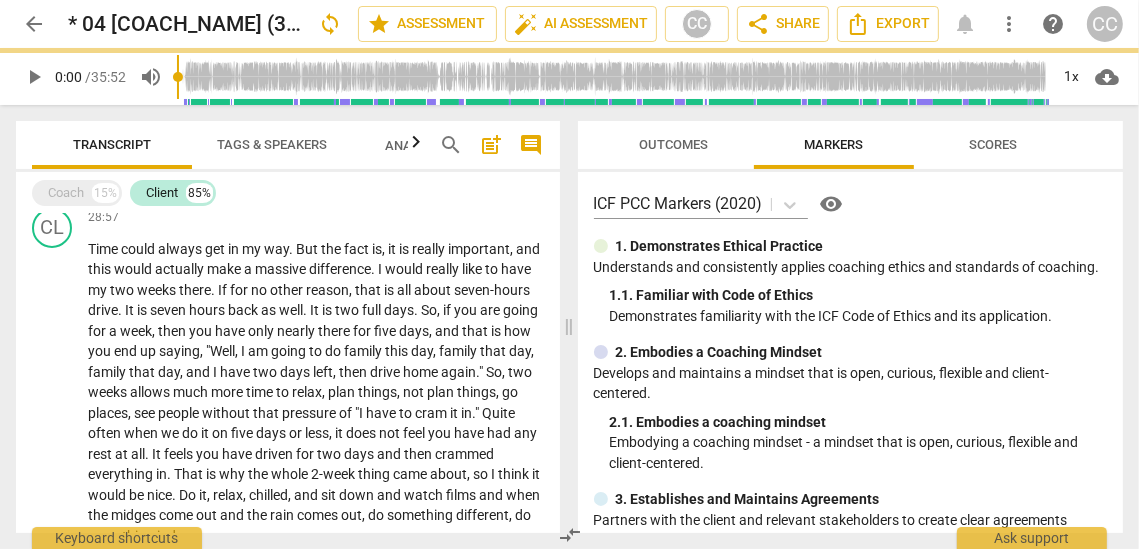 click on "in" at bounding box center [375, 161] 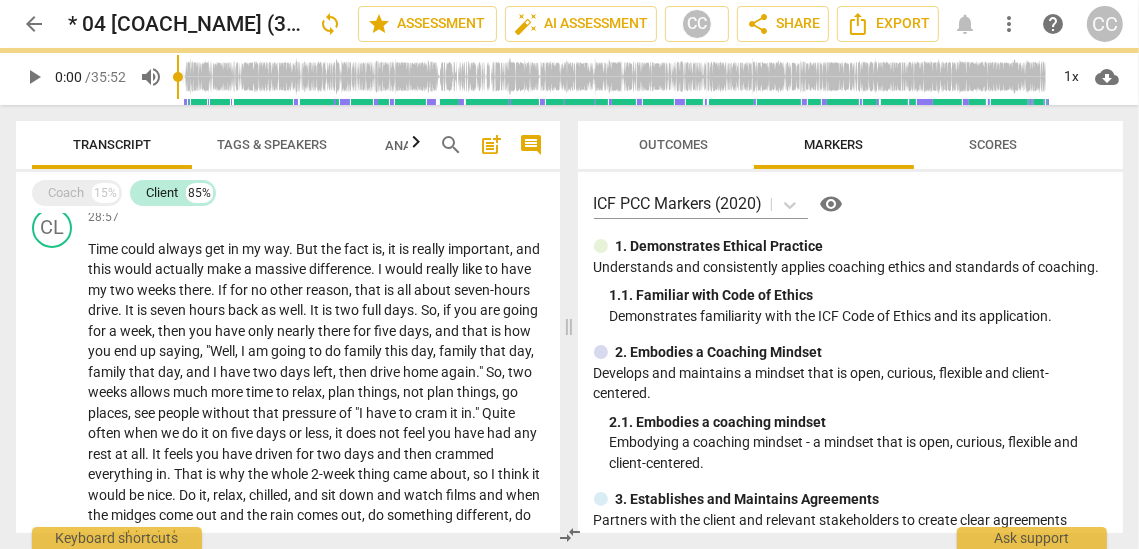 paste 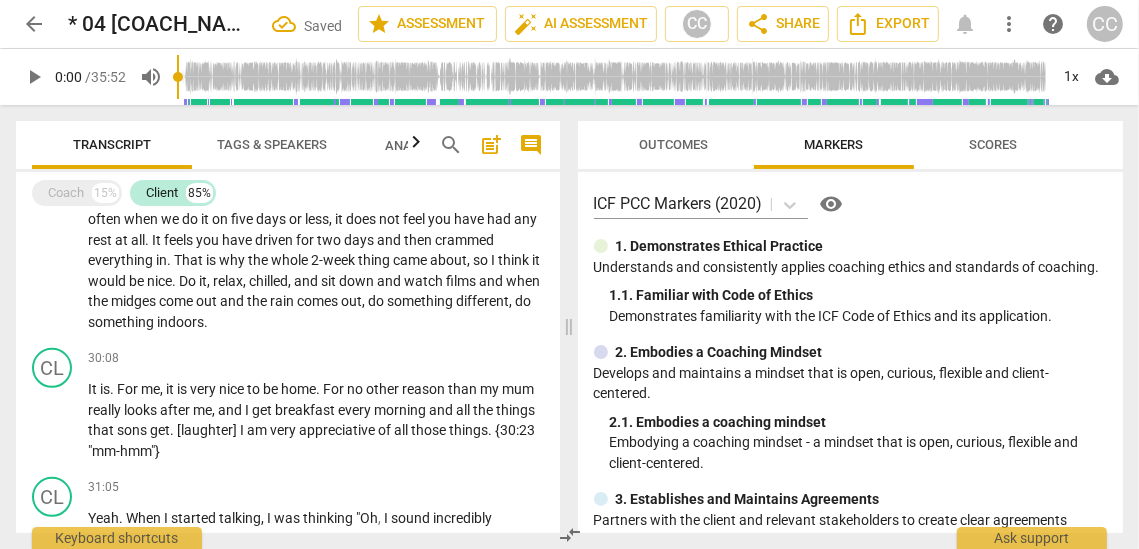 scroll, scrollTop: 6524, scrollLeft: 0, axis: vertical 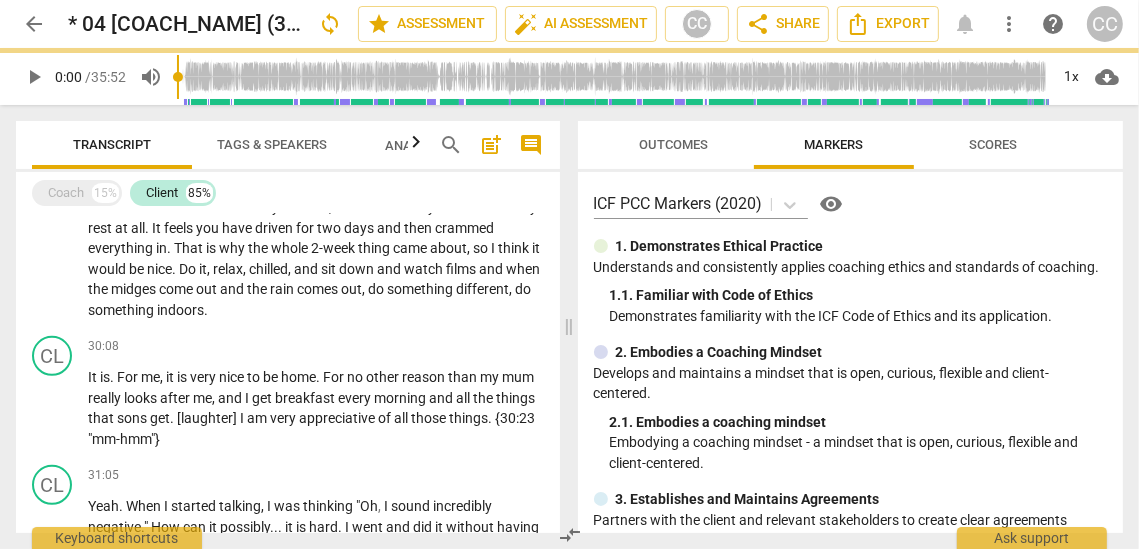 click on "and" at bounding box center (233, 289) 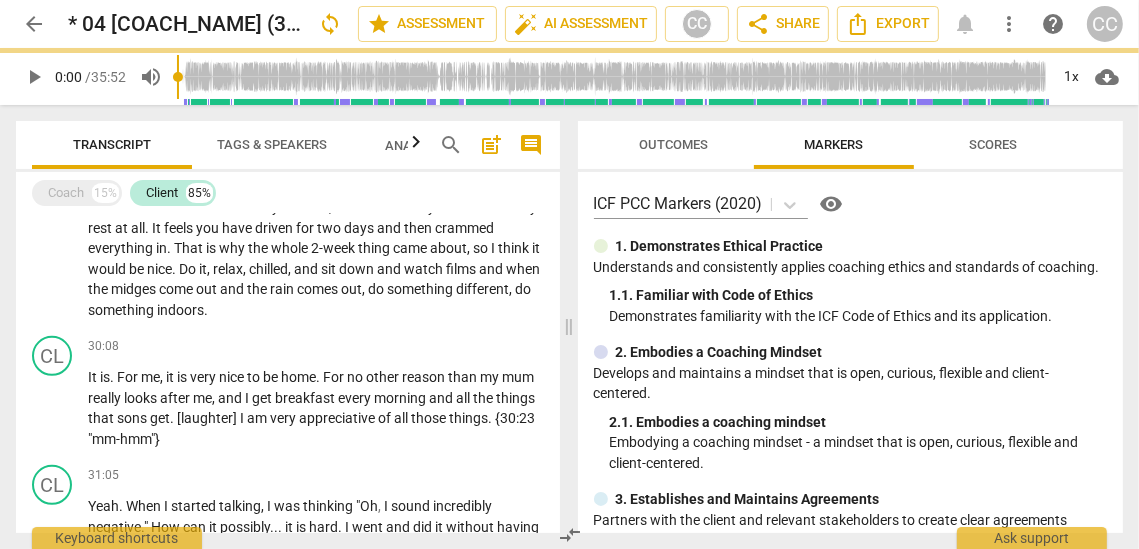 paste 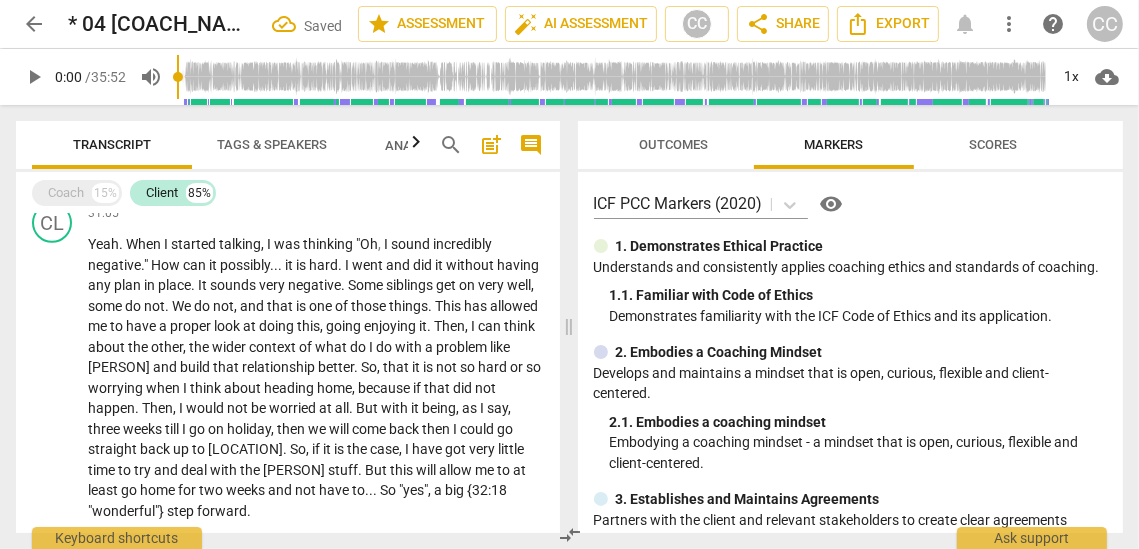 scroll, scrollTop: 6787, scrollLeft: 0, axis: vertical 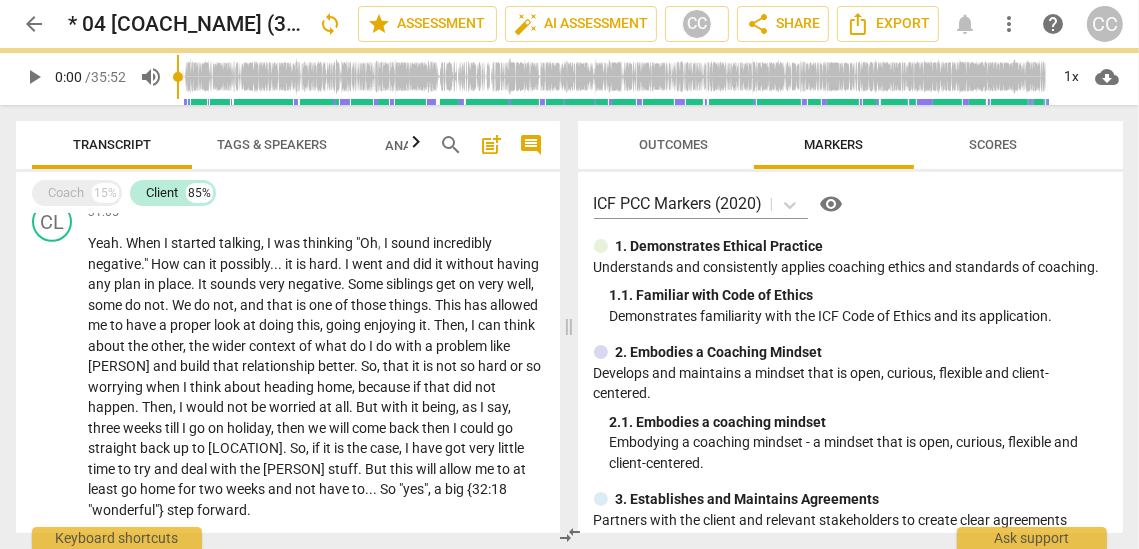 click on "appreciative" at bounding box center (338, 155) 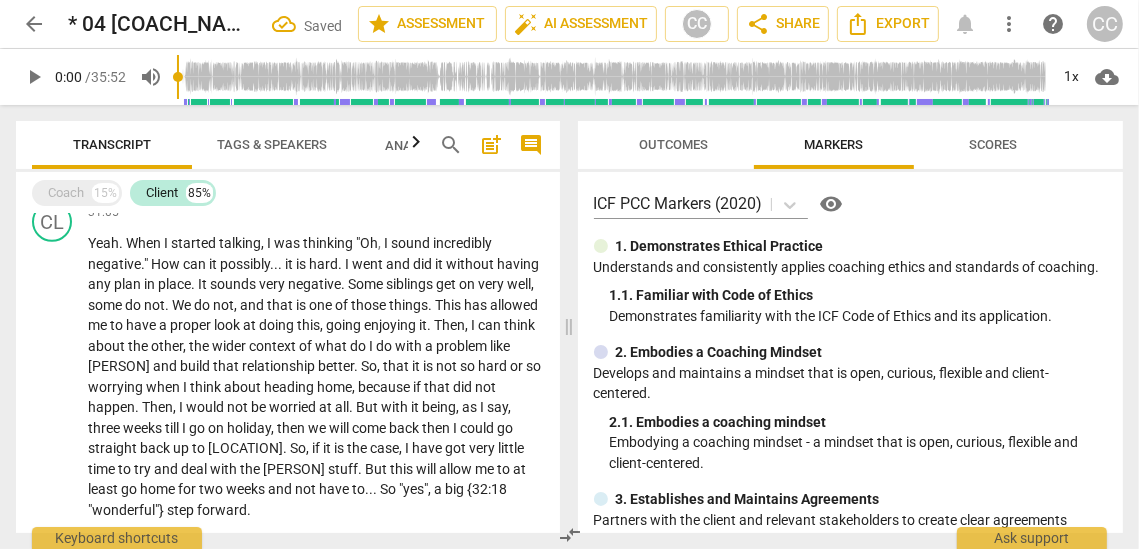 paste 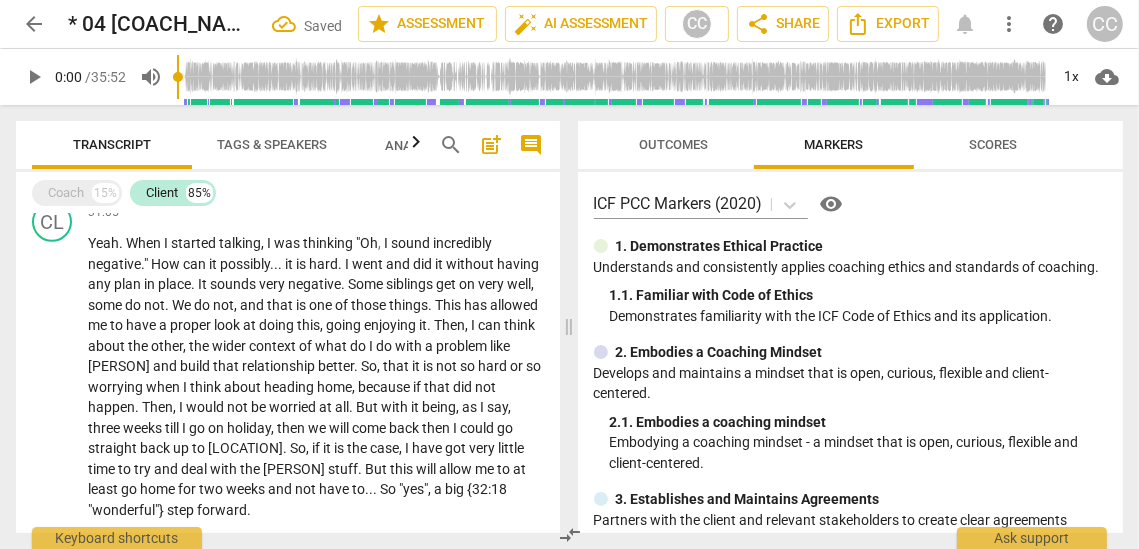 type 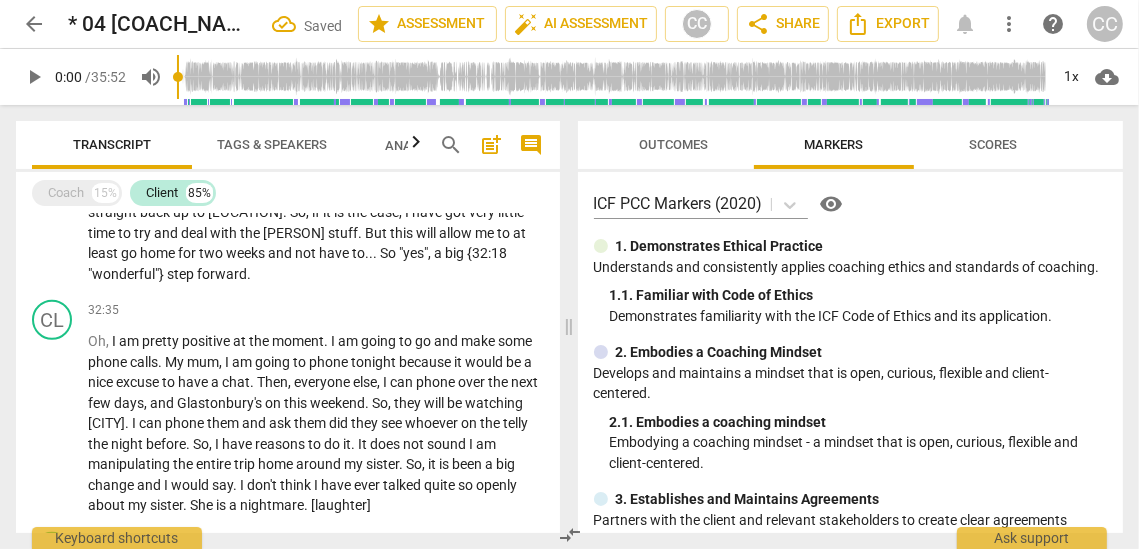 scroll, scrollTop: 7027, scrollLeft: 0, axis: vertical 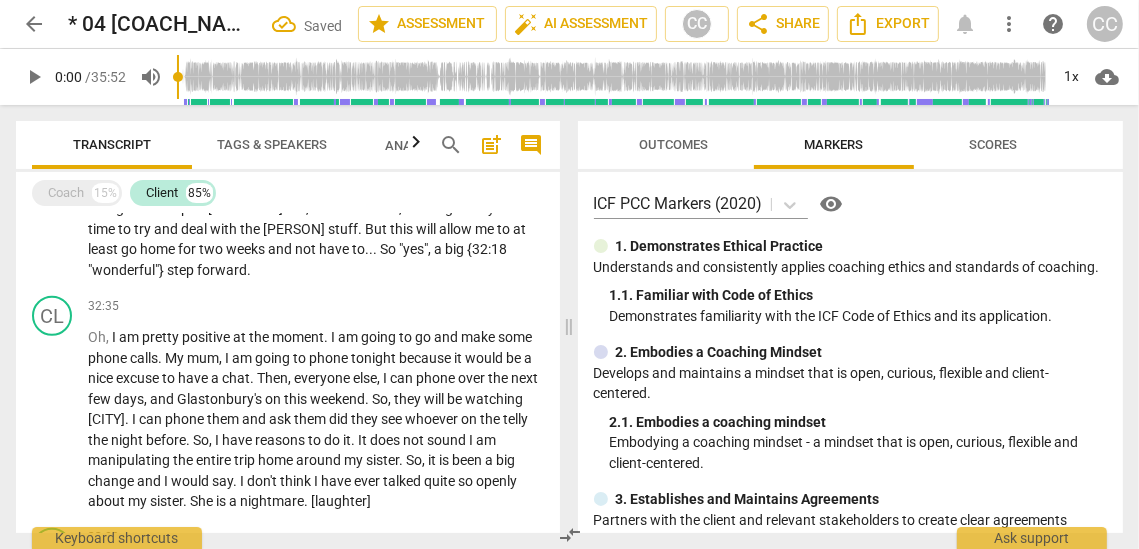 click on "not" at bounding box center (307, 249) 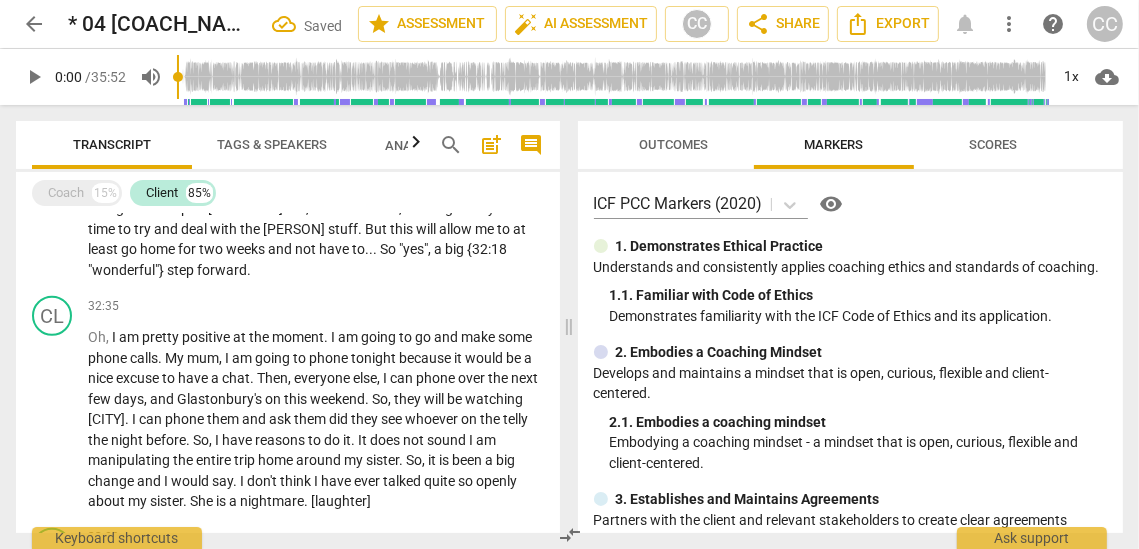 paste 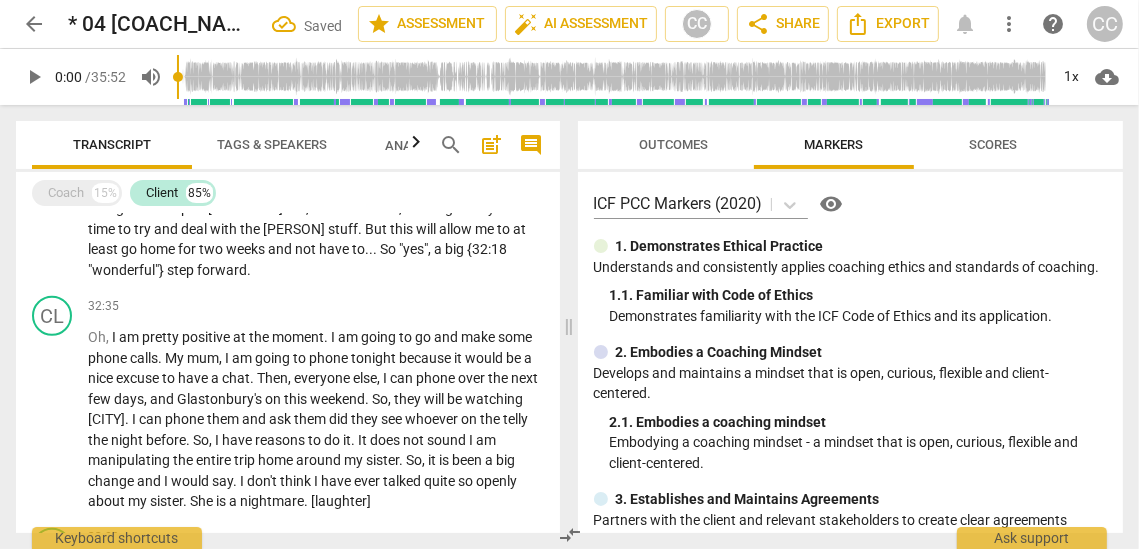 type 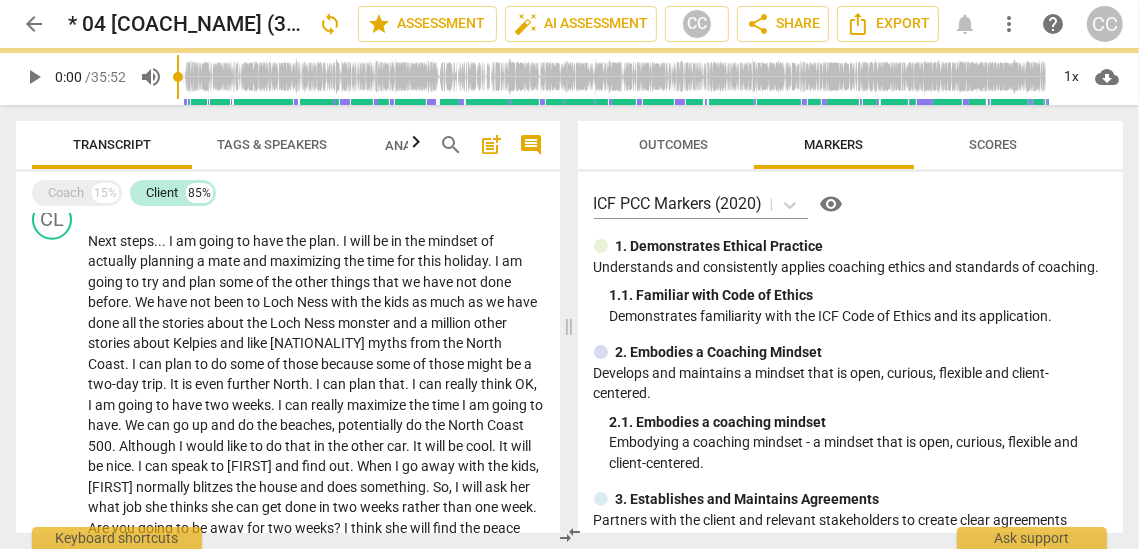scroll, scrollTop: 7356, scrollLeft: 0, axis: vertical 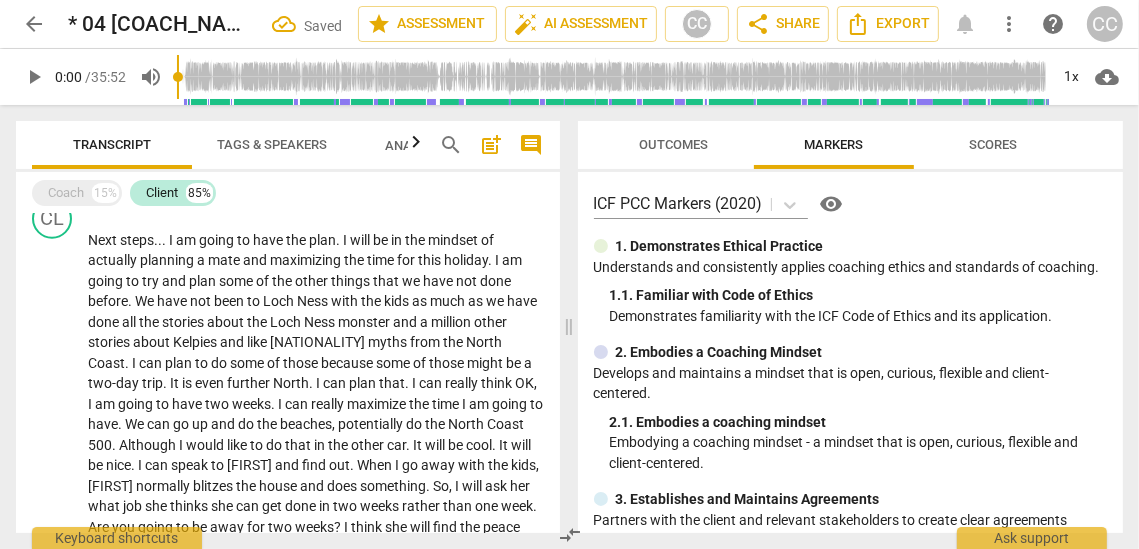 click on "a" at bounding box center [234, 172] 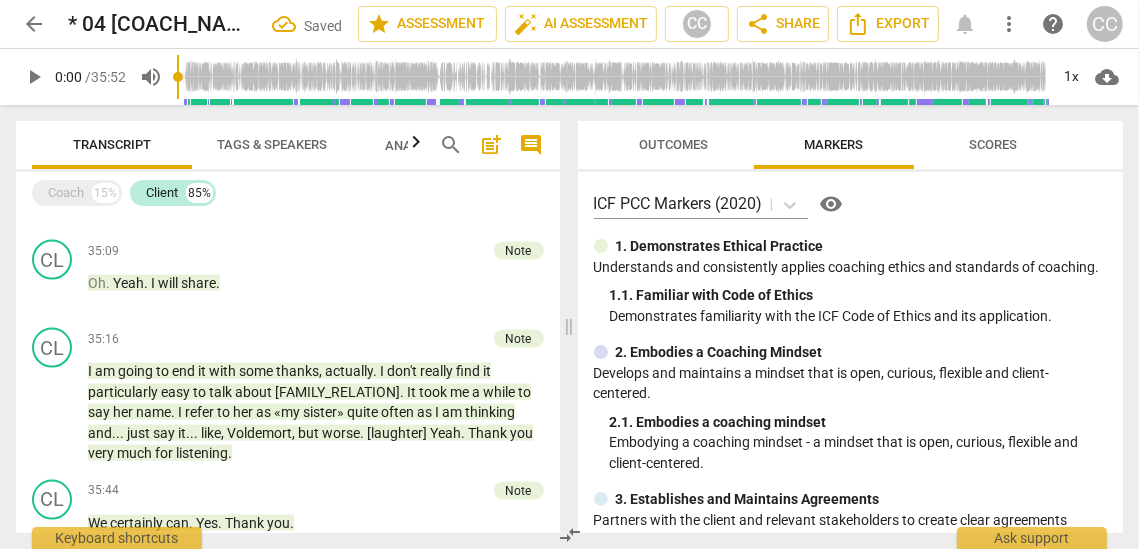 scroll, scrollTop: 7838, scrollLeft: 0, axis: vertical 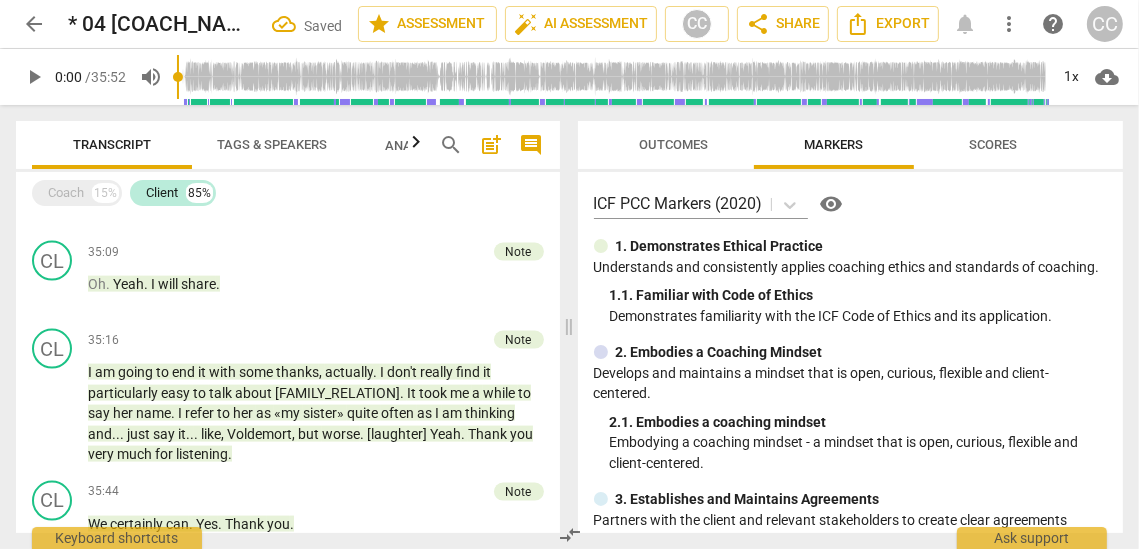 click on "otherwise" at bounding box center (251, 127) 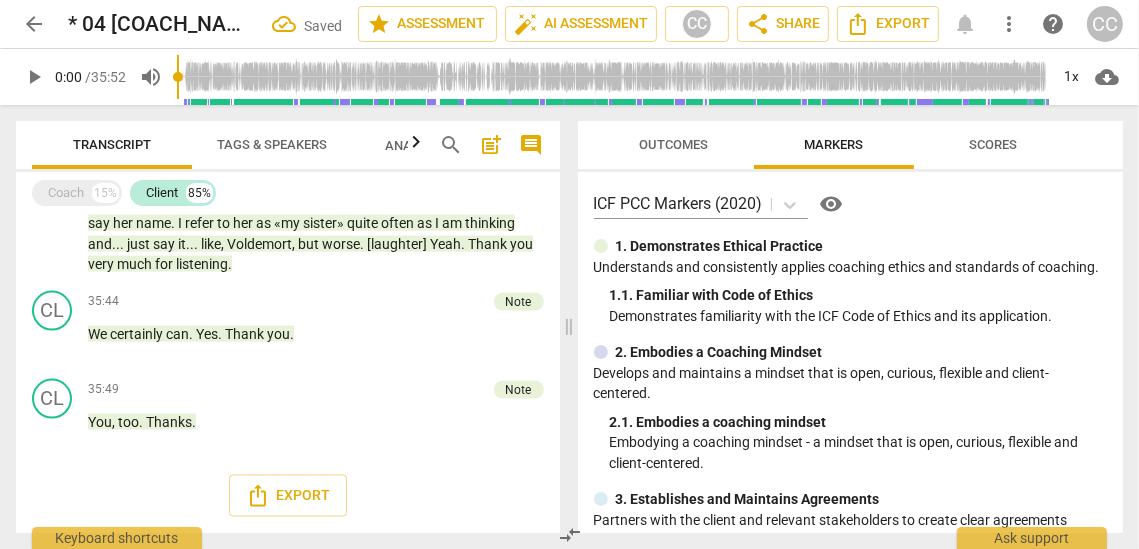 scroll, scrollTop: 8190, scrollLeft: 0, axis: vertical 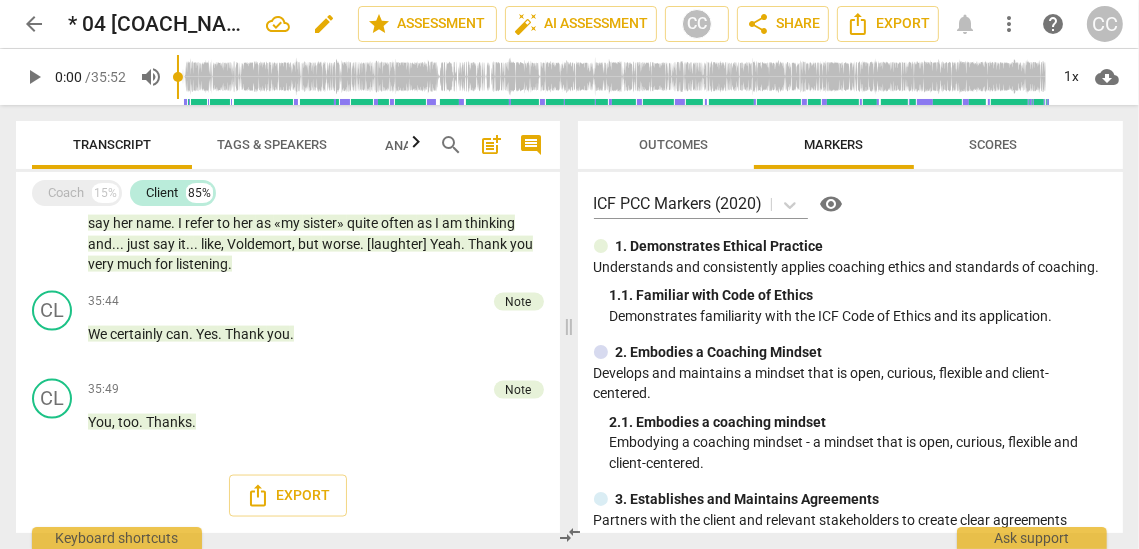 click on "edit" at bounding box center (324, 24) 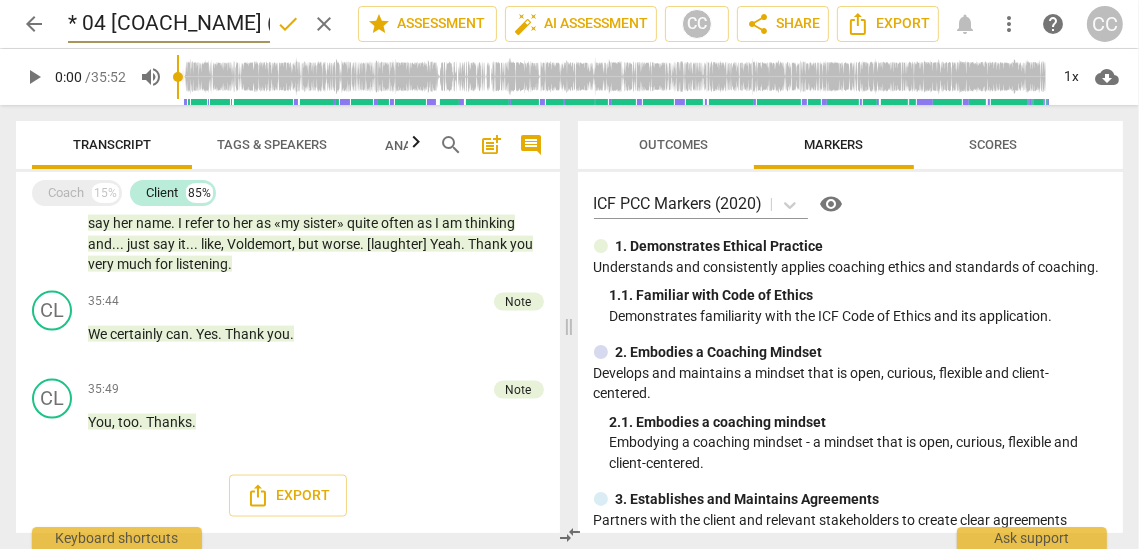 scroll, scrollTop: 0, scrollLeft: 249, axis: horizontal 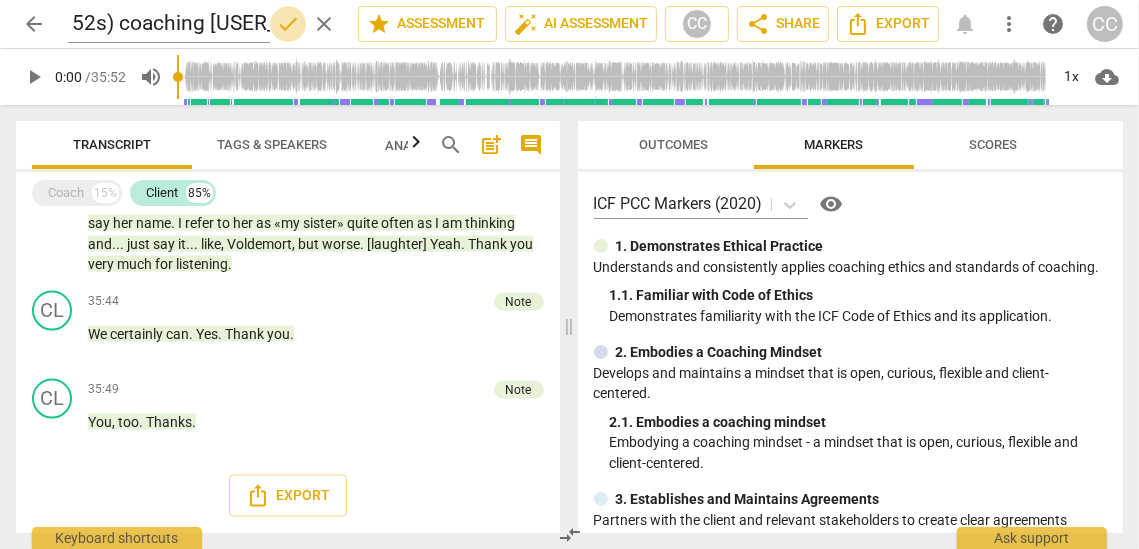click on "done" at bounding box center (288, 24) 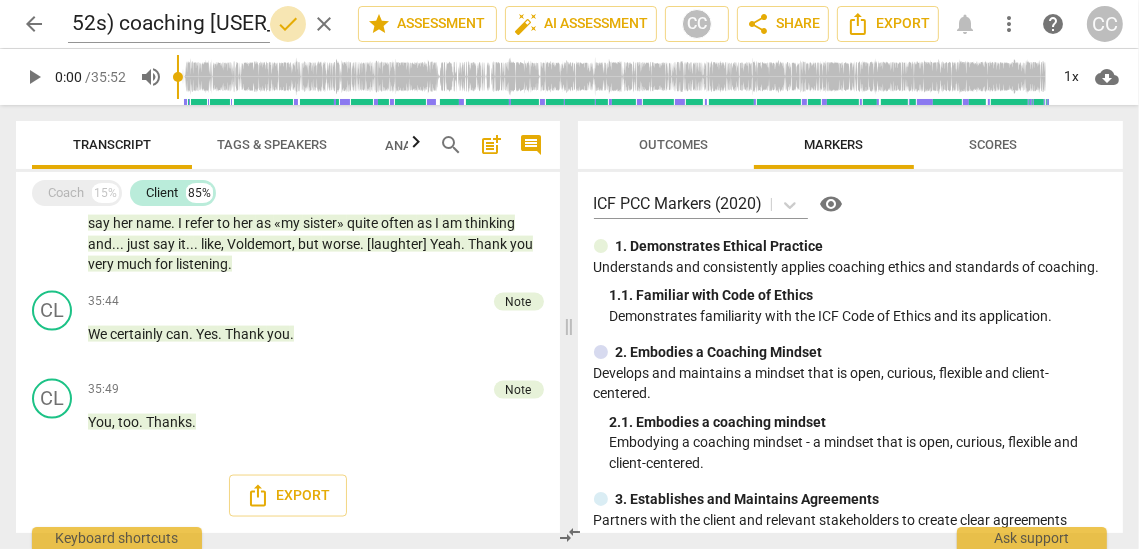 scroll, scrollTop: 0, scrollLeft: 0, axis: both 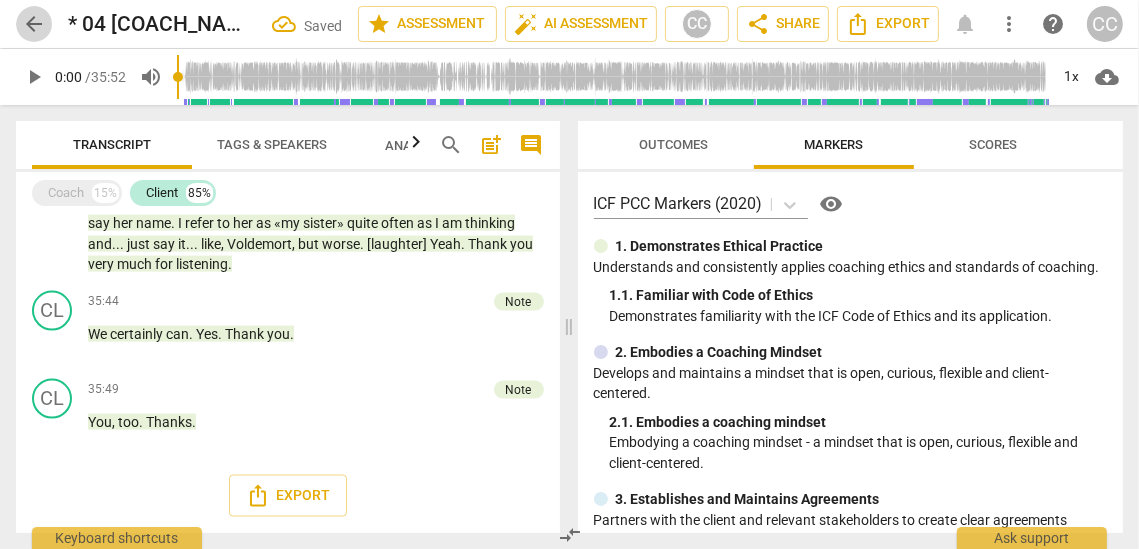 click on "arrow_back" at bounding box center [34, 24] 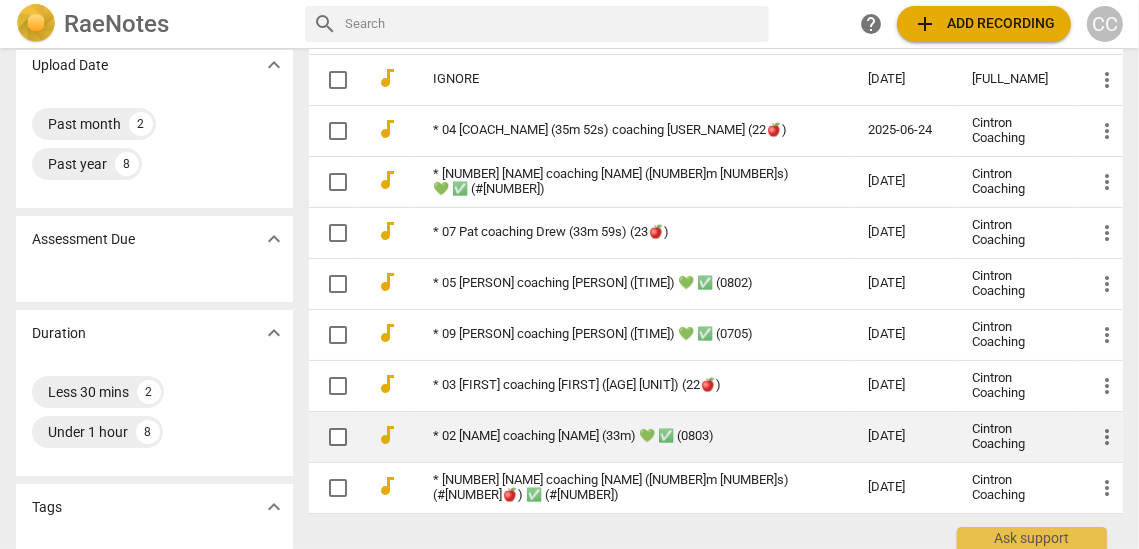 scroll, scrollTop: 158, scrollLeft: 0, axis: vertical 